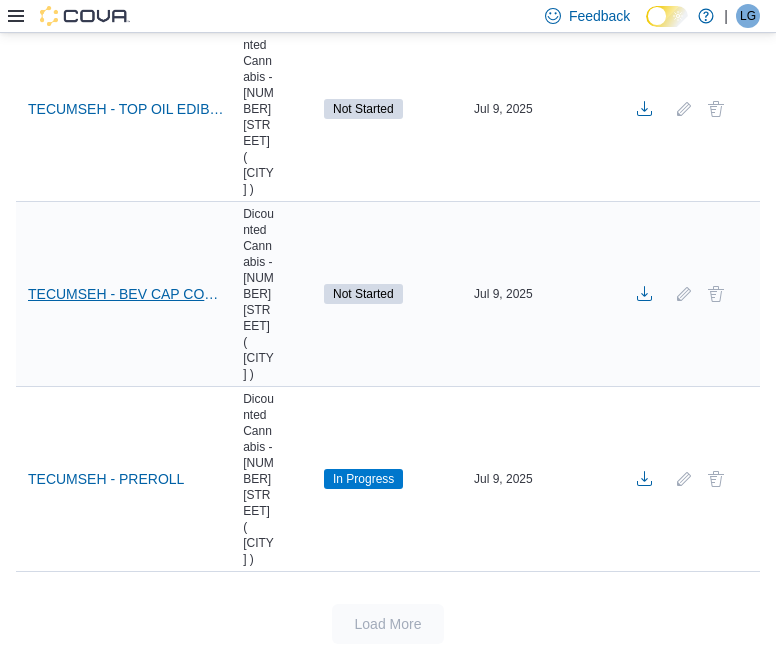 scroll, scrollTop: 17092, scrollLeft: 0, axis: vertical 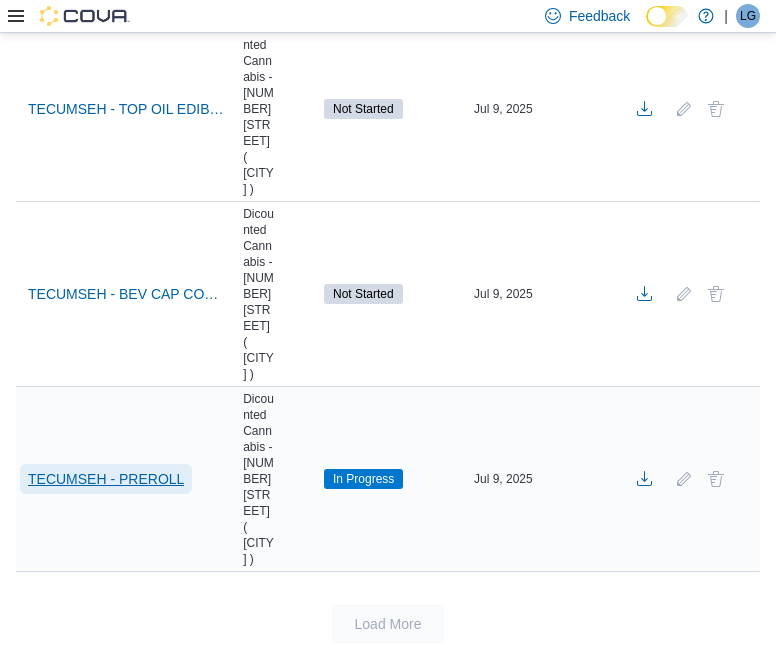 click on "TECUMSEH - PREROLL" at bounding box center [106, 479] 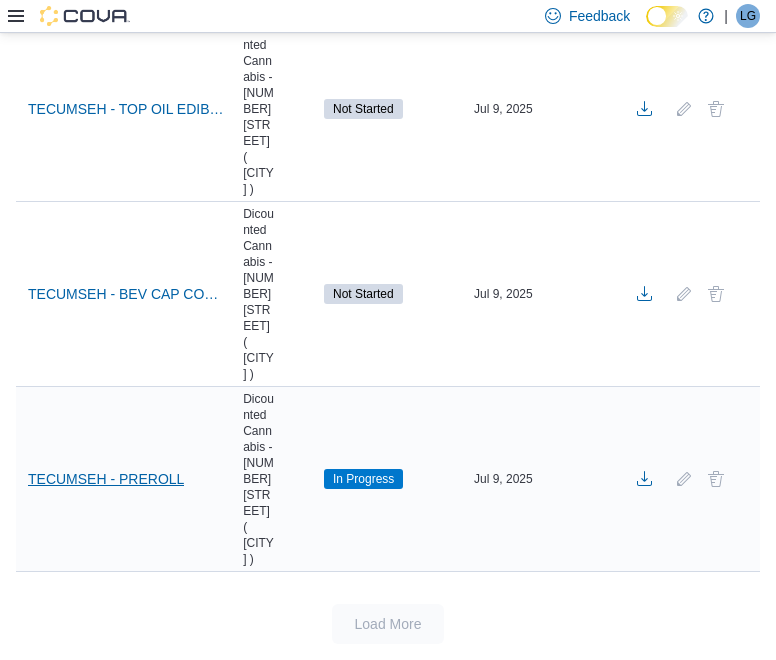 click on "Inventory Counts To Count Inventory Counts Feedback Create New Count To Count To Review Completed All Locations Sorting This table contains 98 rows. Name Location Rooms Status Scheduled Date Actions WYANDOTTE - BEV CAP CON SEED - Recount Discounted Cannabis - [NUMBER] [STREET] ( [CITY] ) Not Started [DATE] [YEAR] CENTRAL - TOP OIL EDIB VAPE - Recount Discounted Cannabis - [NUMBER] [STREET] ( [CITY] ) In Progress [DATE] [YEAR] 5929 WYAN - FLOWER - Recount Discounted Cannabis - [NUMBER] [STREET] ( [CITY] ) Not Started [DATE] [YEAR] LEAMINGTON - BEV CAP CON - Recount Discounted Cannabis - [CITY] Not Started [DATE] [YEAR] LAKESHORE - TOP OIL EDIB VAPE Discount Cannabis - [CITY] Not Started [DATE] [YEAR] LAKESHORE - BEV CAP CON Discount Cannabis - [CITY] Not Started [DATE] [YEAR] LAKESHORE - PREROLL Discount Cannabis - [CITY] Not Started [DATE] [YEAR] LAKESHORE - FLOWER Discount Cannabis - [CITY] Not Started [DATE] [YEAR] TECUMSEH - FLOWER - Recount Dicounted Cannabis - [NUMBER] [STREET] ( [CITY] ) In Progress" at bounding box center [388, -7768] 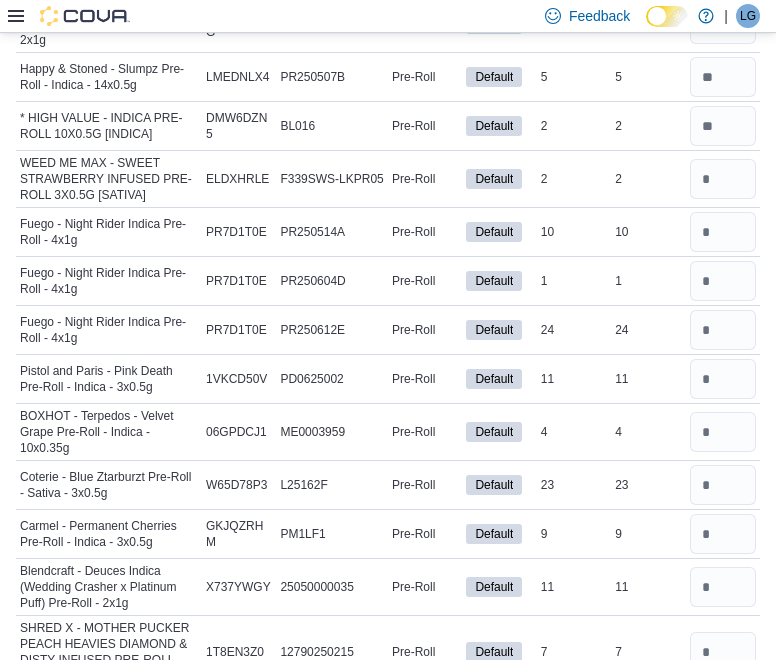 scroll, scrollTop: 8967, scrollLeft: 0, axis: vertical 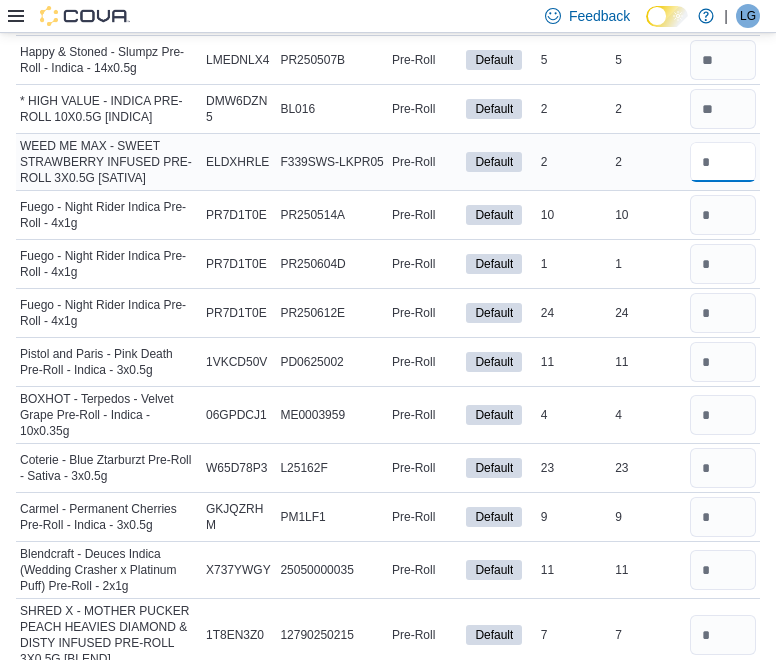 click at bounding box center [723, 162] 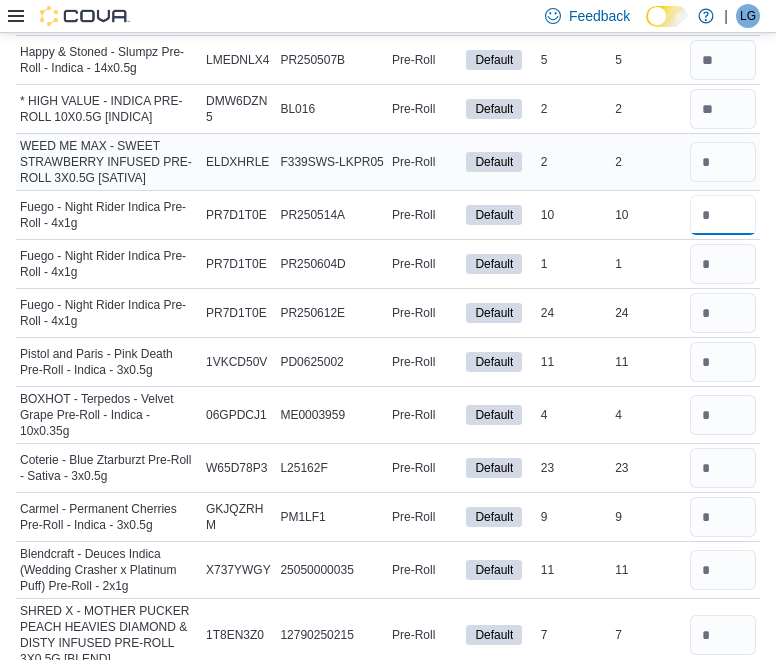 type 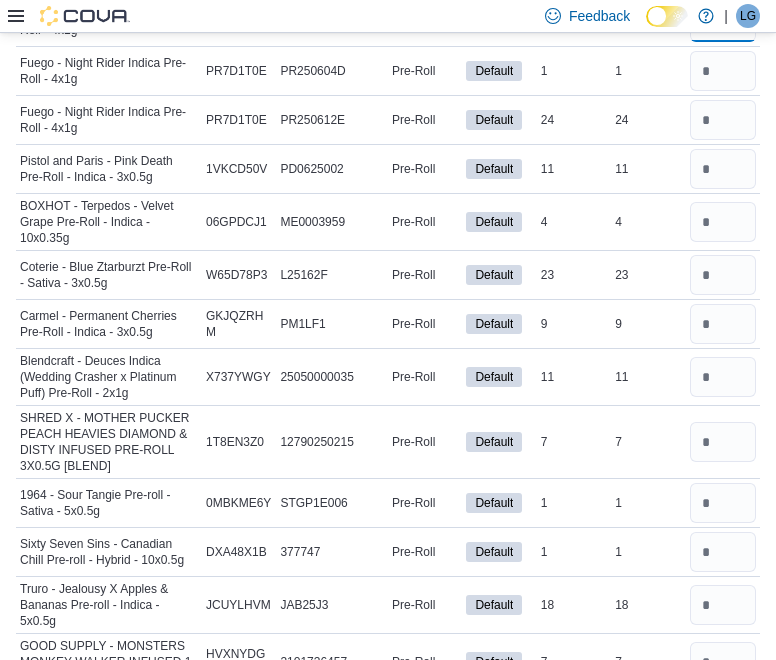 scroll, scrollTop: 9167, scrollLeft: 0, axis: vertical 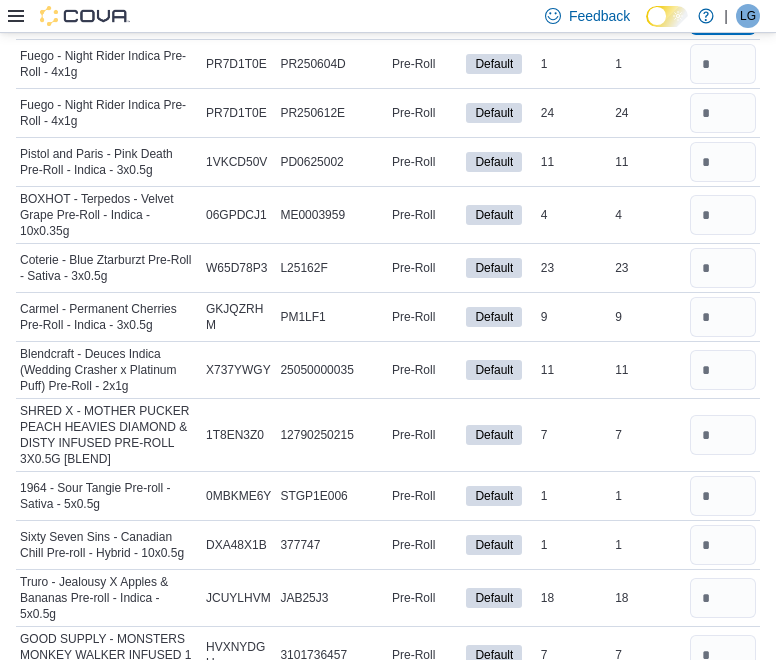 type on "**" 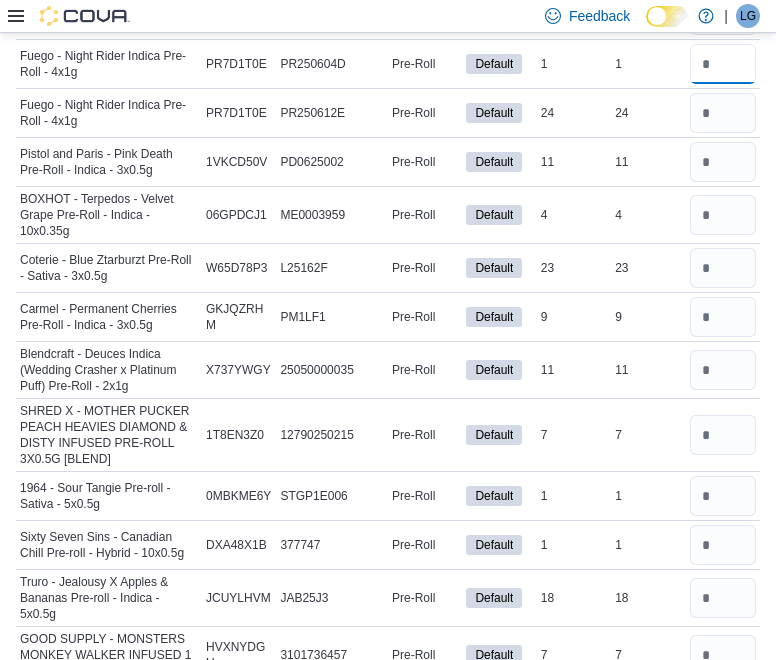 type 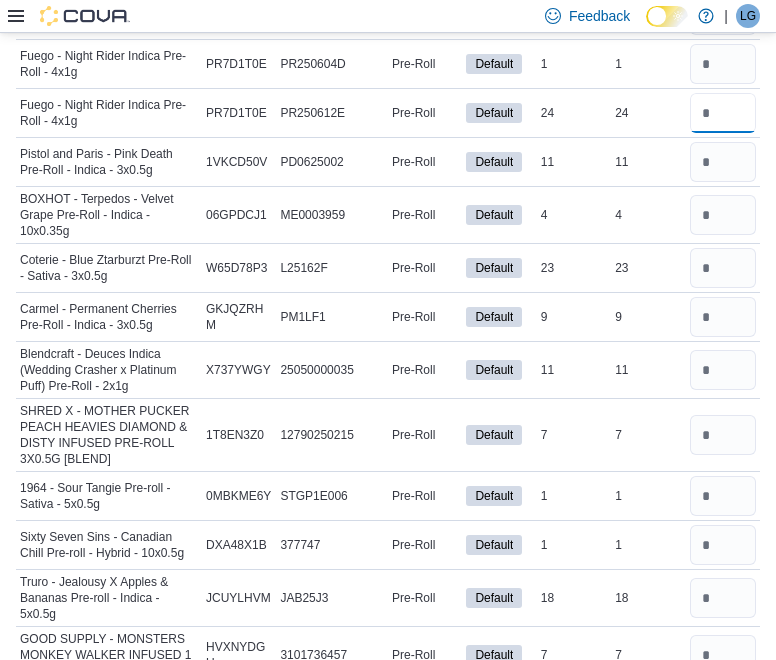 type 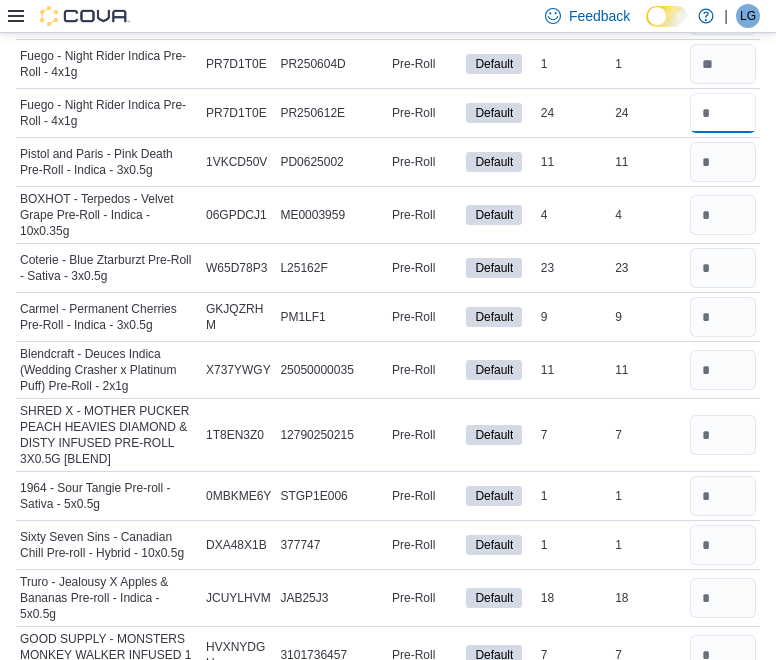 type on "**" 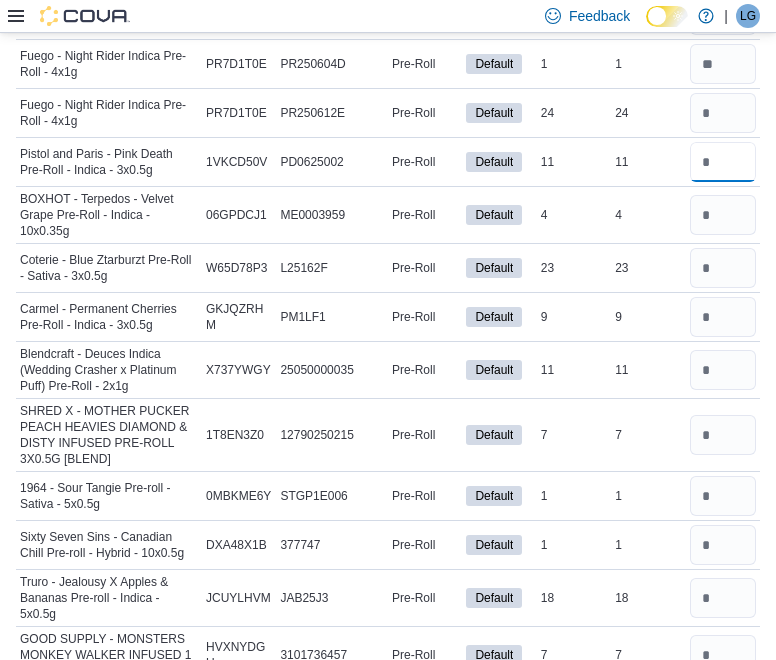 type 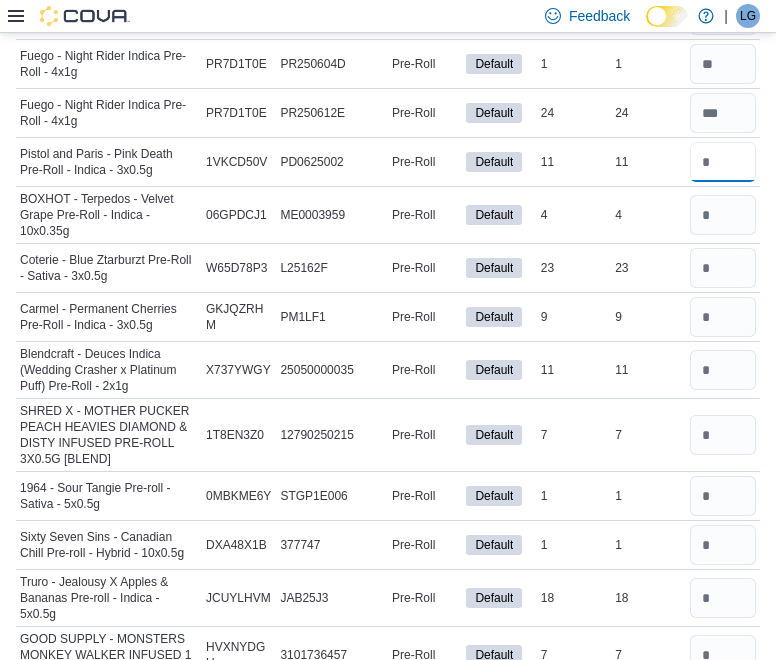 type on "**" 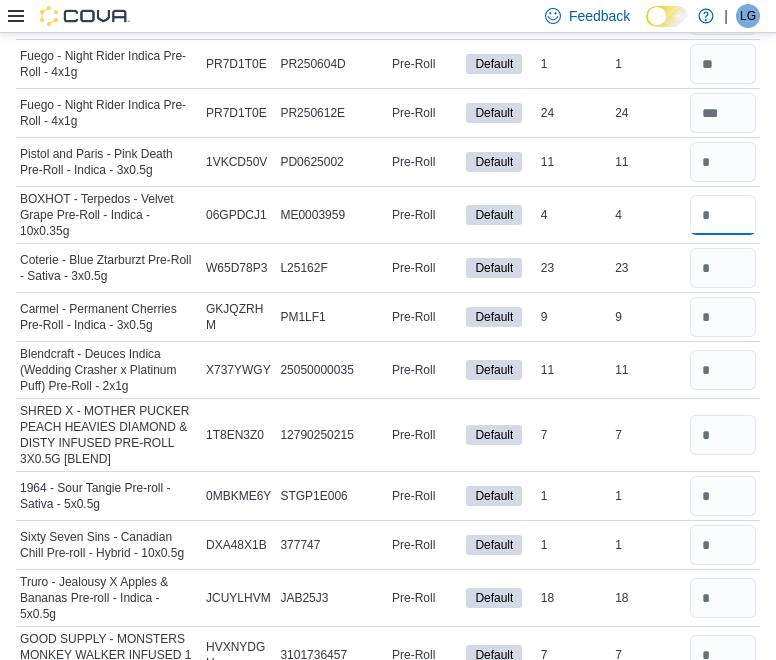 type 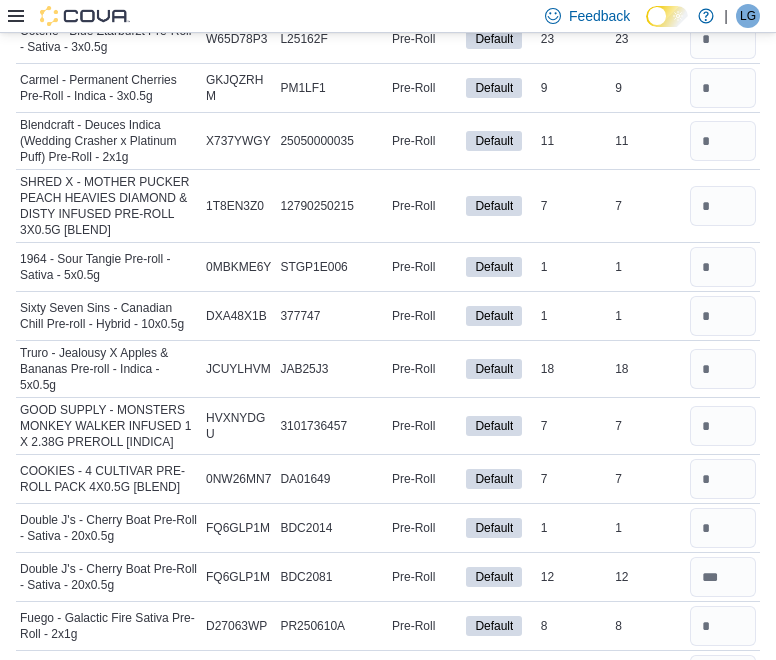 scroll, scrollTop: 9401, scrollLeft: 0, axis: vertical 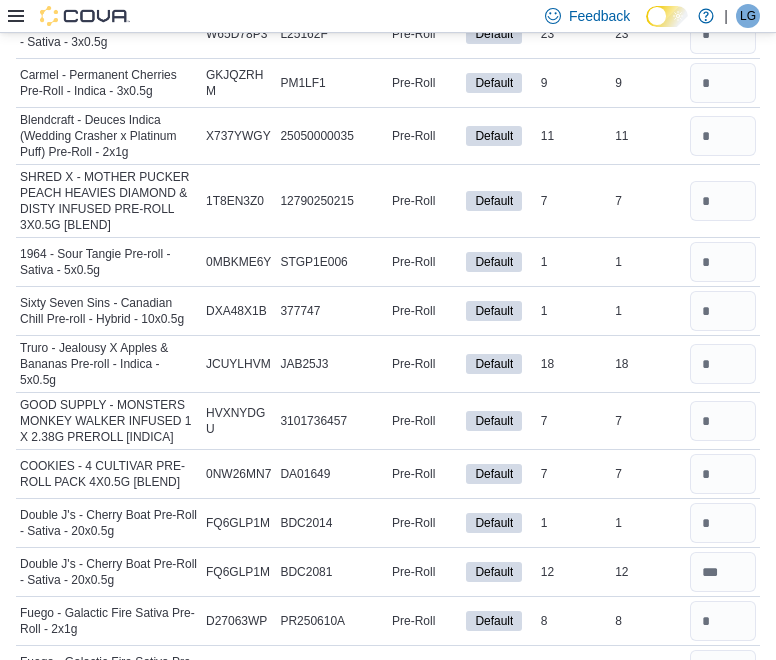 type on "*" 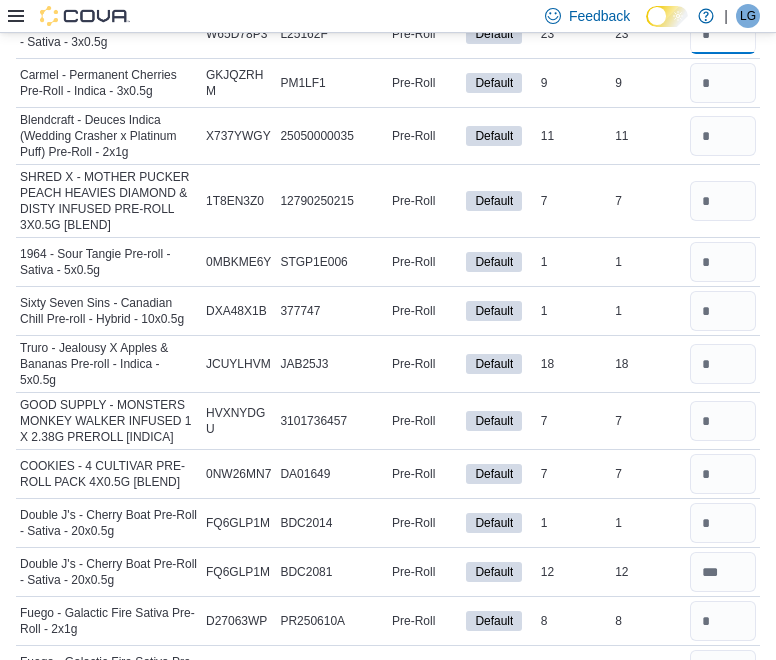 type 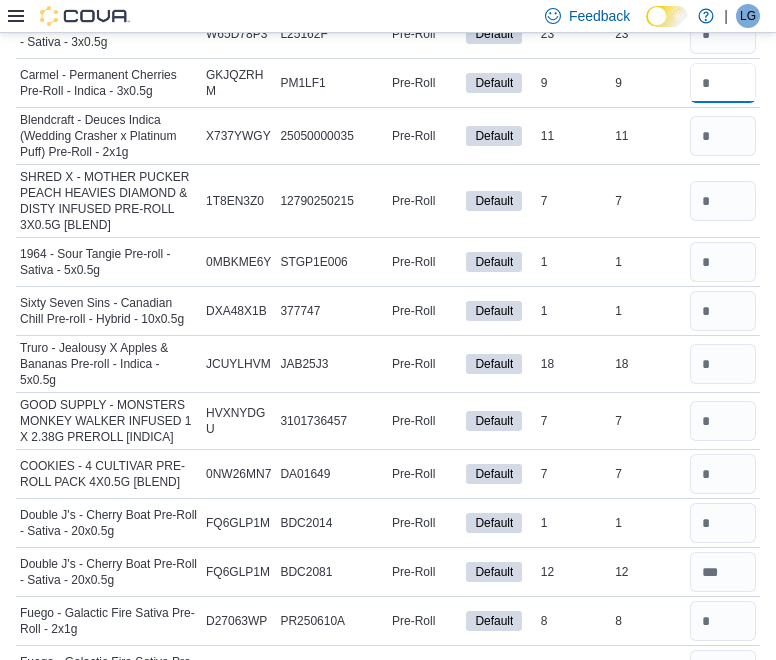 type 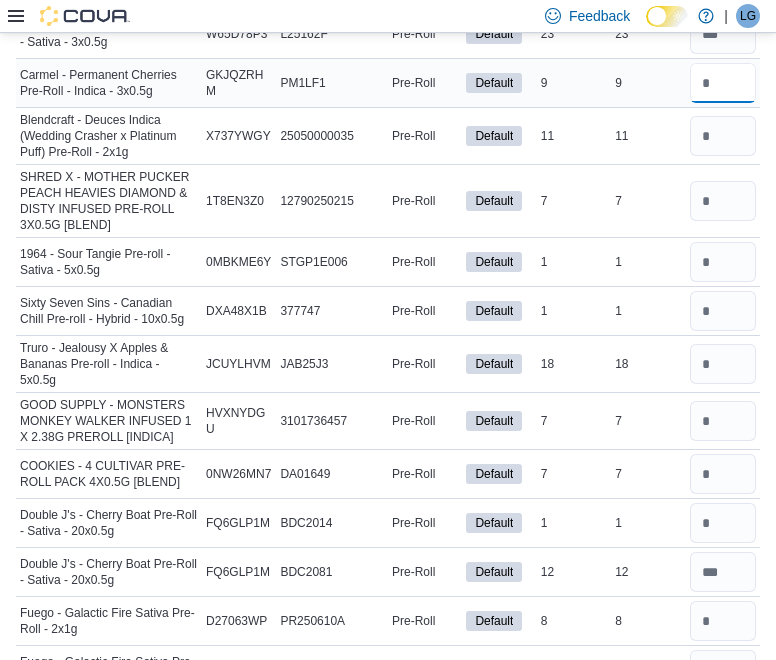 click at bounding box center (723, 83) 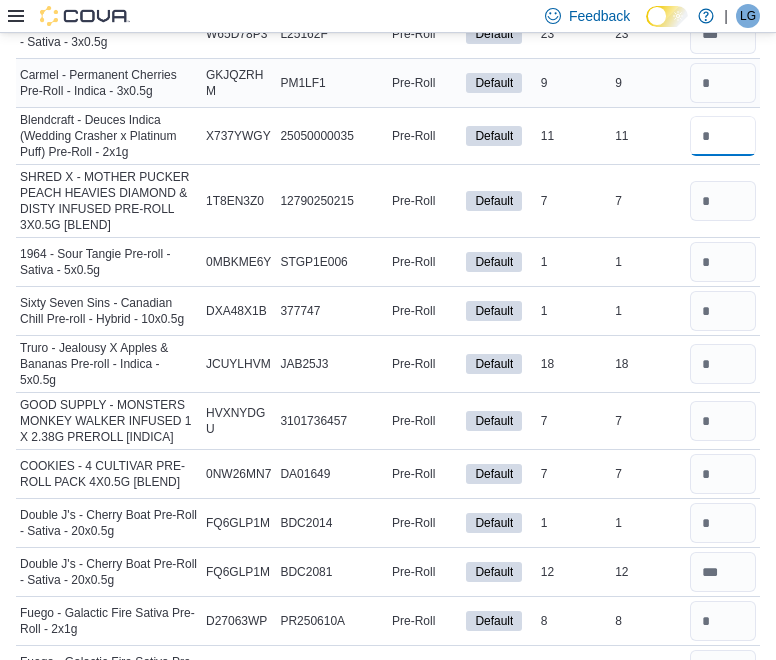 type 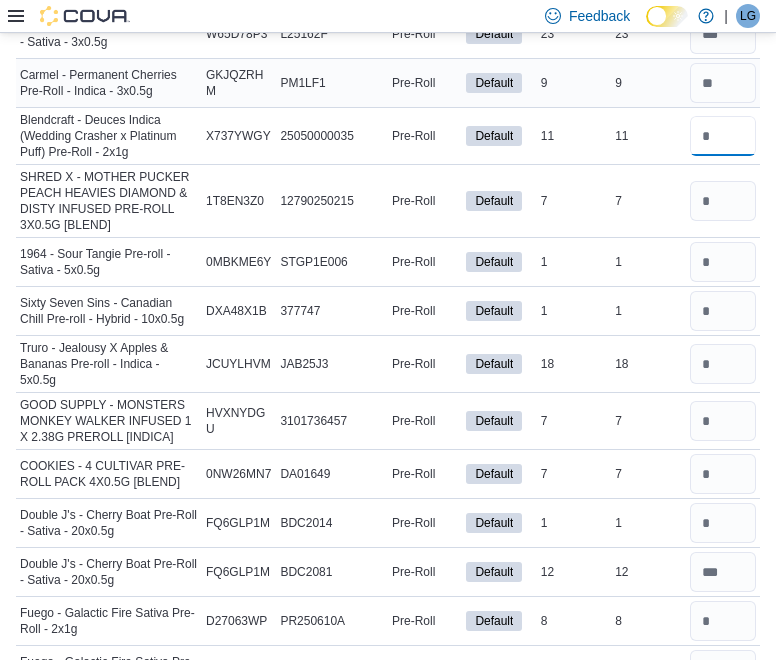 type on "**" 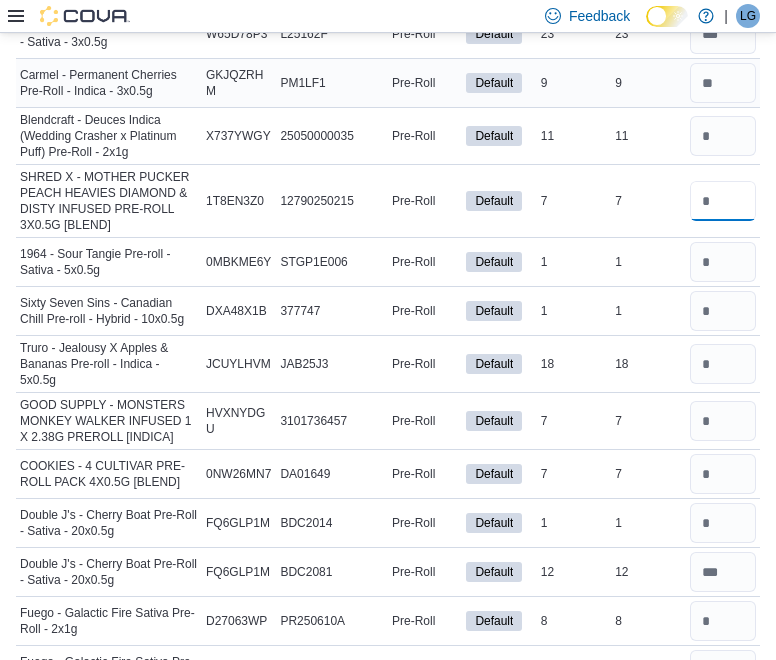 type 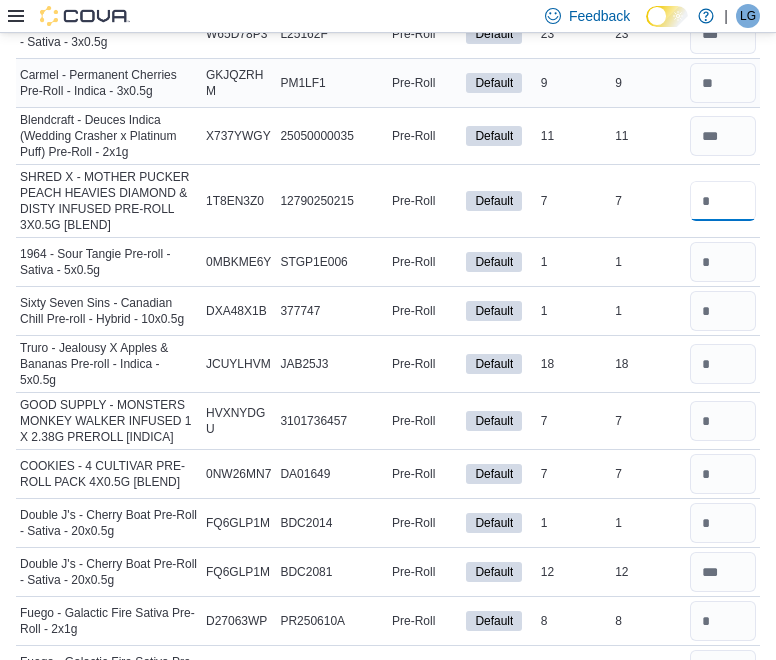 type on "*" 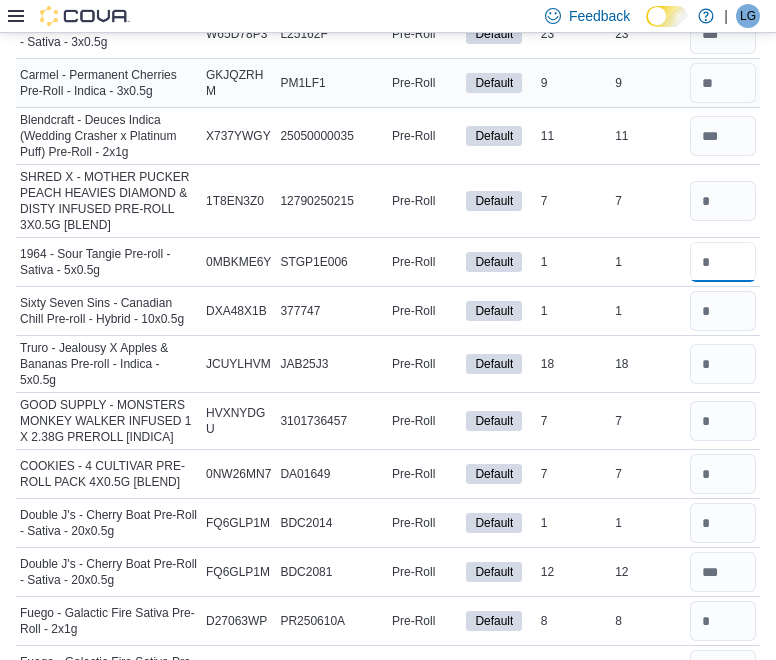 type 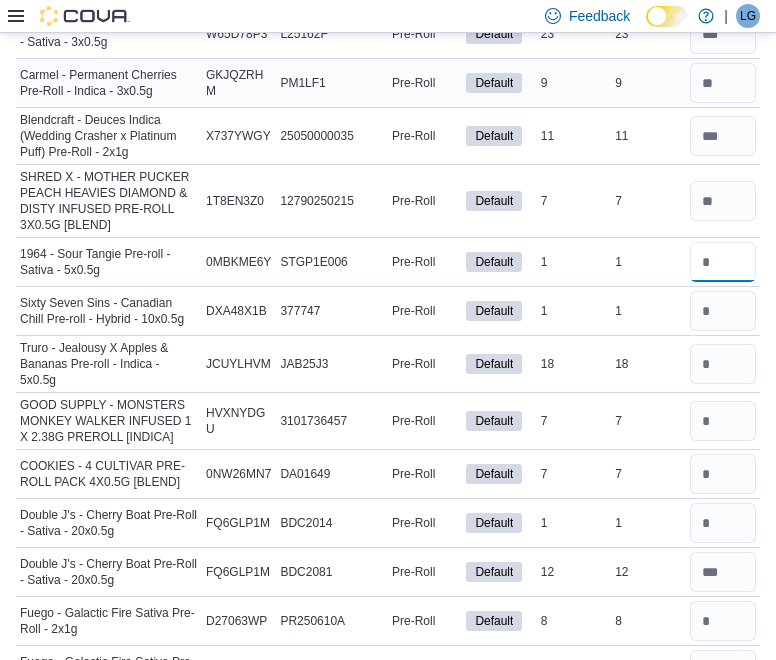 type on "*" 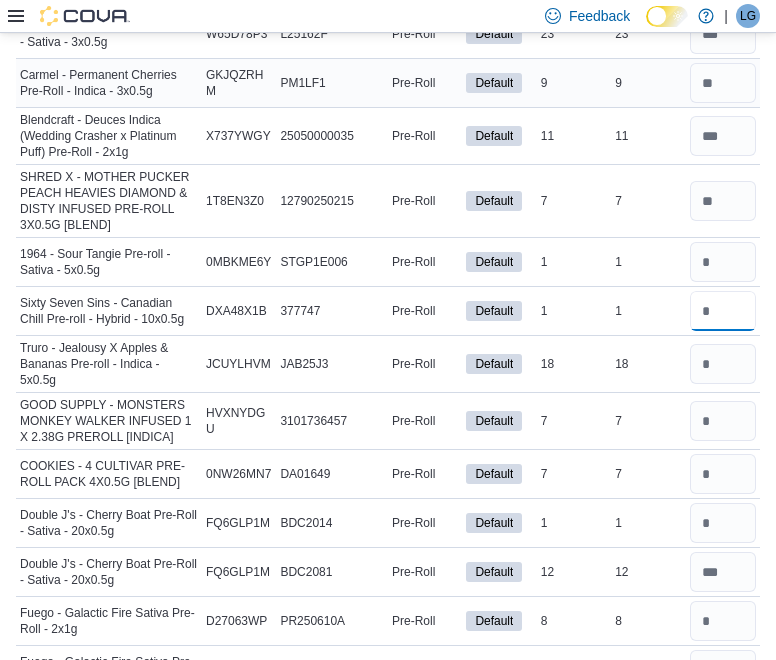 type 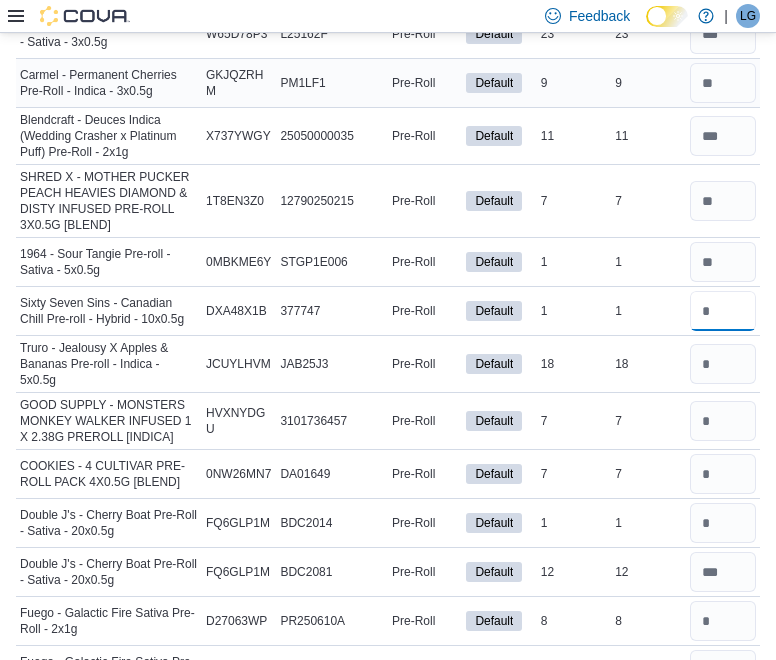 type on "*" 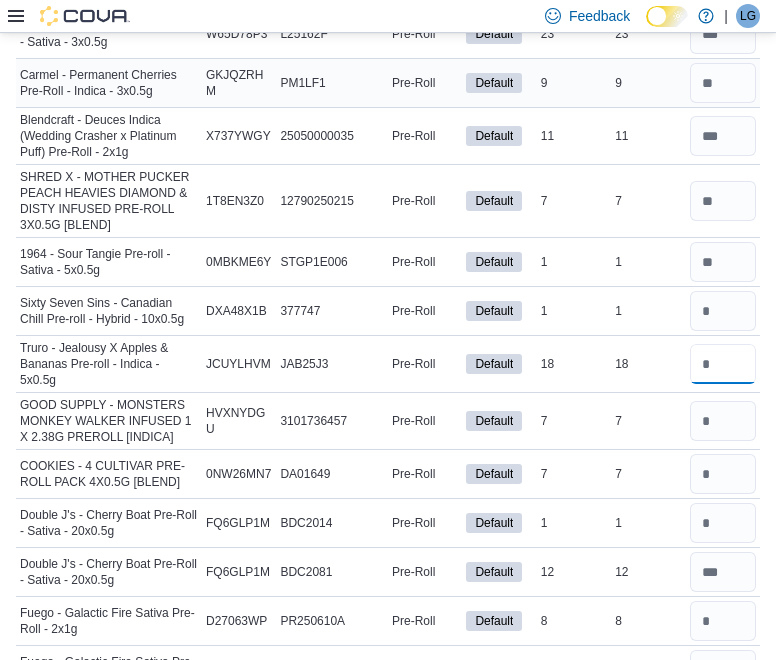 type 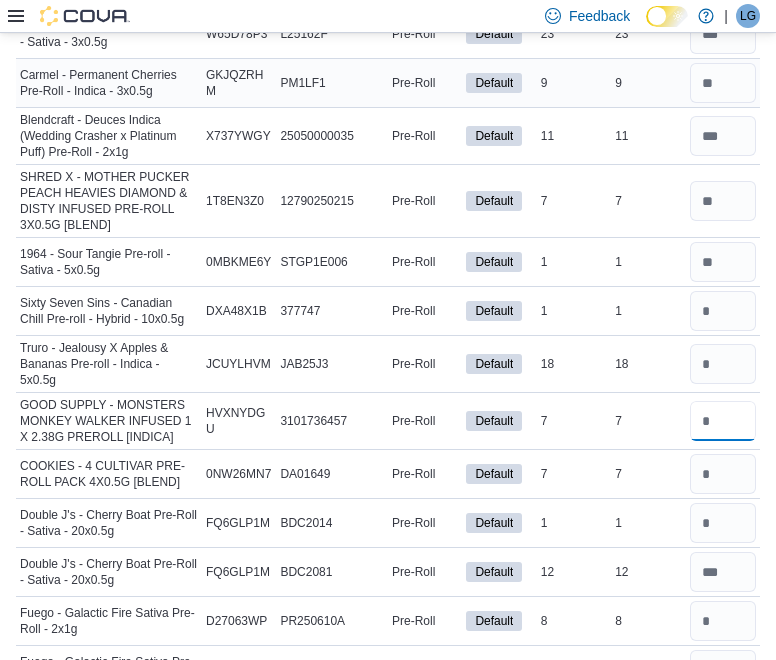 type 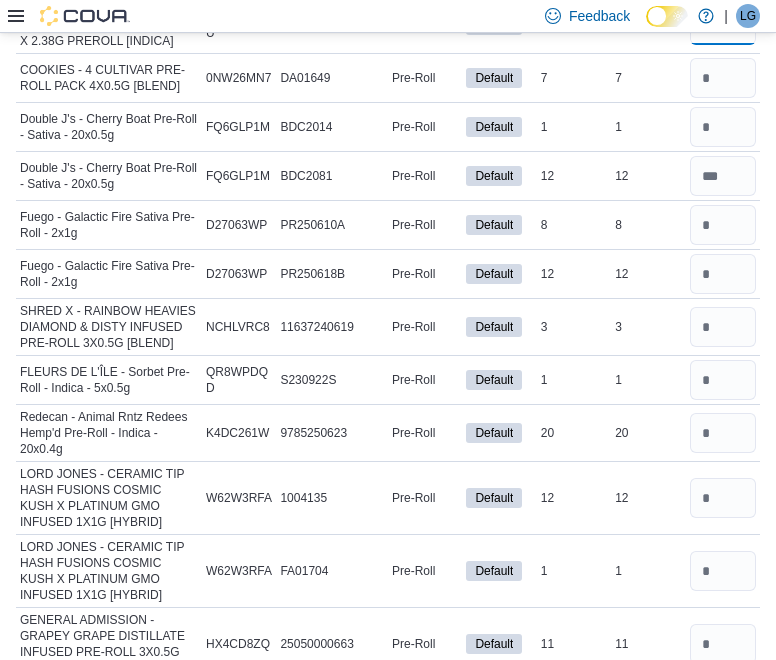 scroll, scrollTop: 9812, scrollLeft: 0, axis: vertical 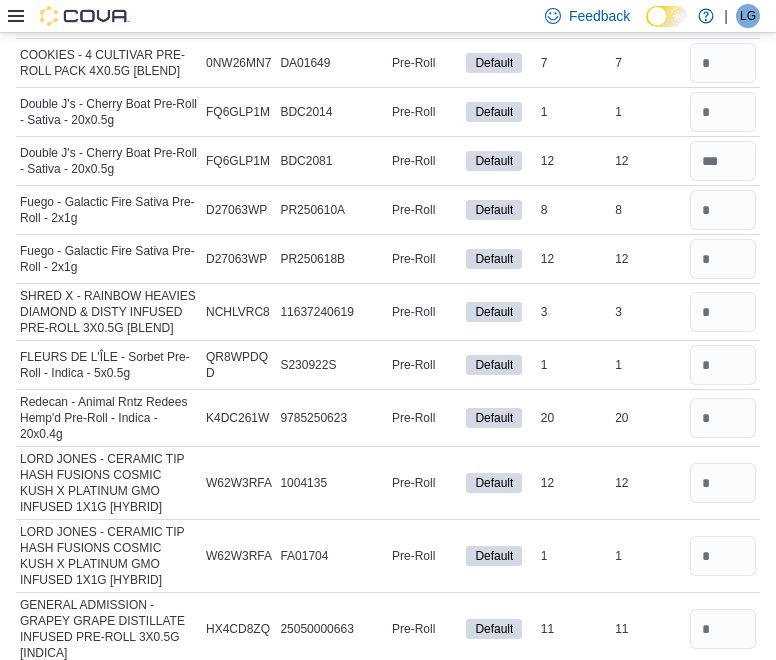 click at bounding box center (723, 10) 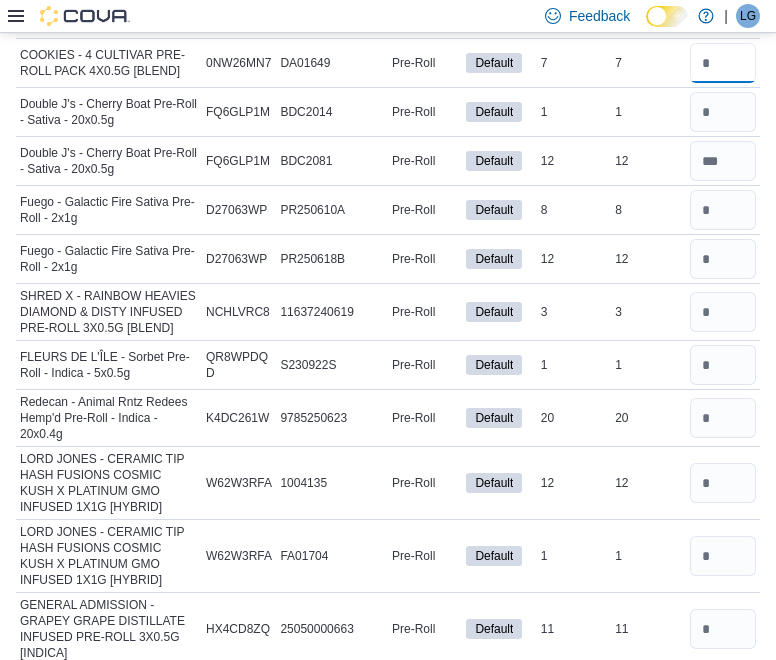 type 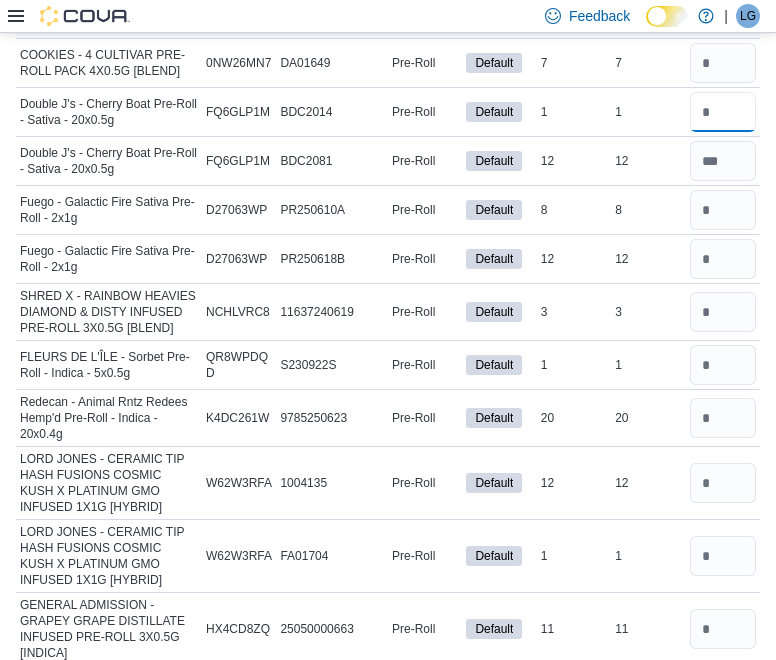 type 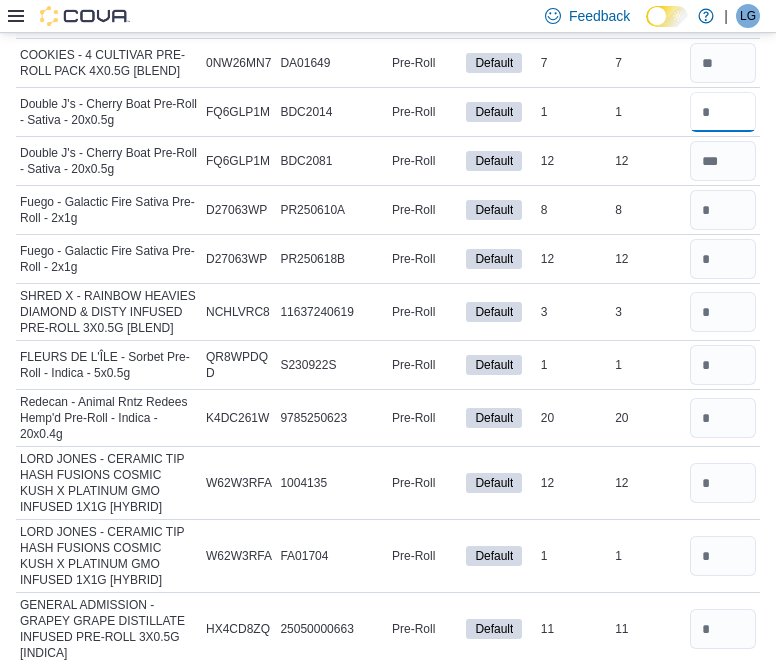 type on "*" 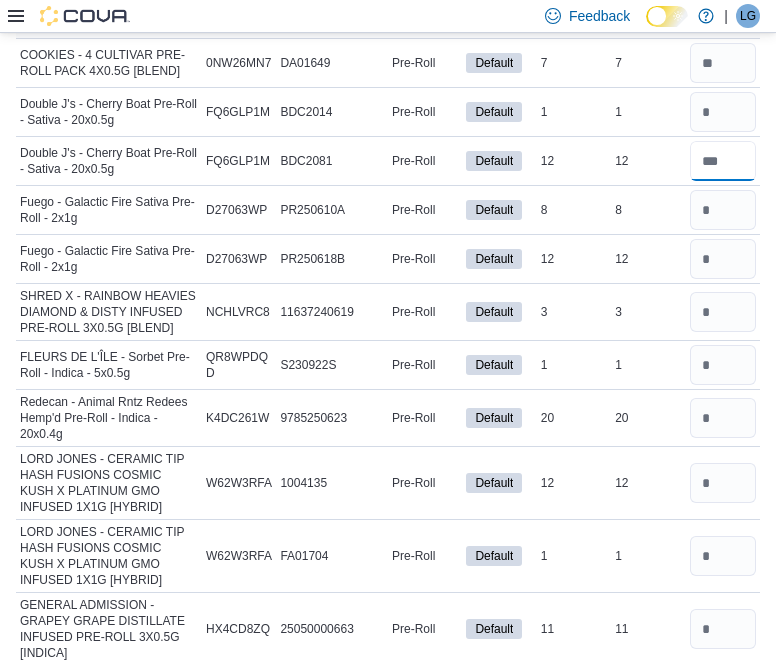type 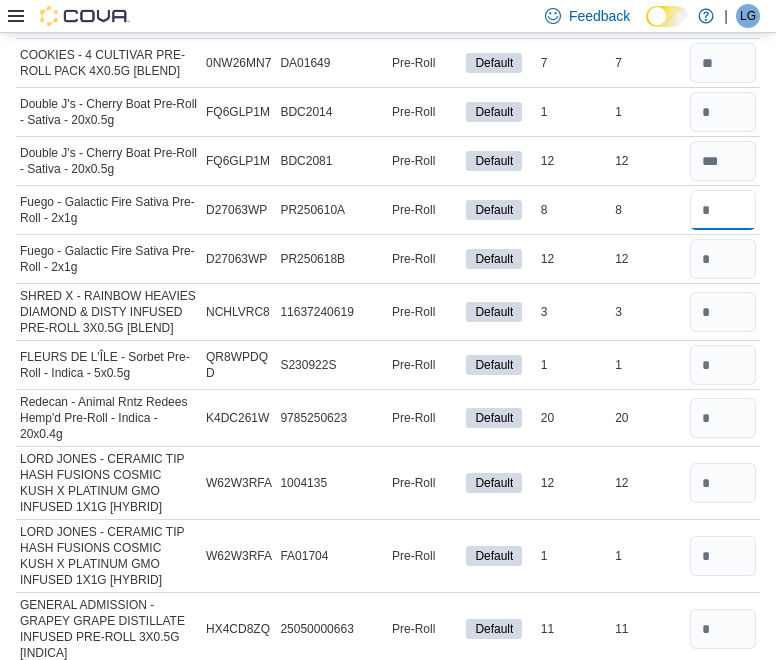 type 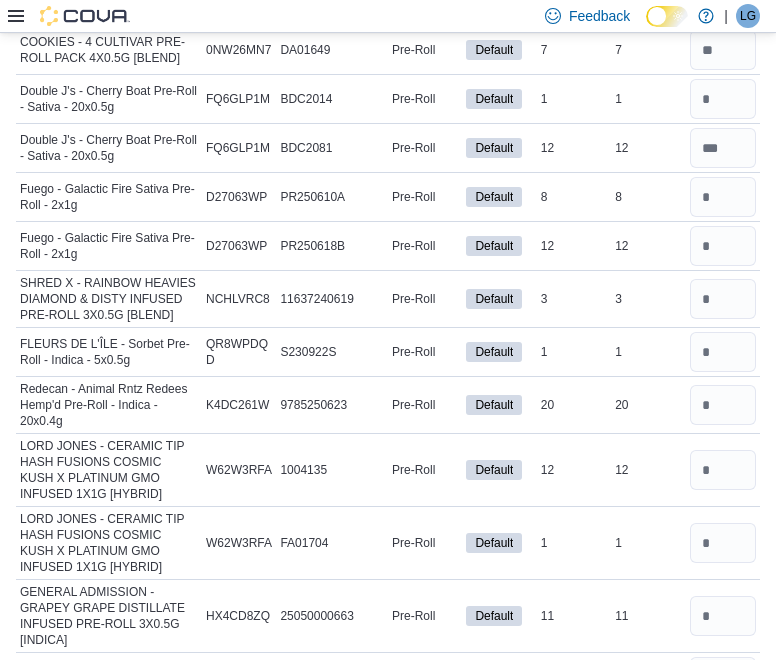 scroll, scrollTop: 9802, scrollLeft: 0, axis: vertical 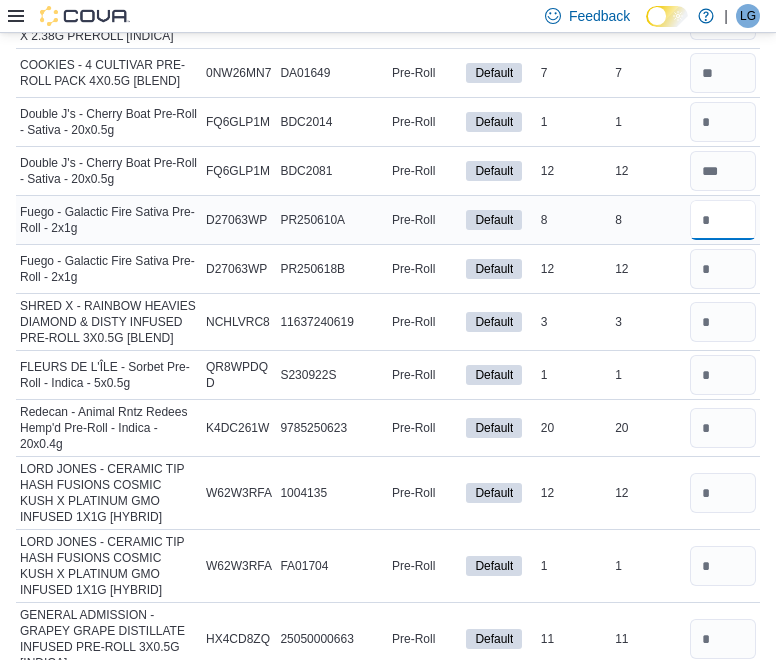 click at bounding box center [723, 220] 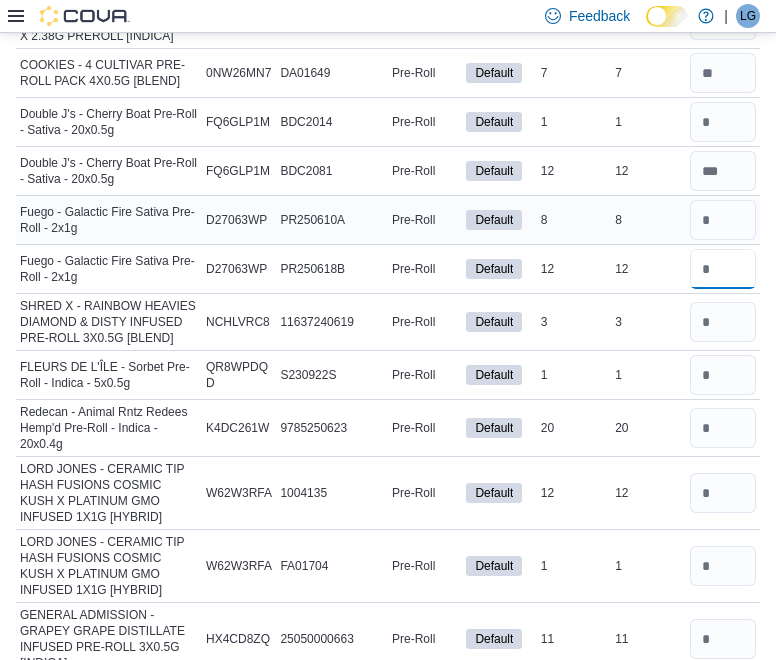 type 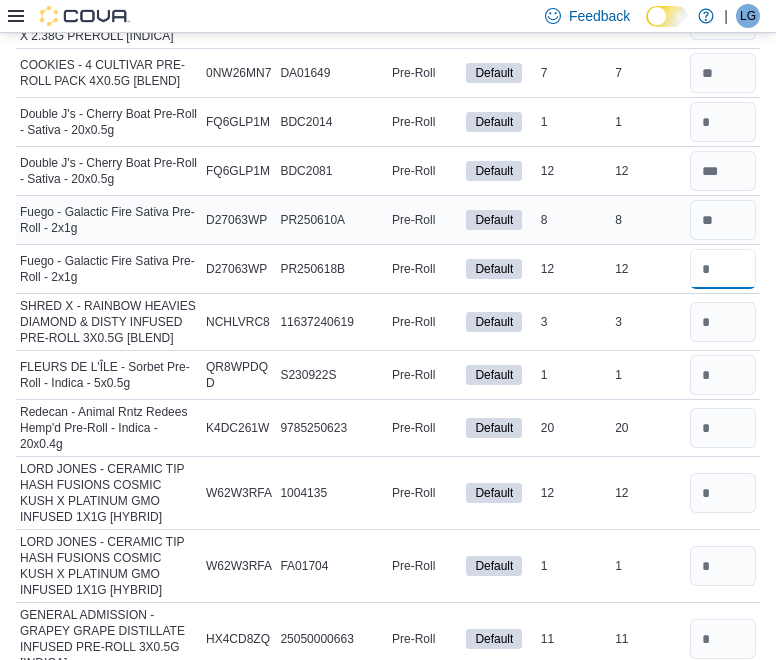 type on "**" 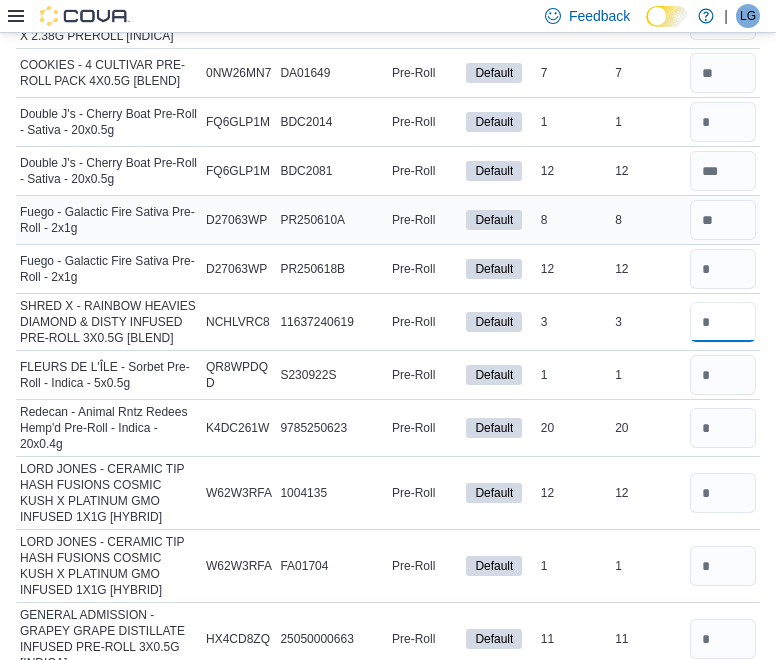 type 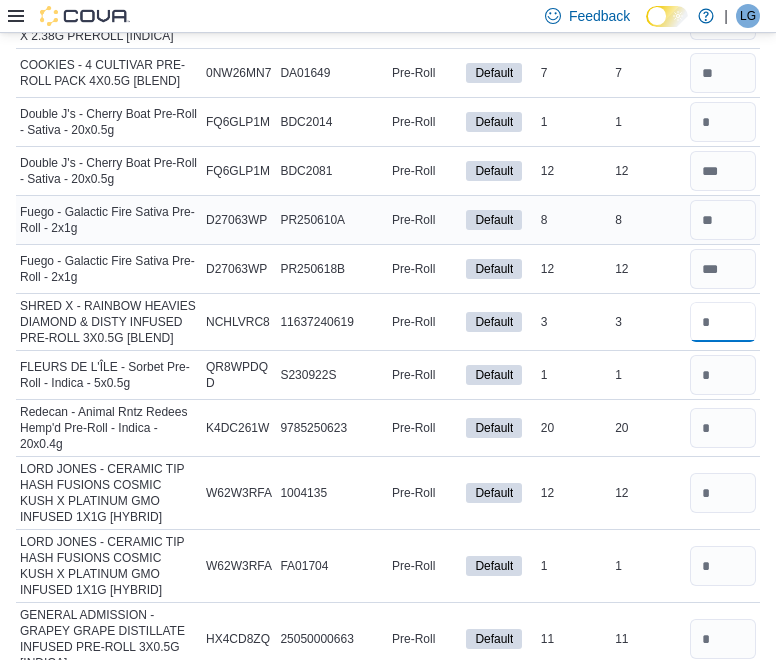 type on "*" 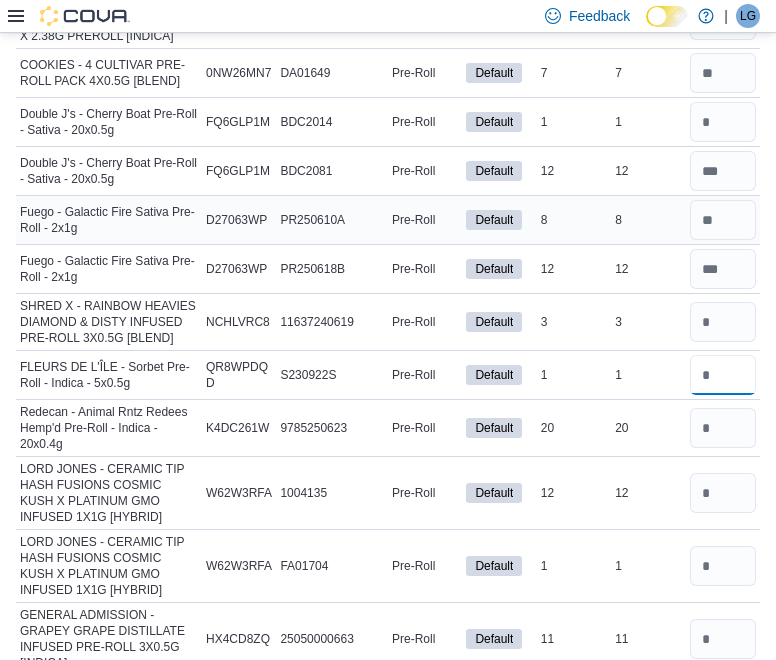 type 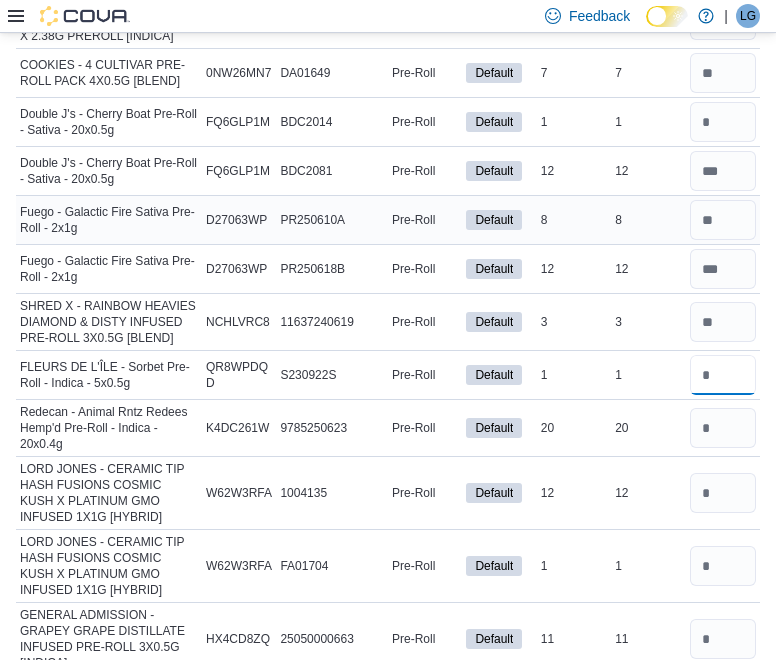 type on "*" 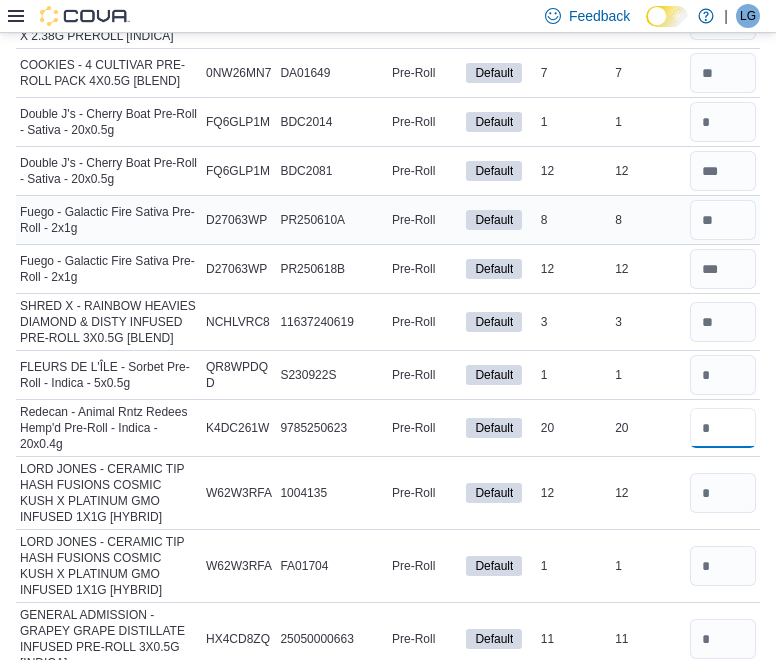 type 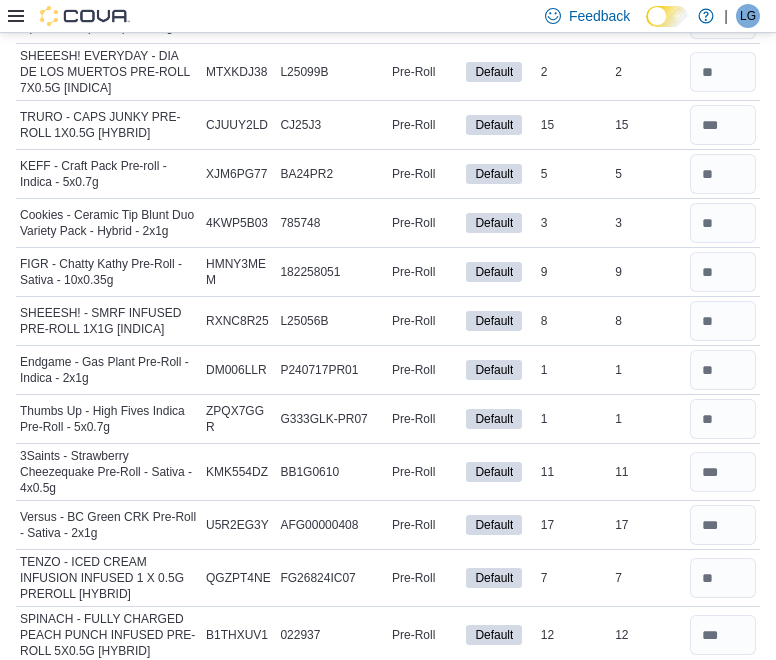 scroll, scrollTop: 0, scrollLeft: 0, axis: both 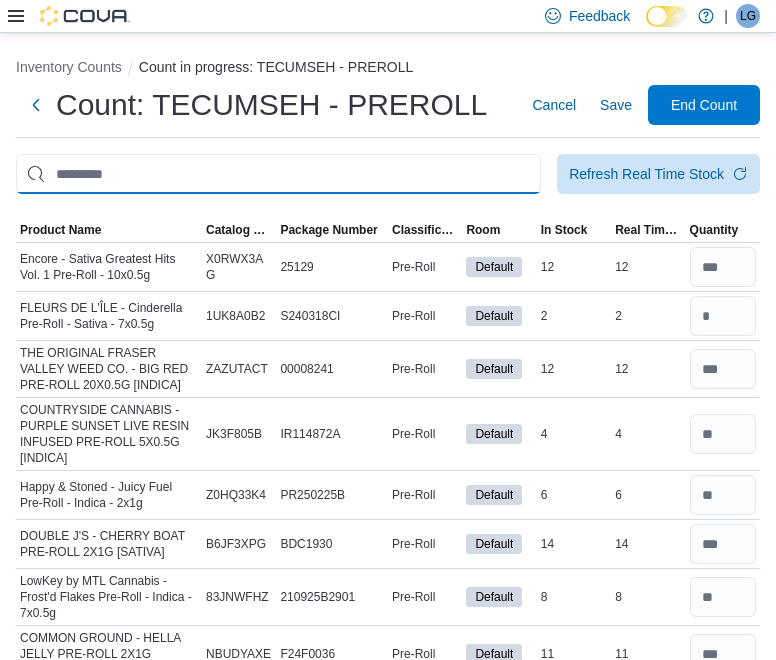 click at bounding box center [278, 174] 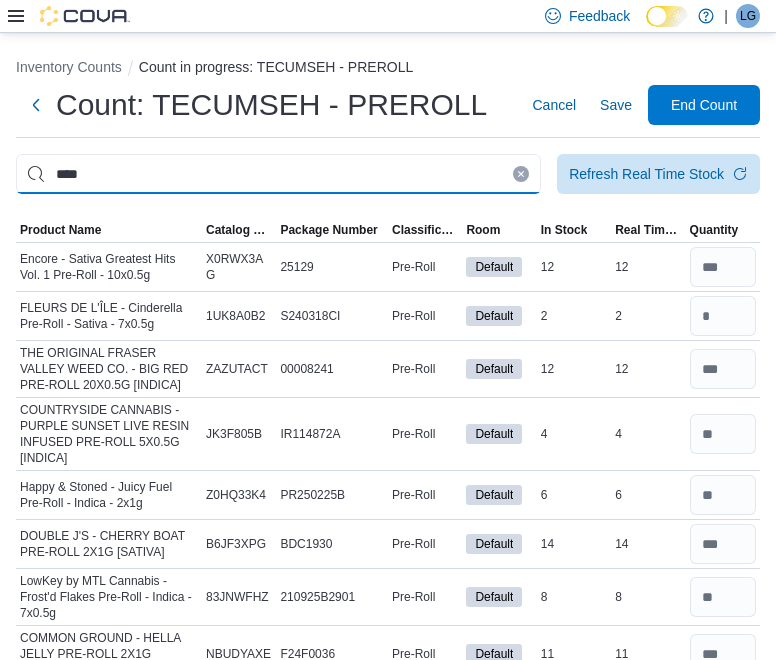 type on "****" 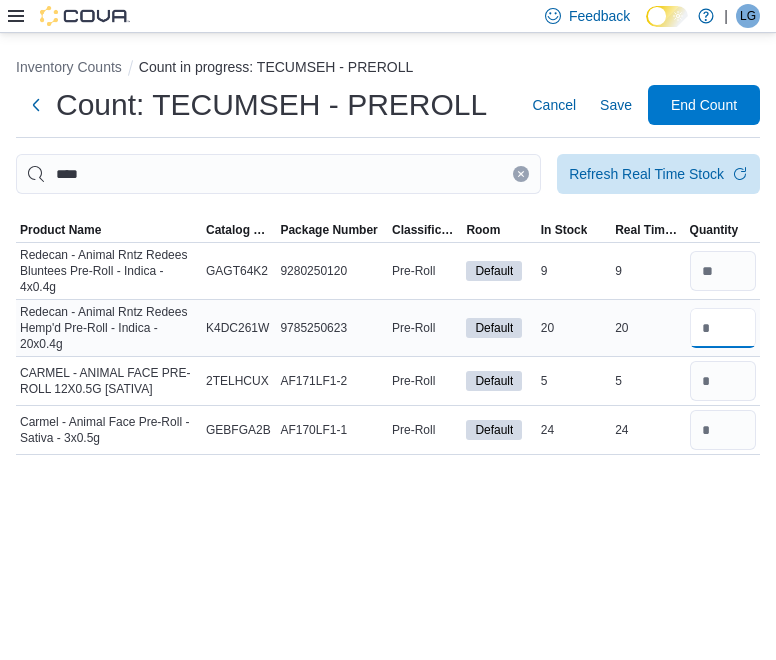click at bounding box center [723, 328] 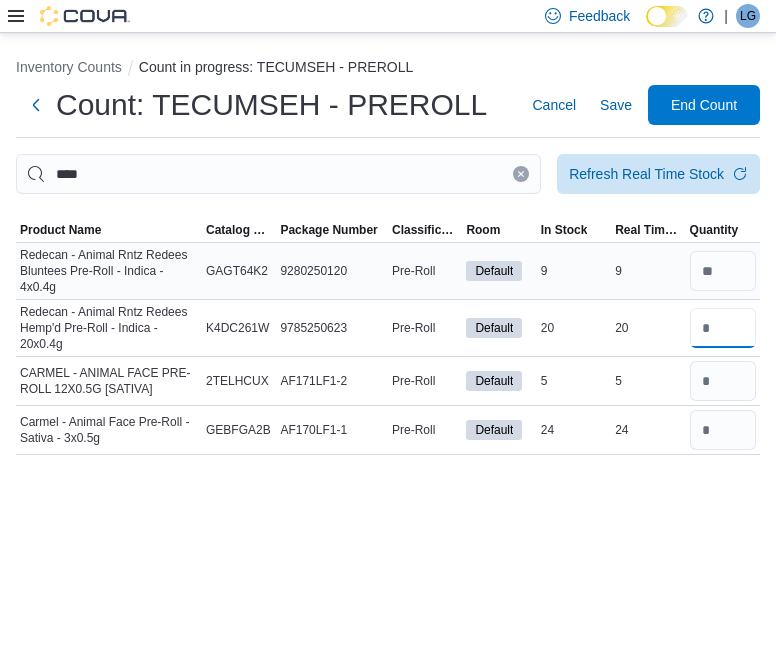 type on "**" 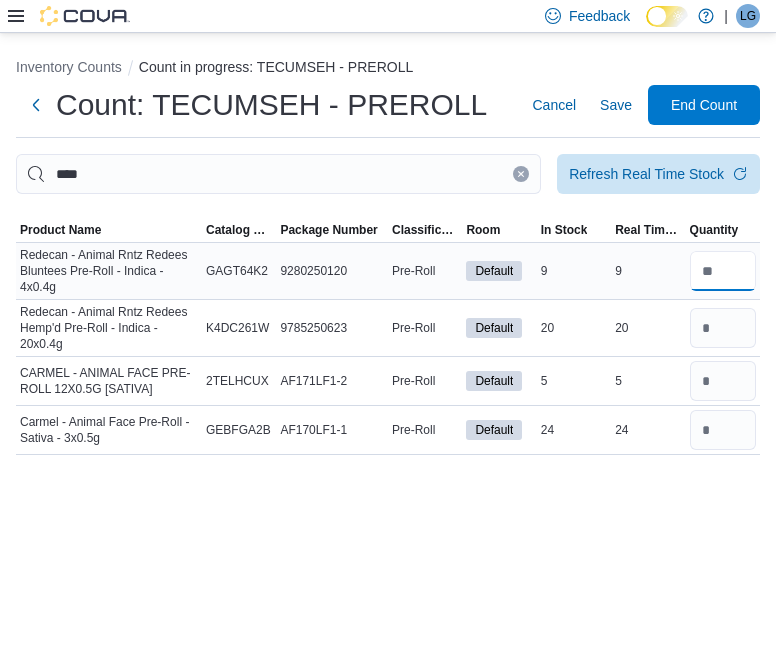 type 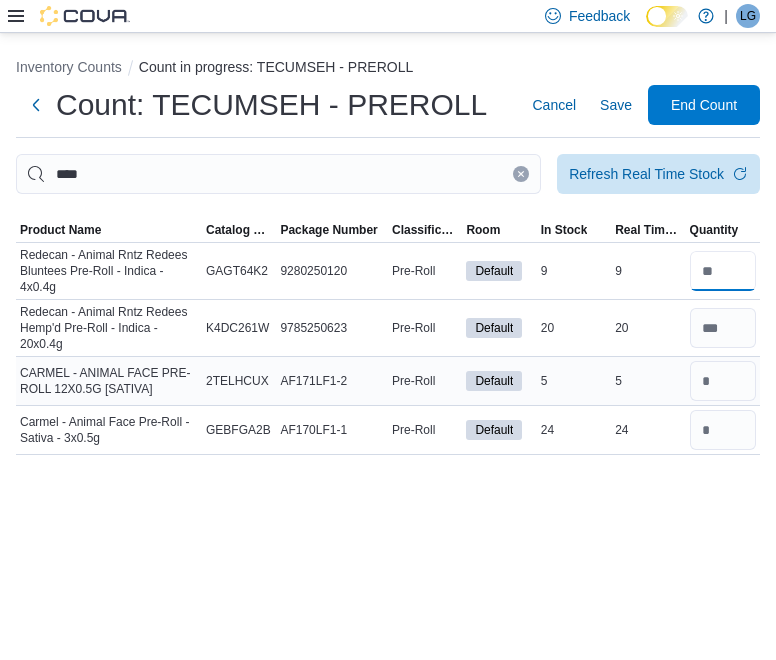 type on "*" 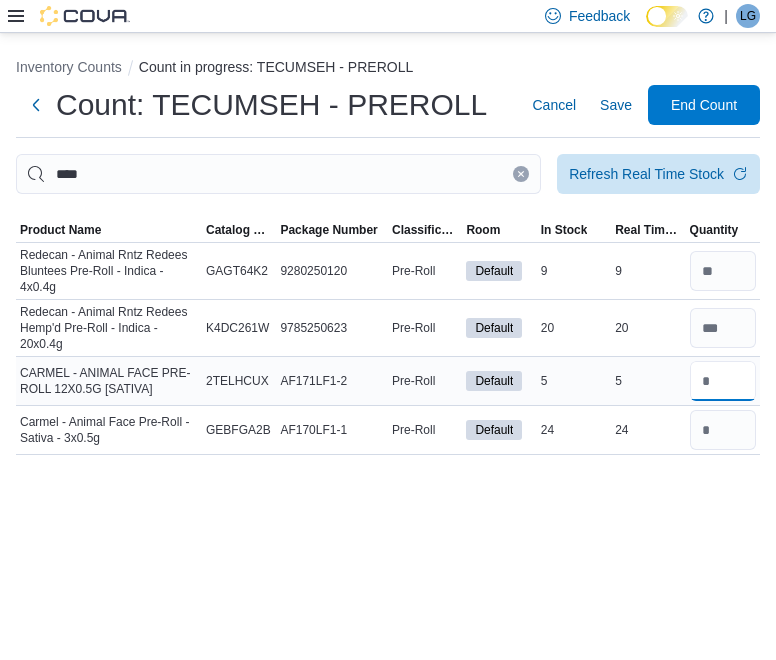 type 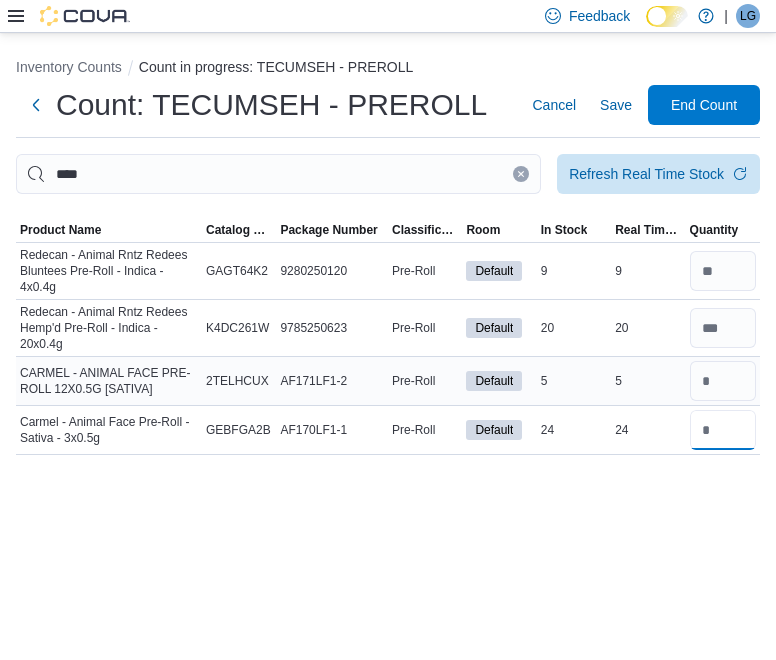 type 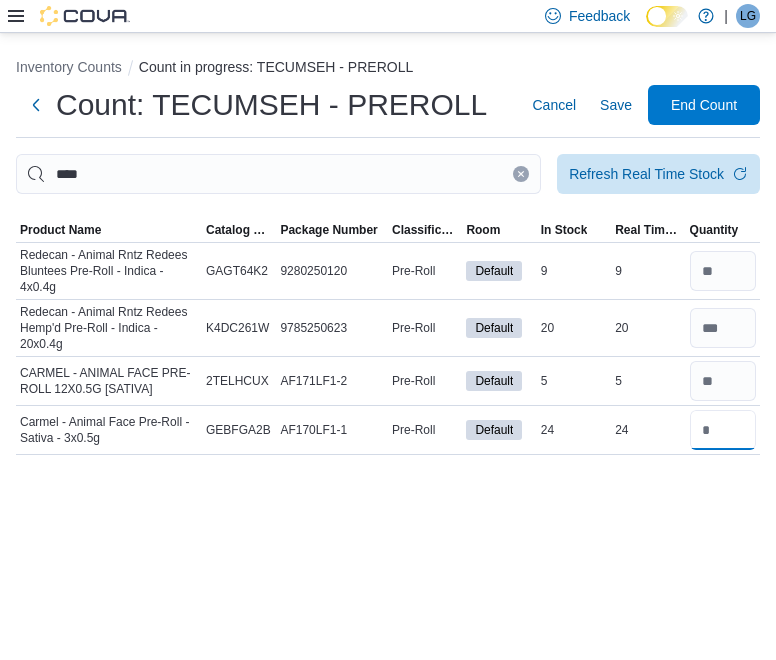 type on "**" 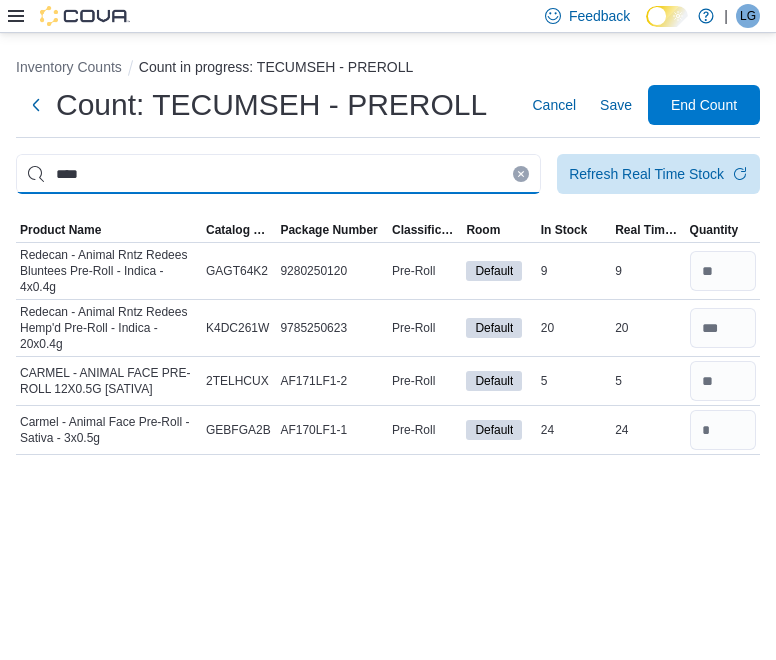 type 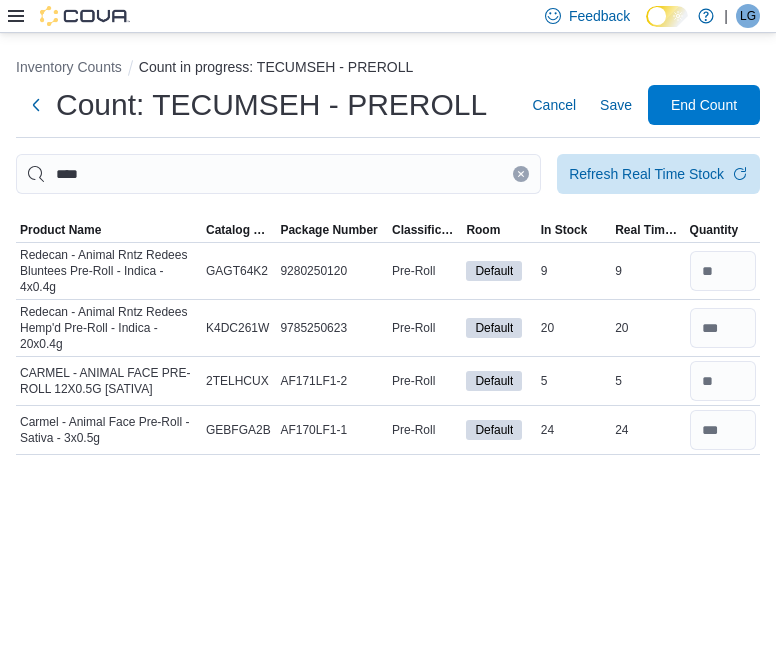 click 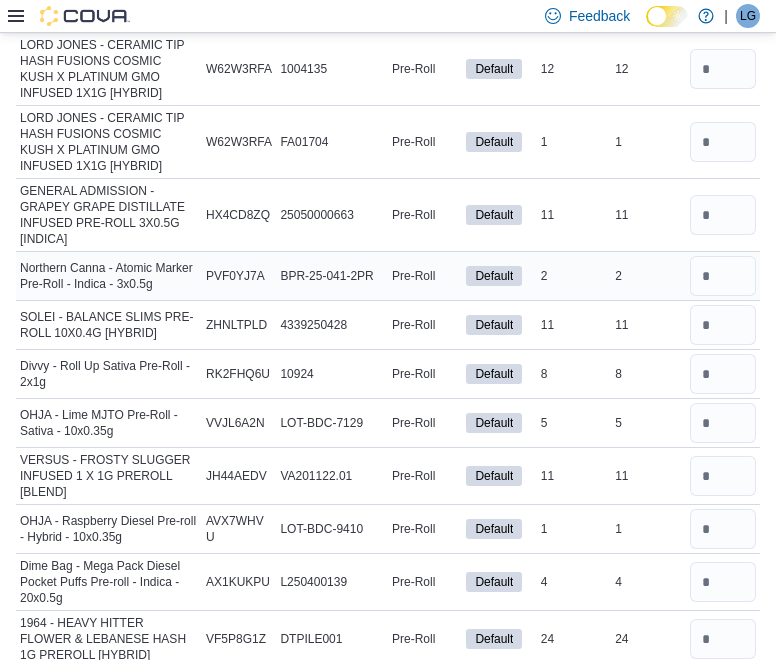 scroll, scrollTop: 10225, scrollLeft: 0, axis: vertical 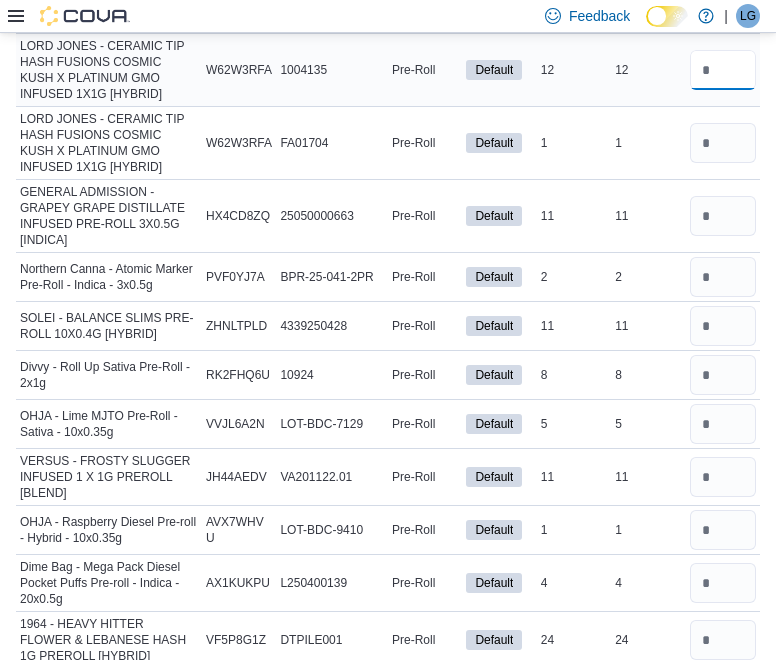 click at bounding box center (723, 70) 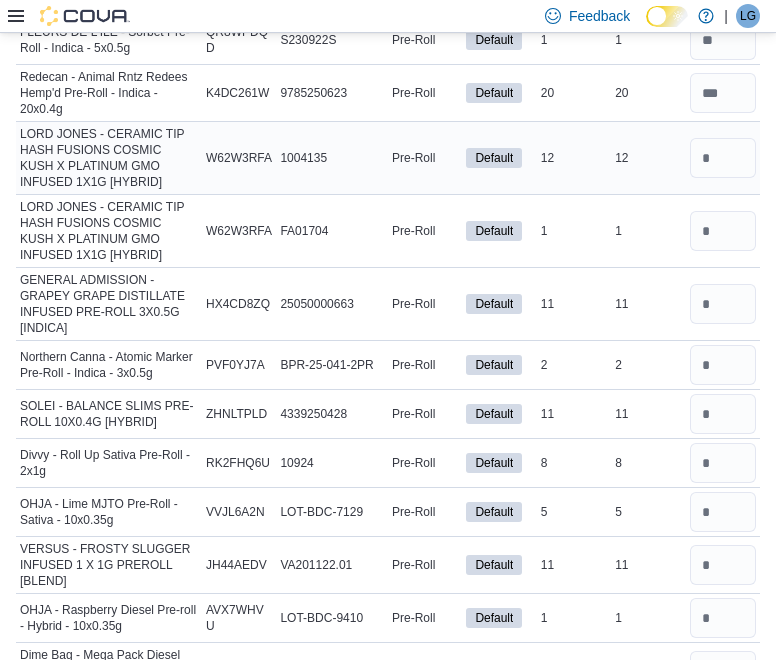 scroll, scrollTop: 10138, scrollLeft: 0, axis: vertical 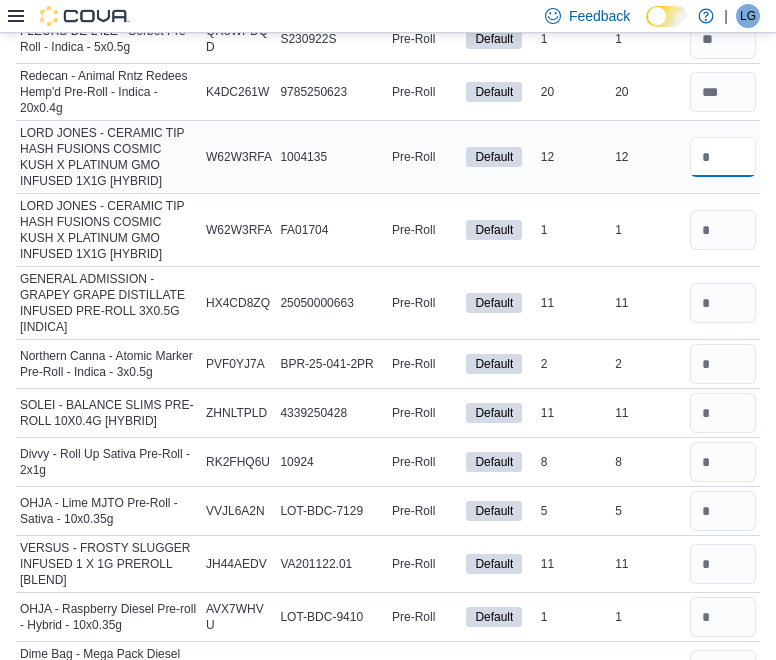 click at bounding box center (723, 157) 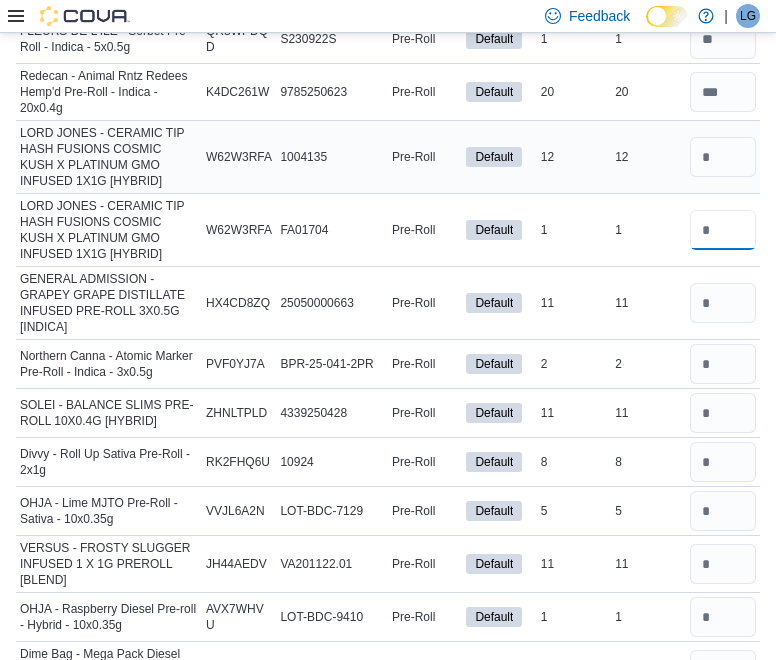 type on "*" 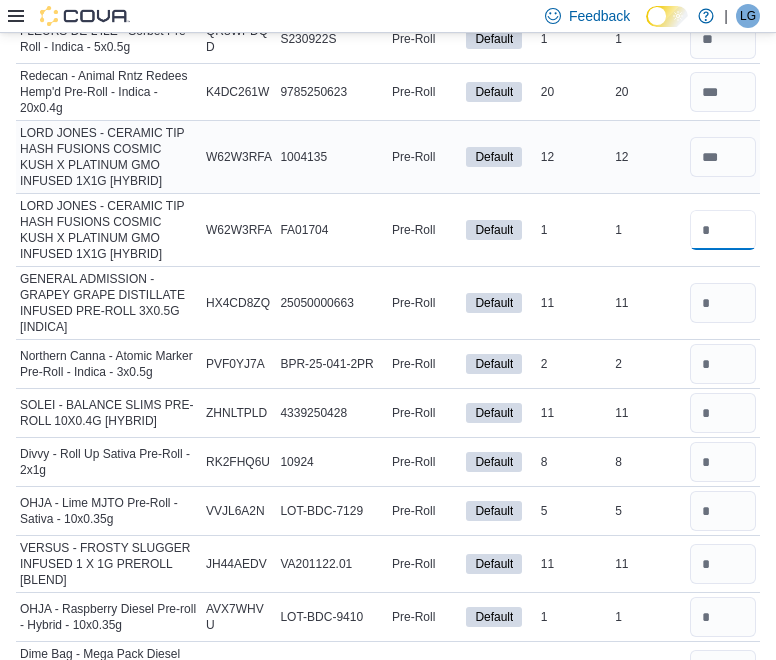 type on "*" 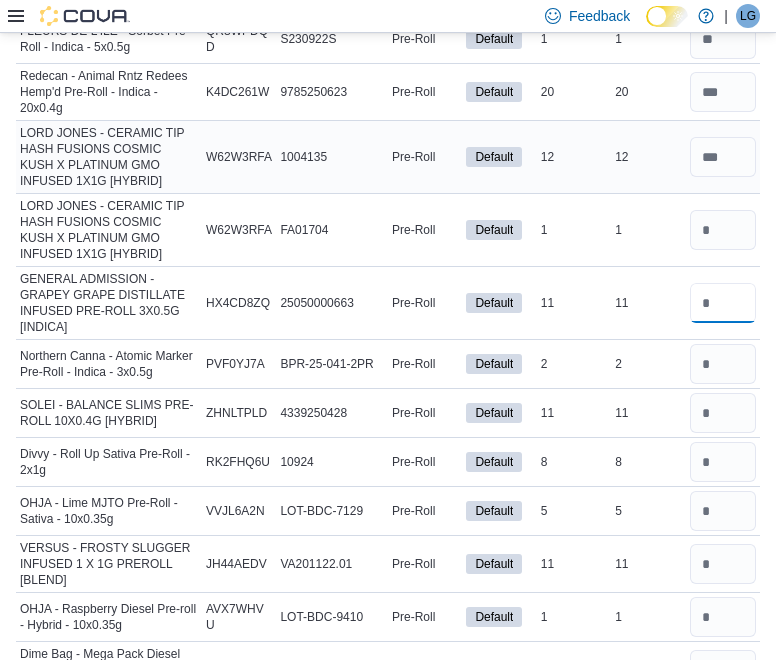 type 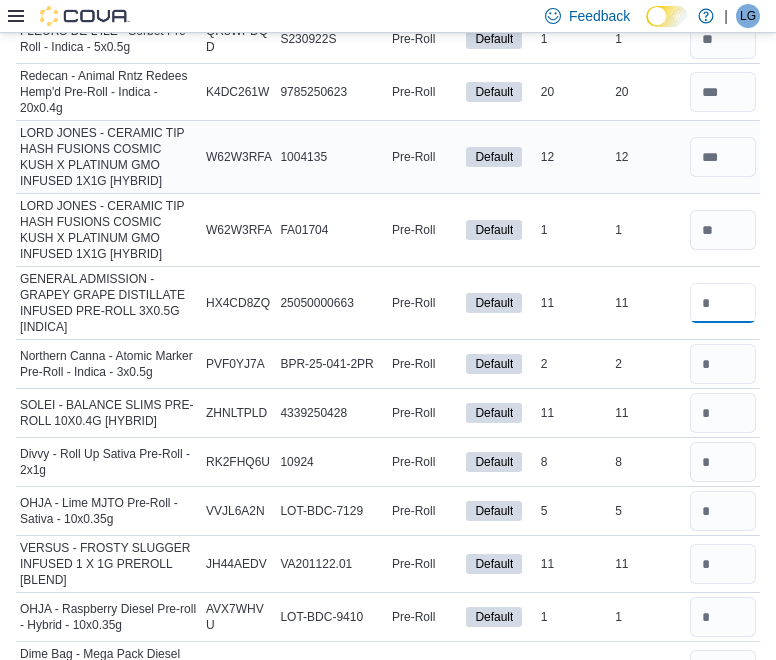 type on "**" 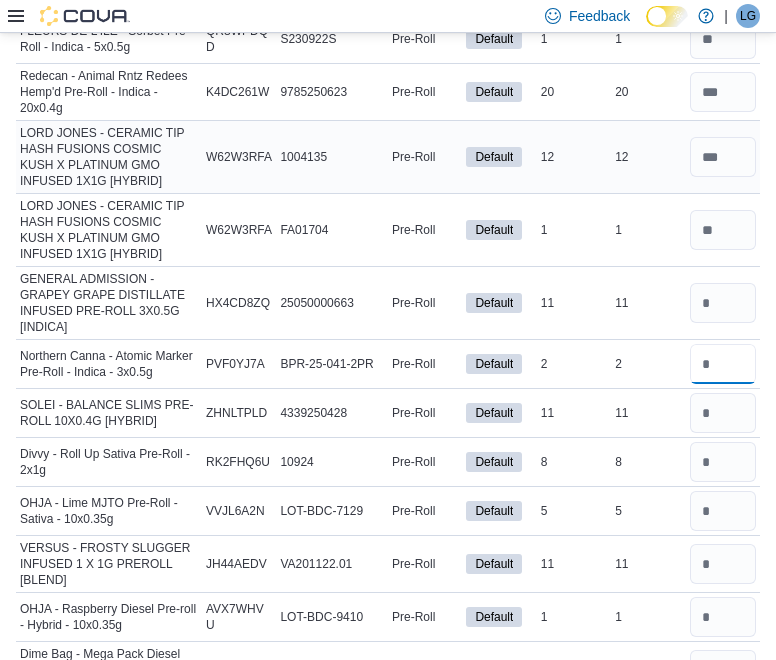 type 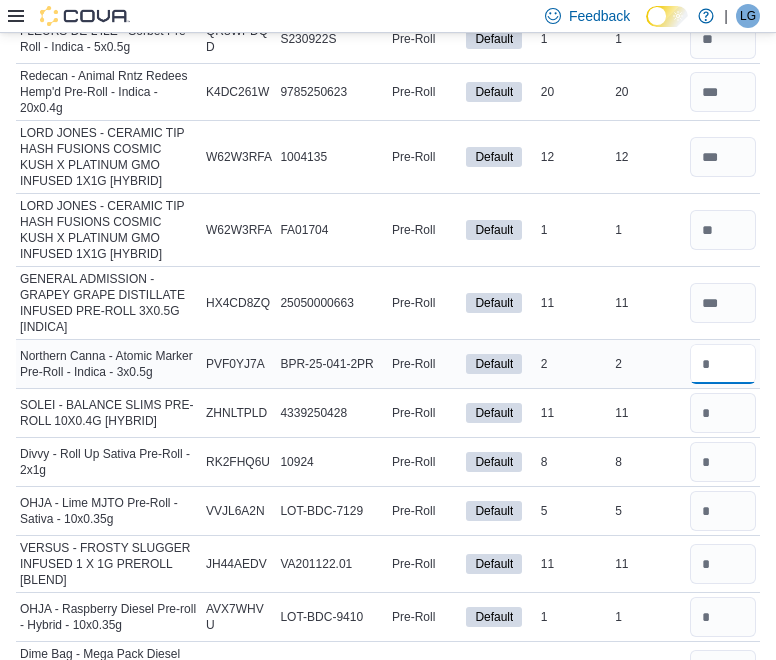 click at bounding box center (723, 364) 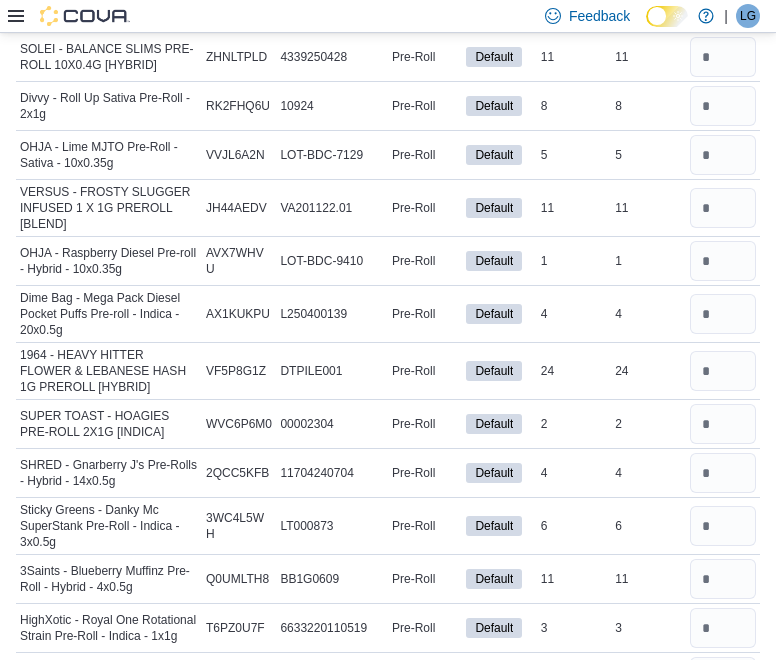 scroll, scrollTop: 10504, scrollLeft: 0, axis: vertical 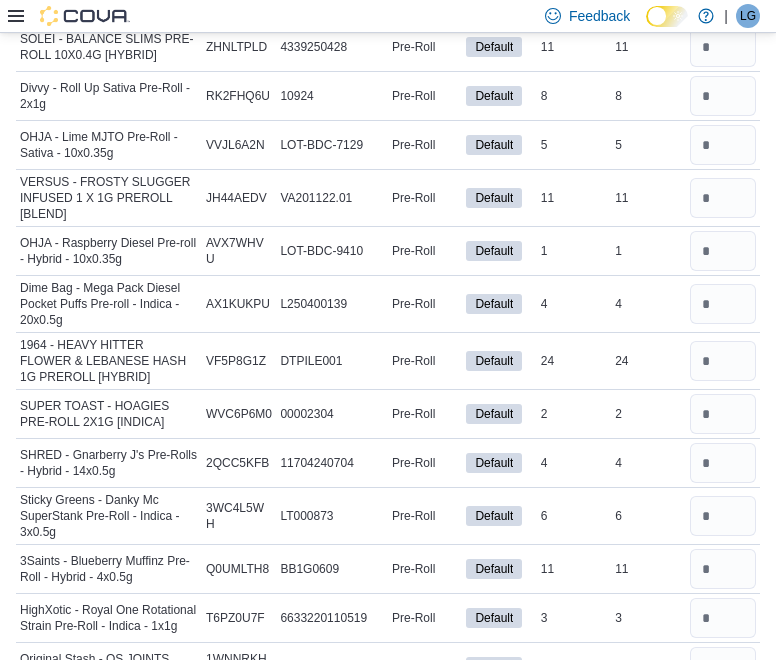 click at bounding box center [723, -2] 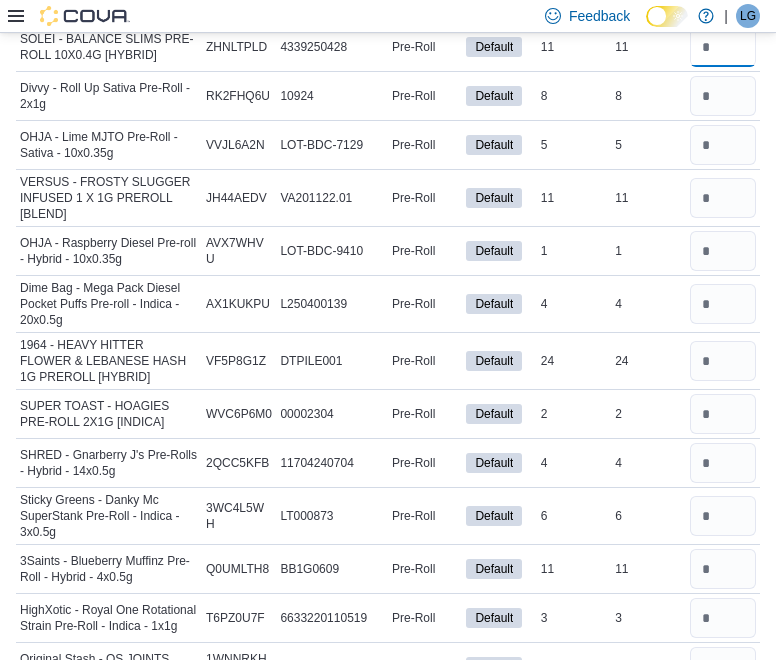 type 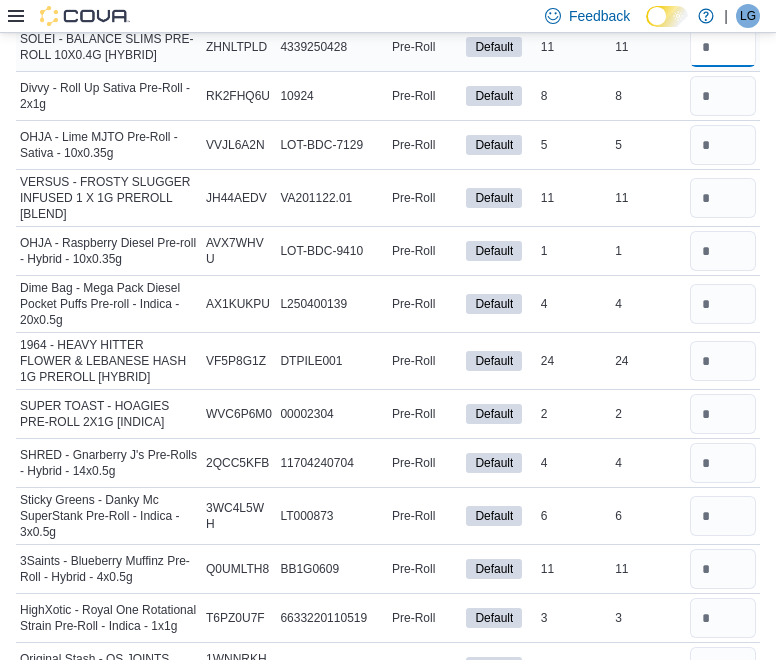 click at bounding box center [723, 47] 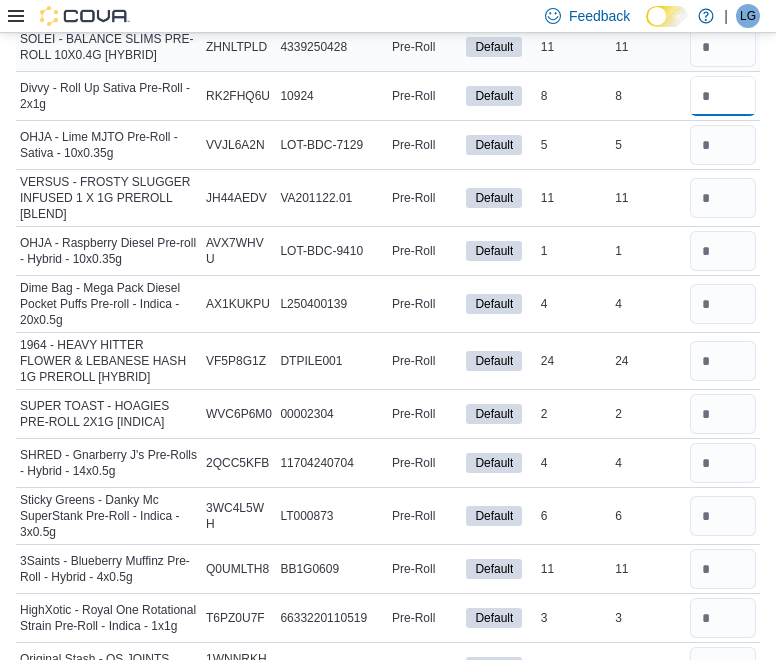 type 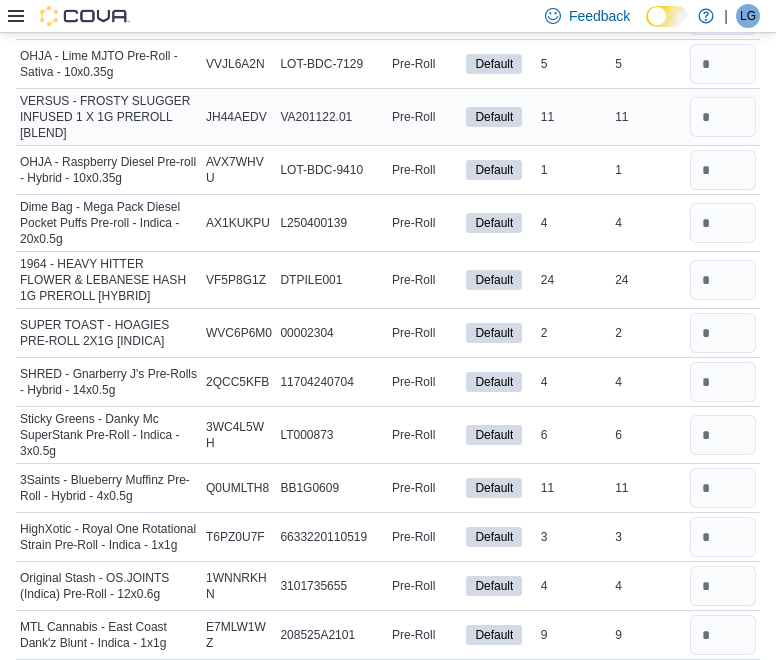scroll, scrollTop: 10586, scrollLeft: 0, axis: vertical 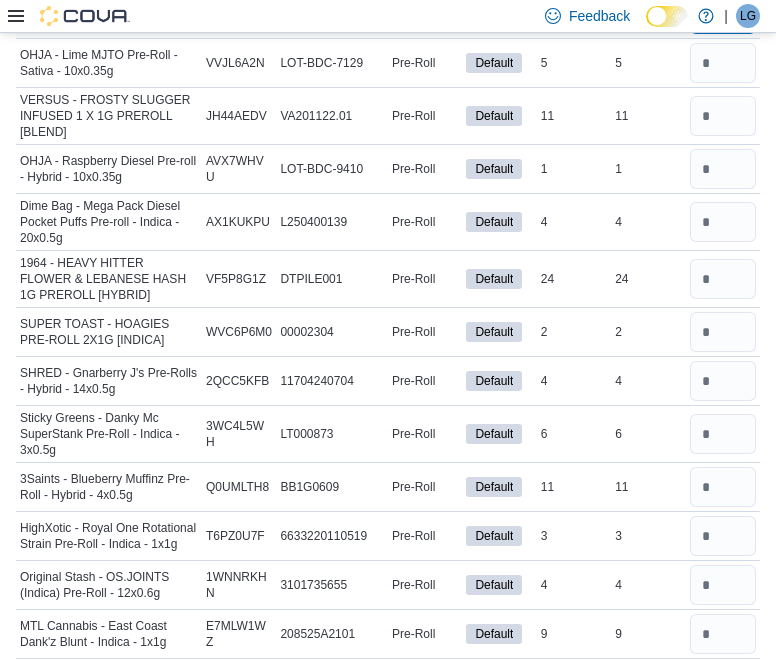 click at bounding box center [723, 14] 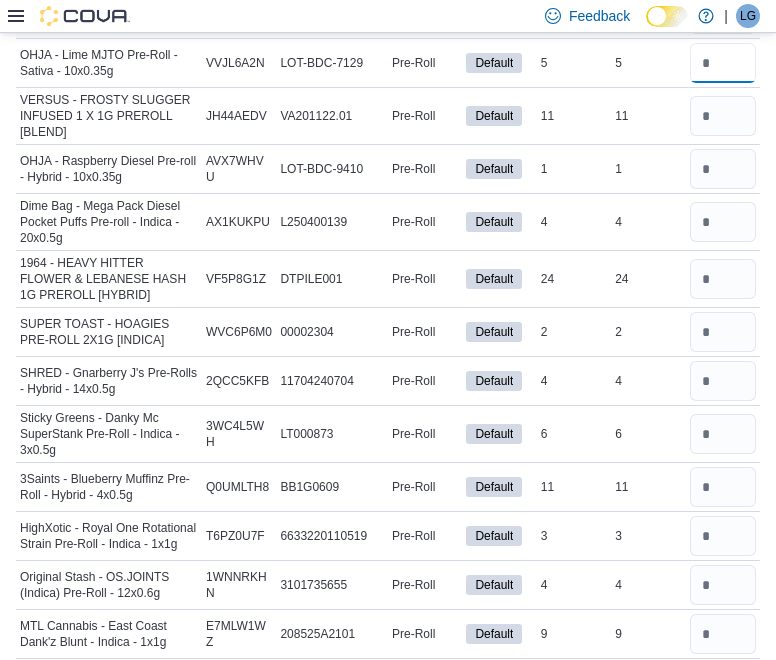 type 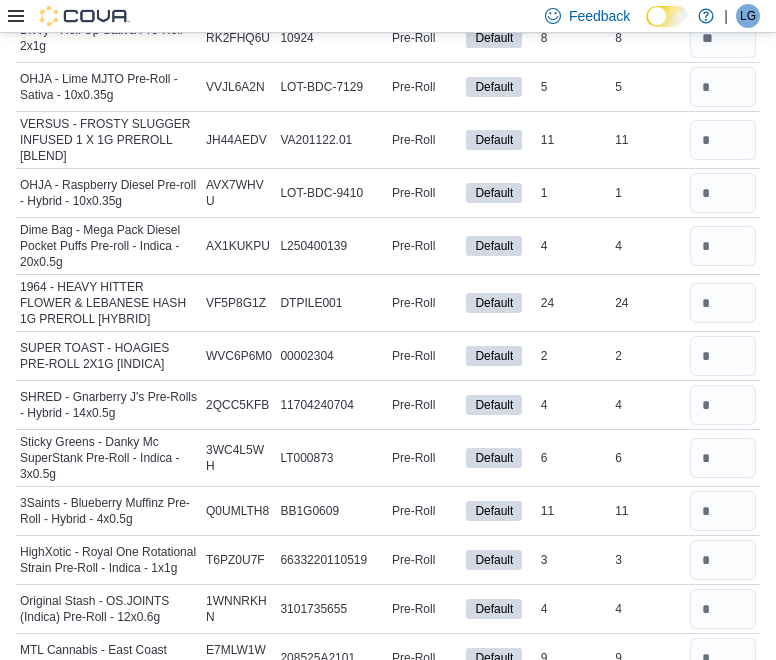 scroll, scrollTop: 10560, scrollLeft: 0, axis: vertical 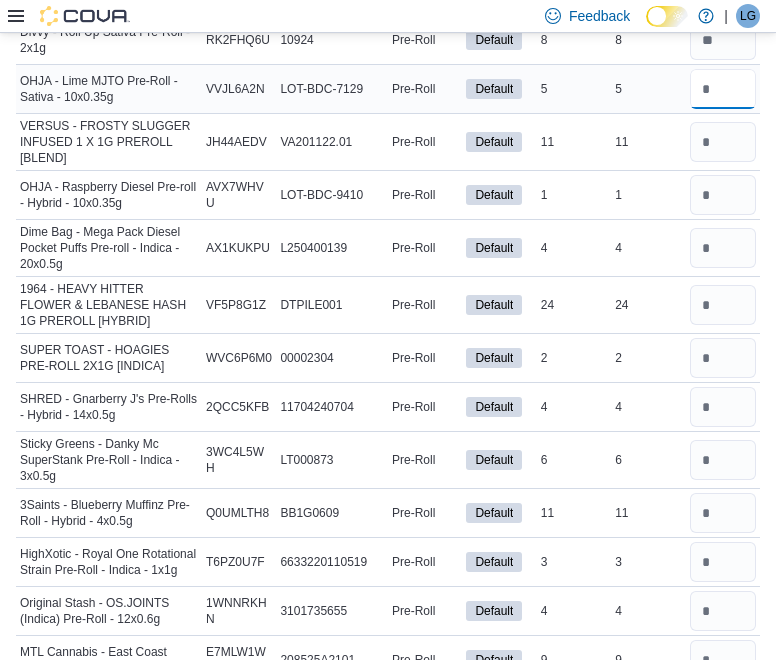 click at bounding box center [723, 89] 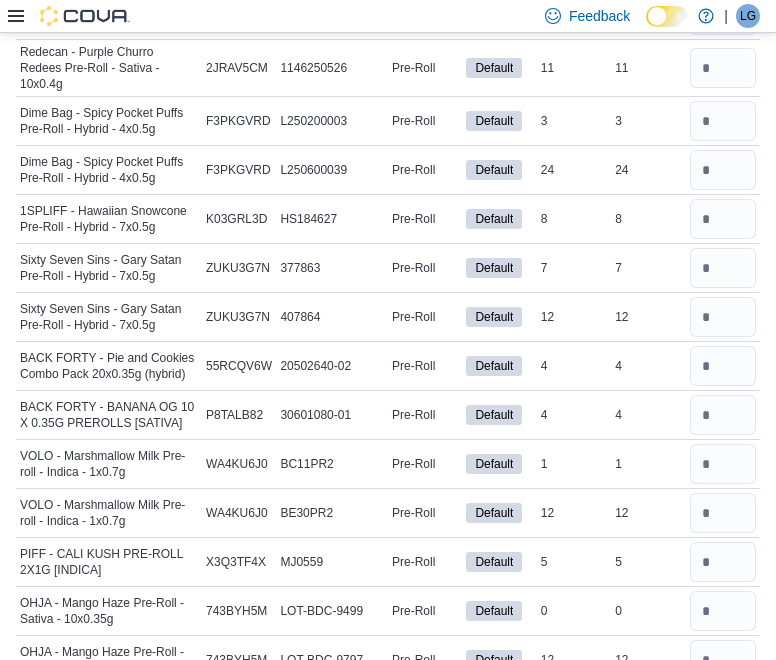 scroll, scrollTop: 15198, scrollLeft: 0, axis: vertical 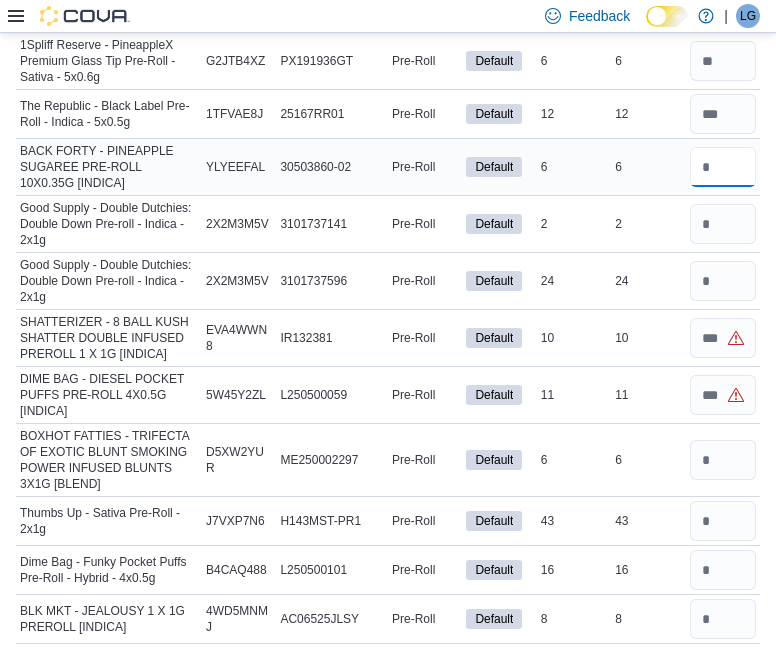 click at bounding box center (723, 167) 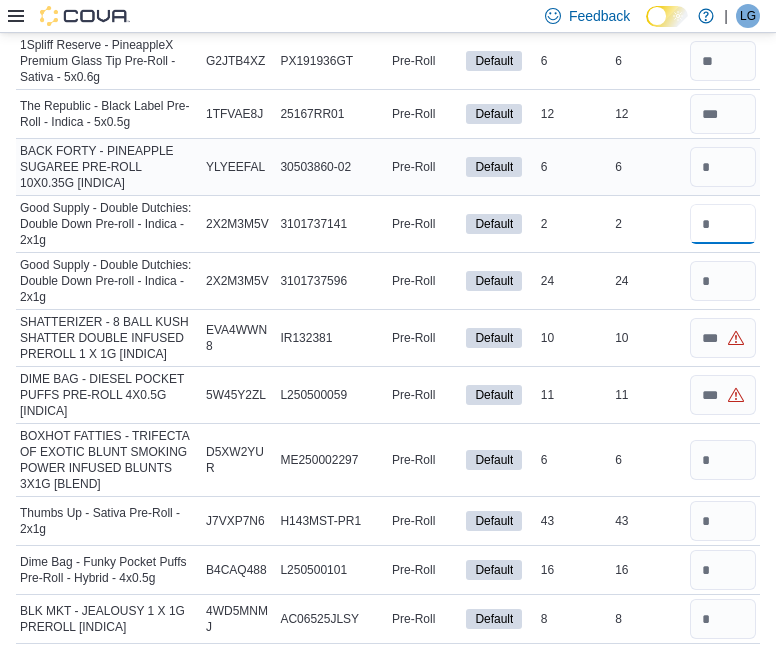 type 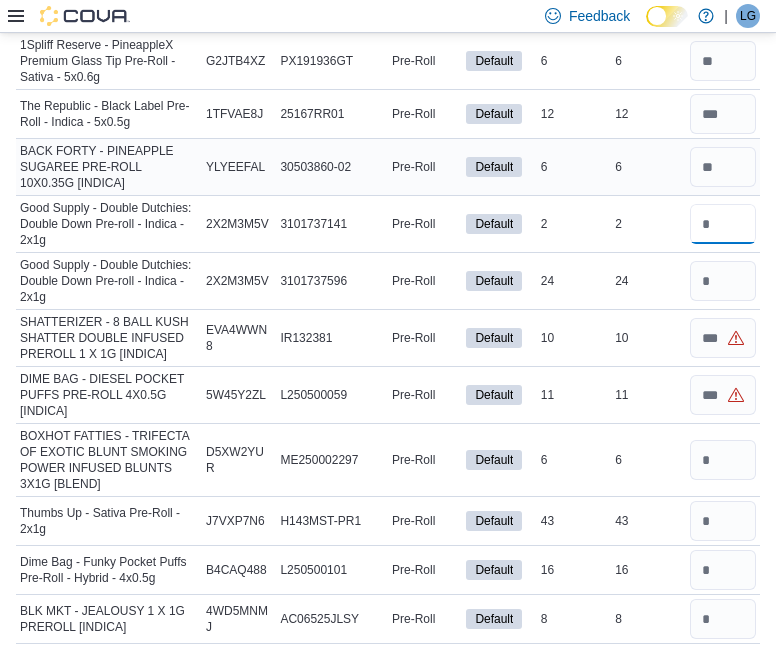 type on "*" 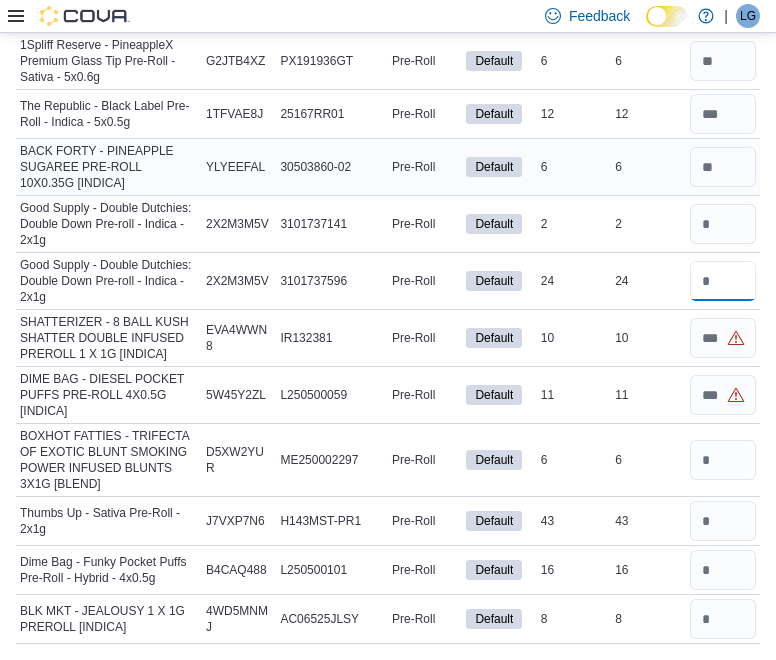 type 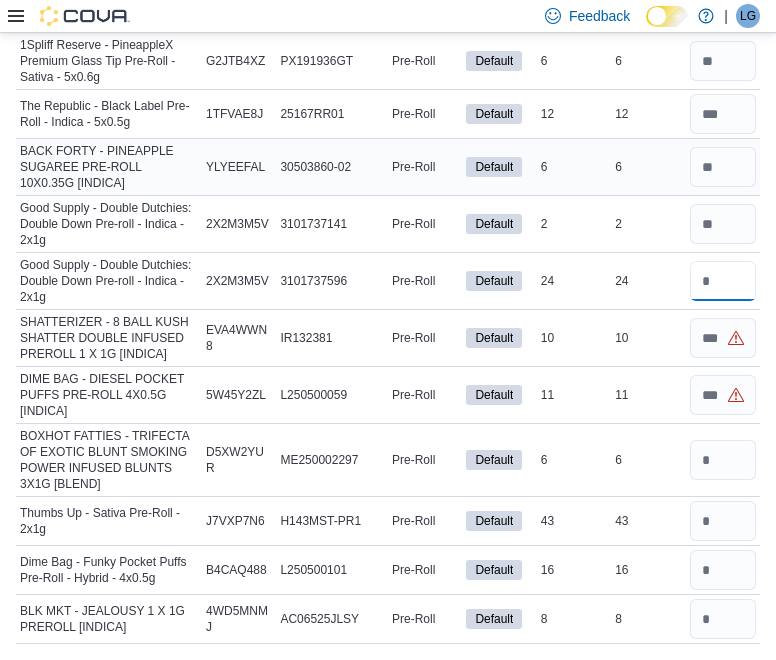 type on "**" 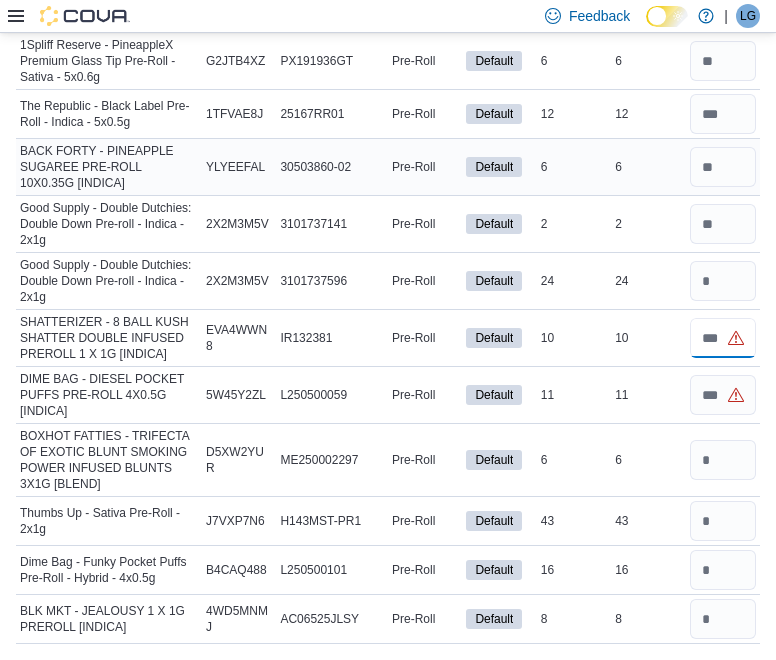 type 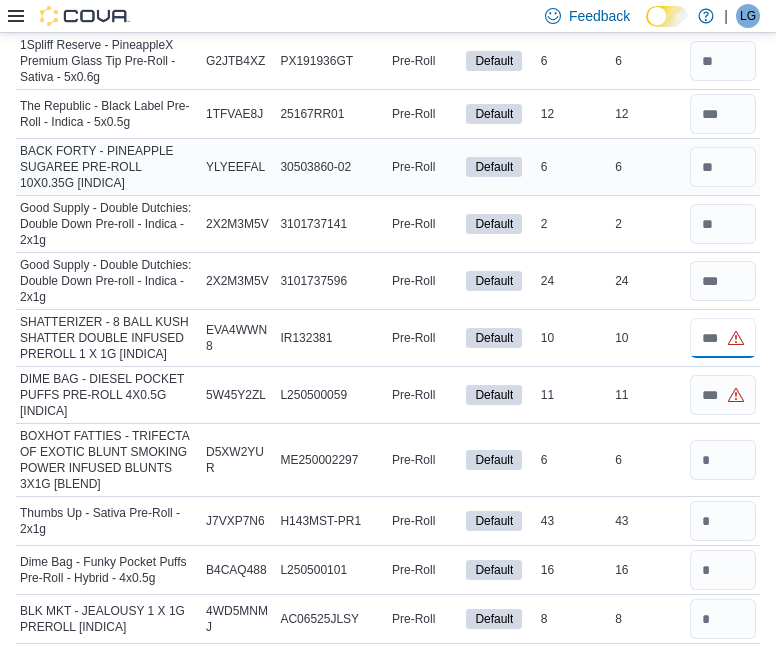 type on "*" 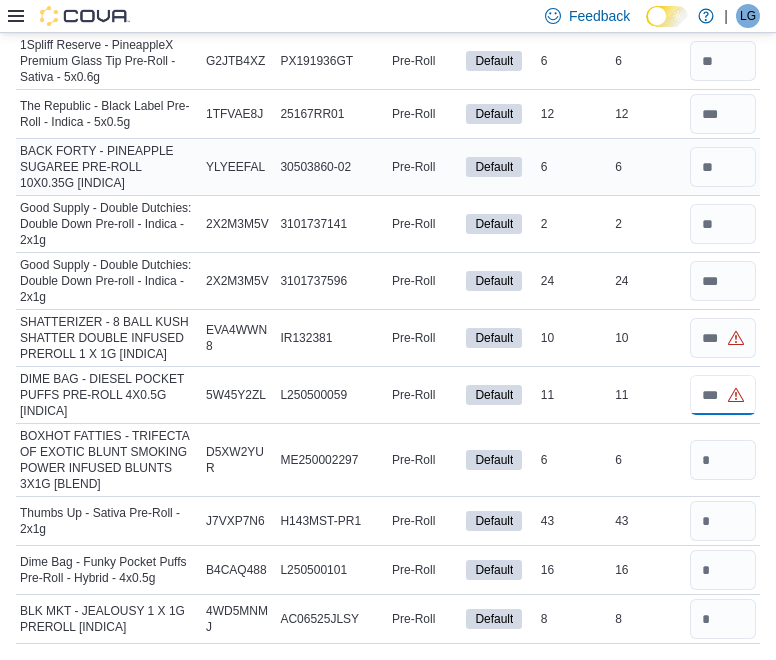 type 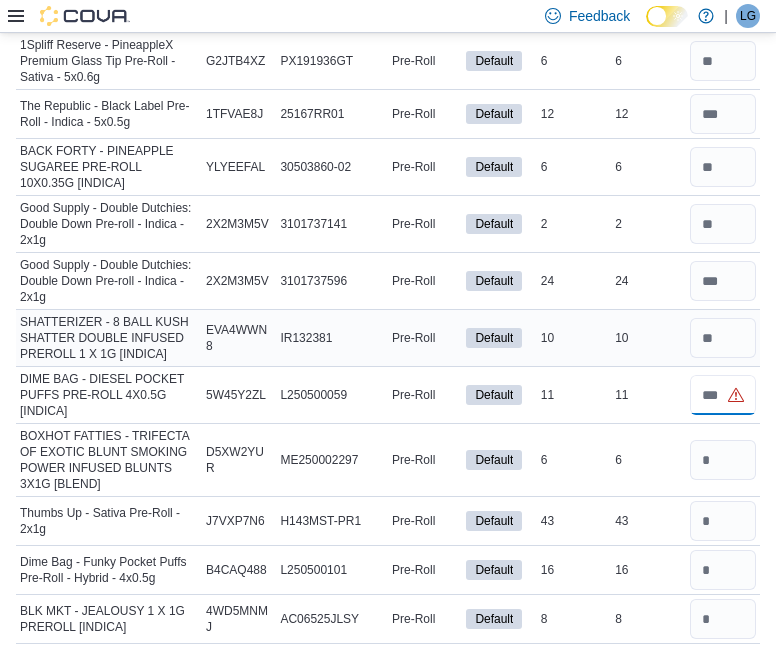 type on "**" 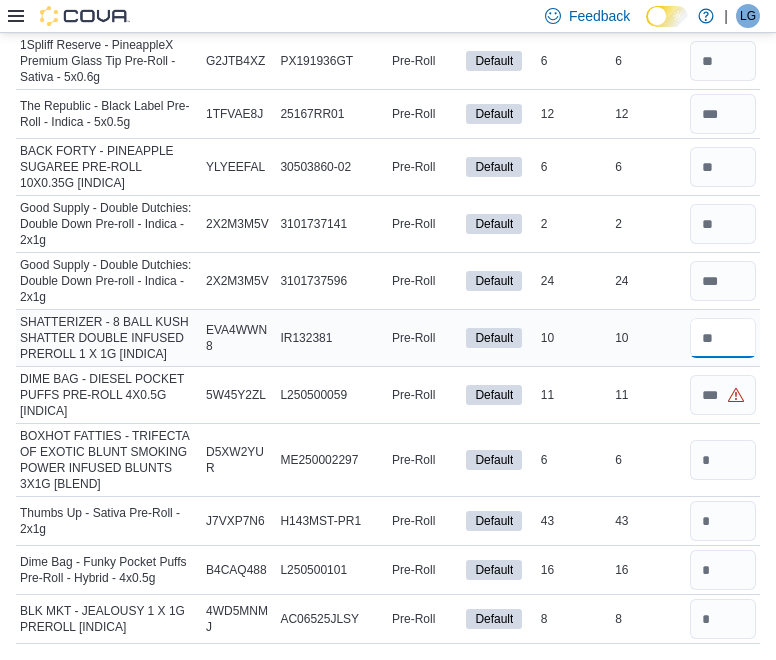 click at bounding box center [723, 338] 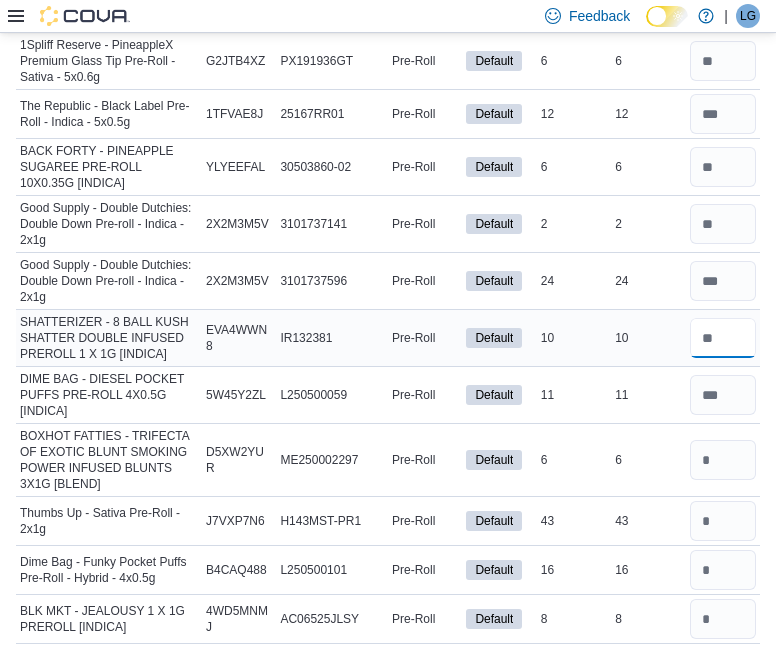 type on "**" 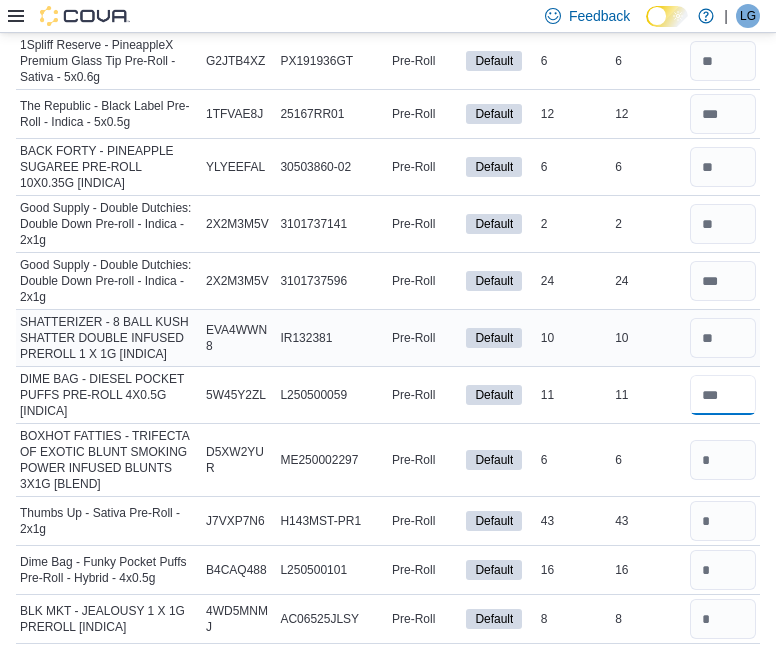 type 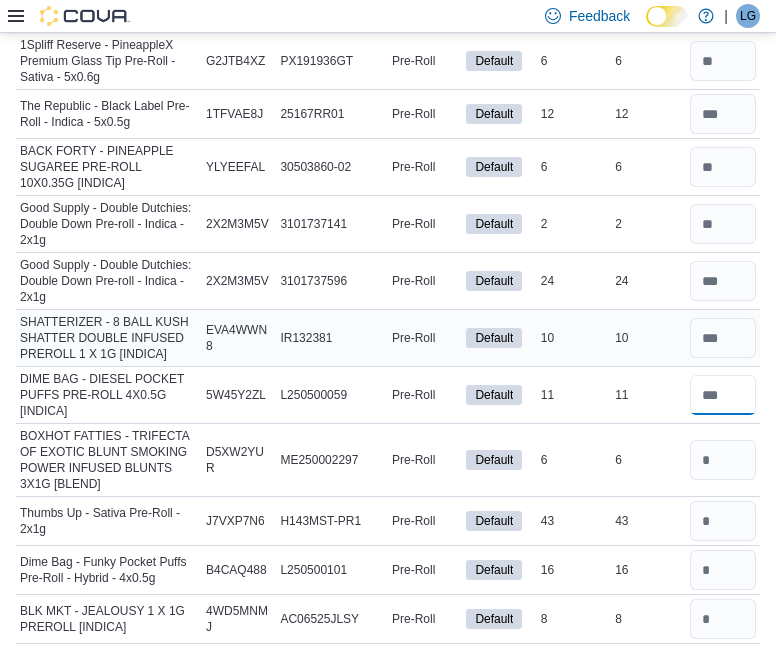 type on "**" 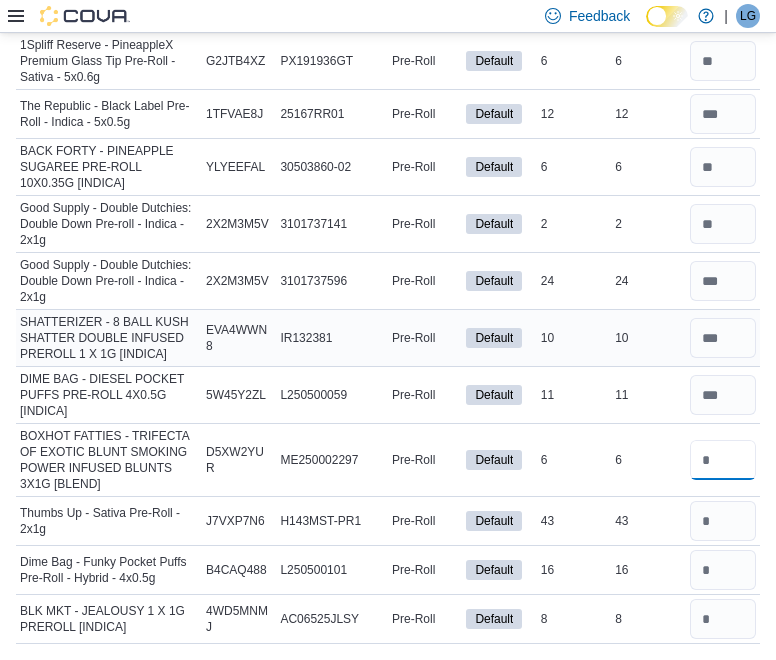 type 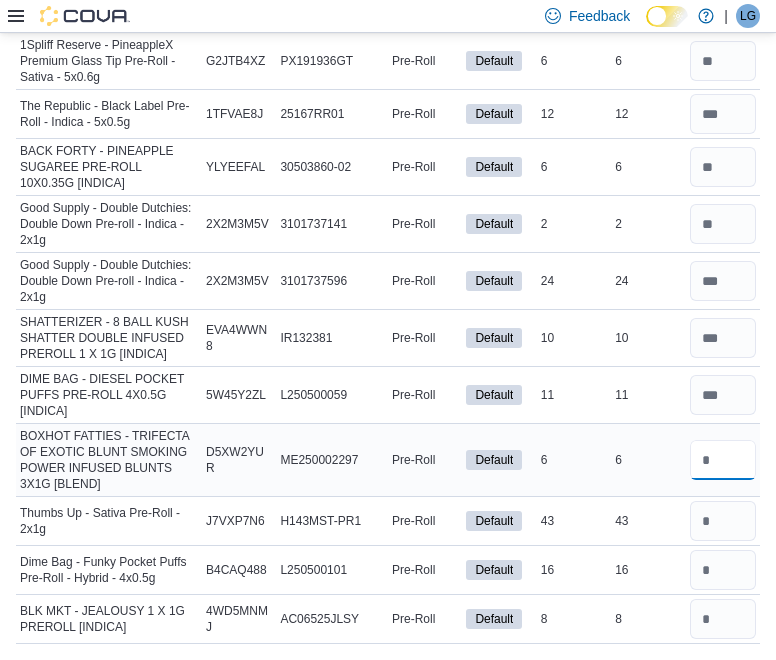 click at bounding box center [723, 460] 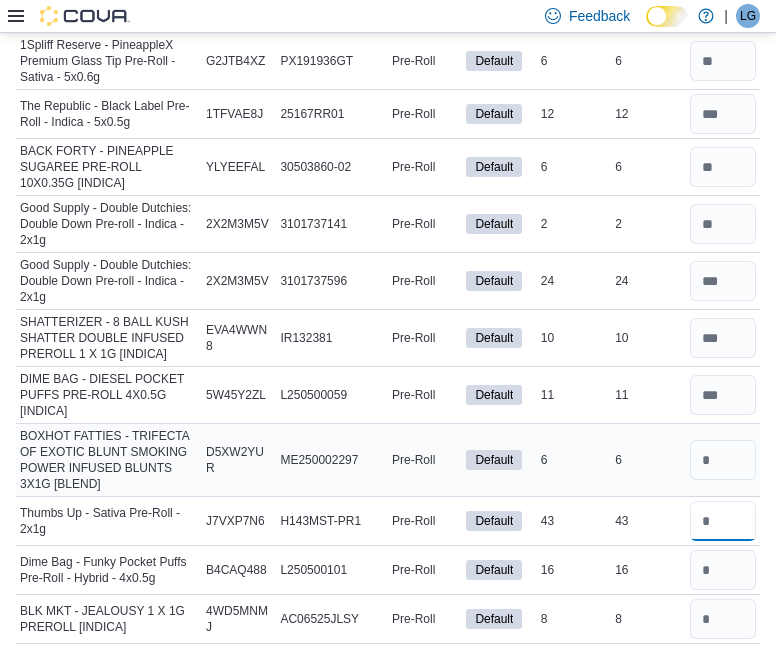 type 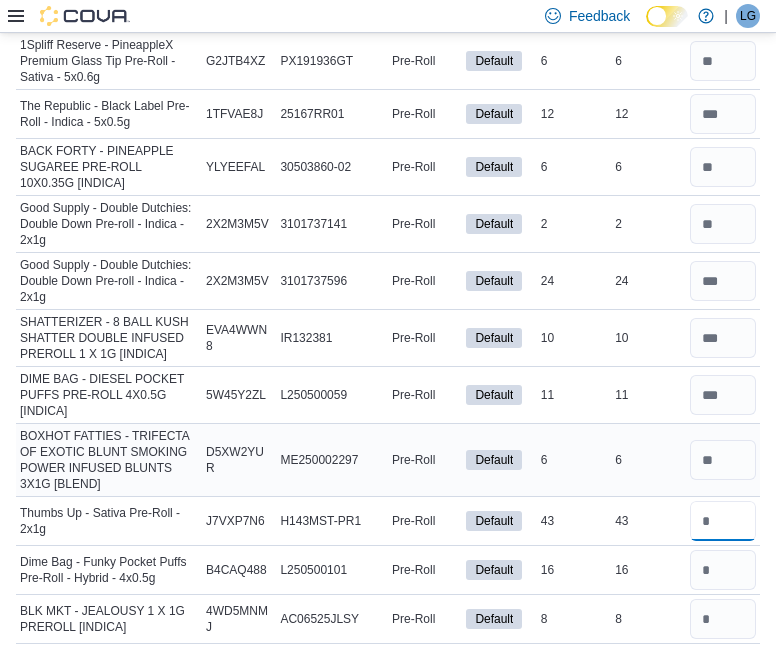 type on "**" 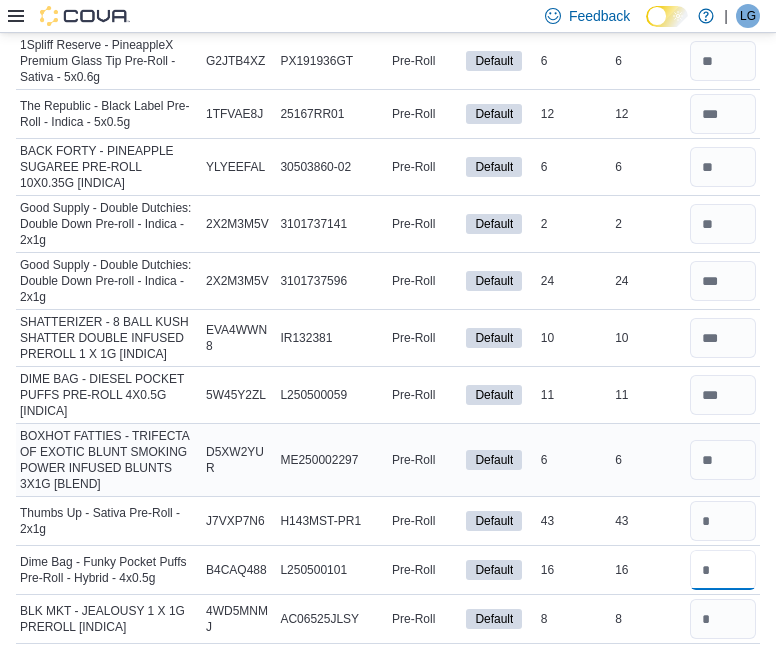 type 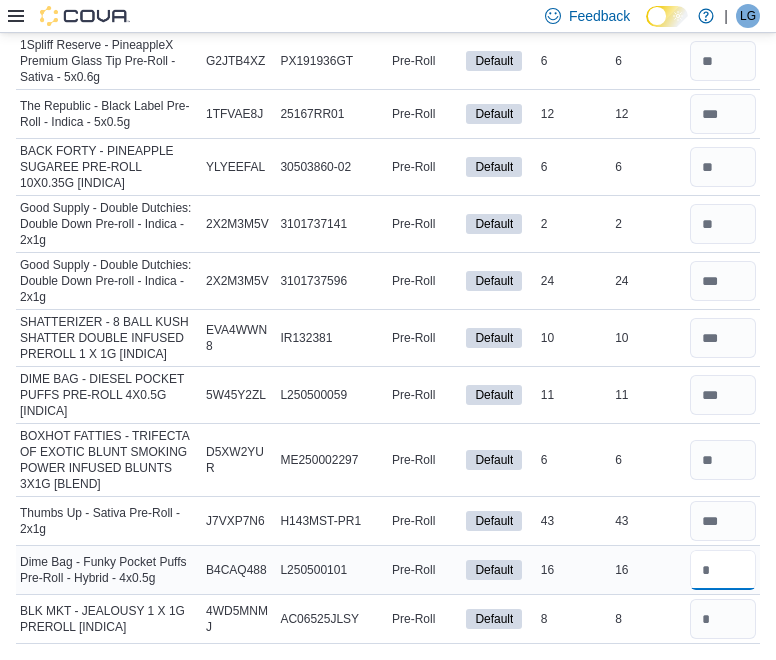 type on "**" 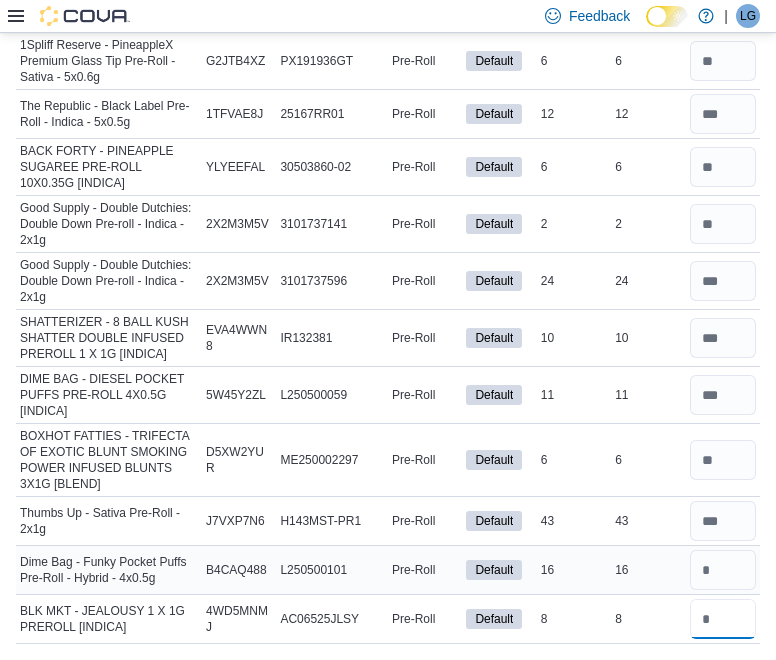 type 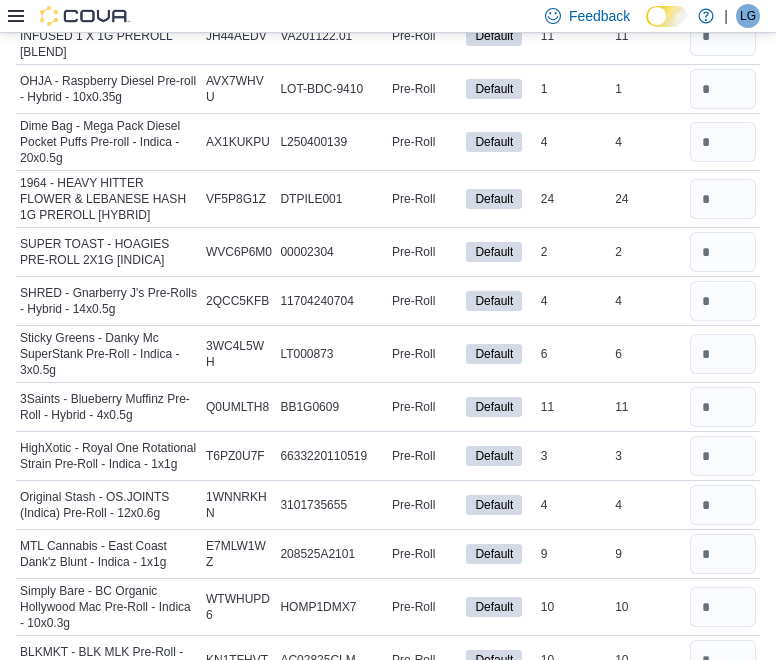 scroll, scrollTop: 10640, scrollLeft: 0, axis: vertical 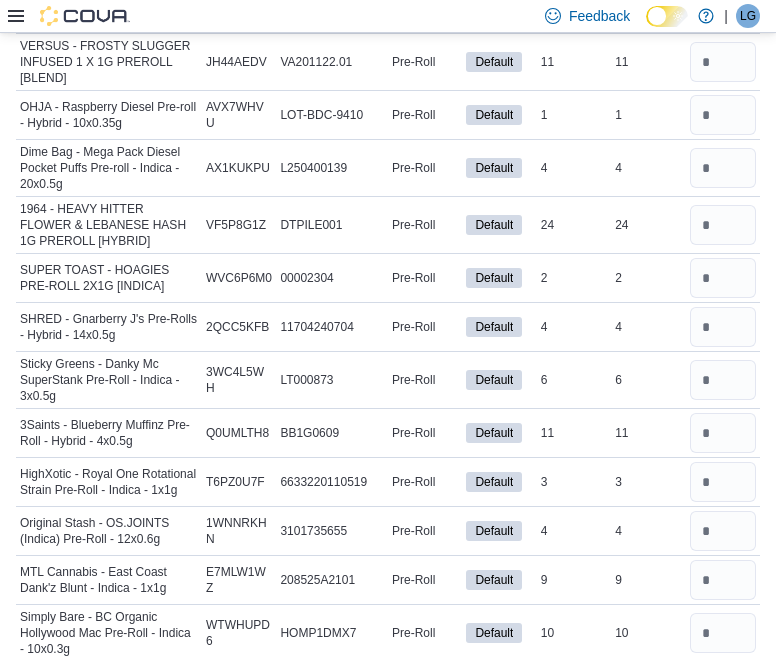 type on "*" 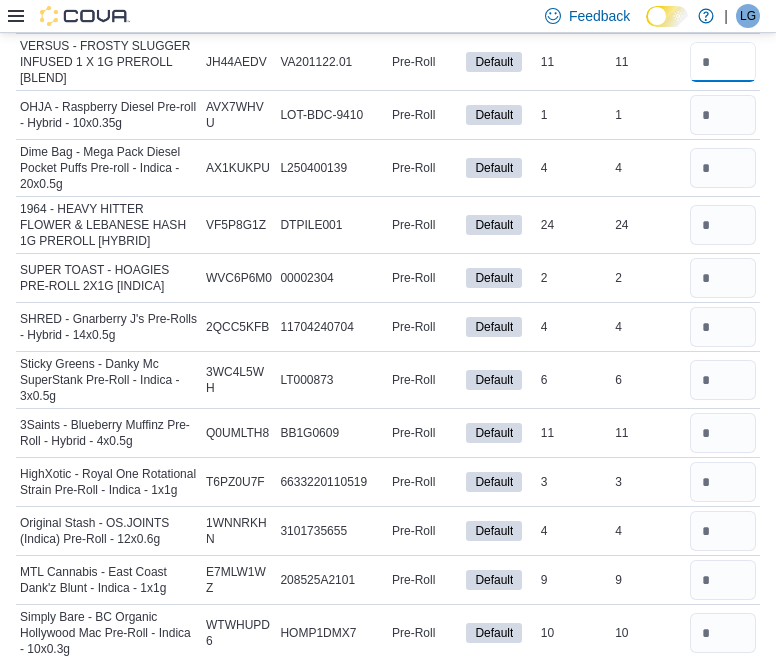 type 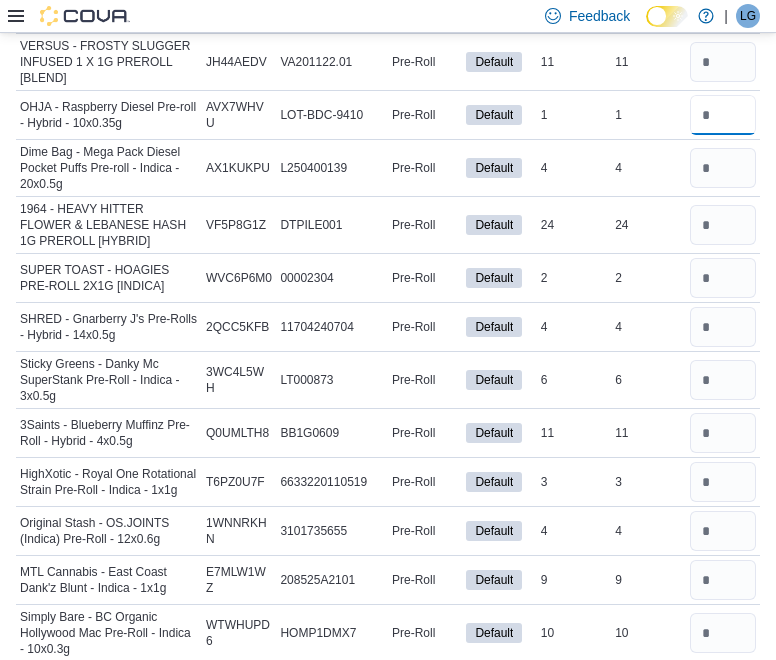 type 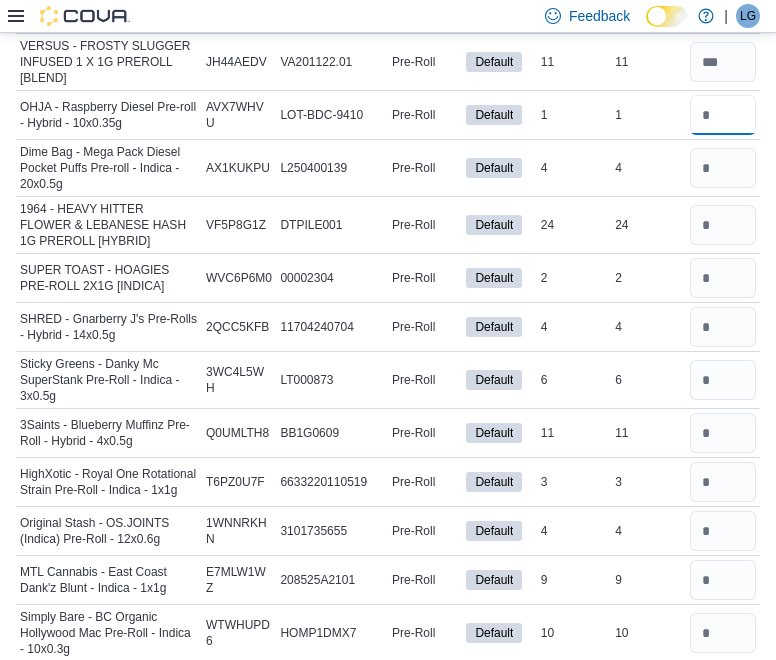 type on "*" 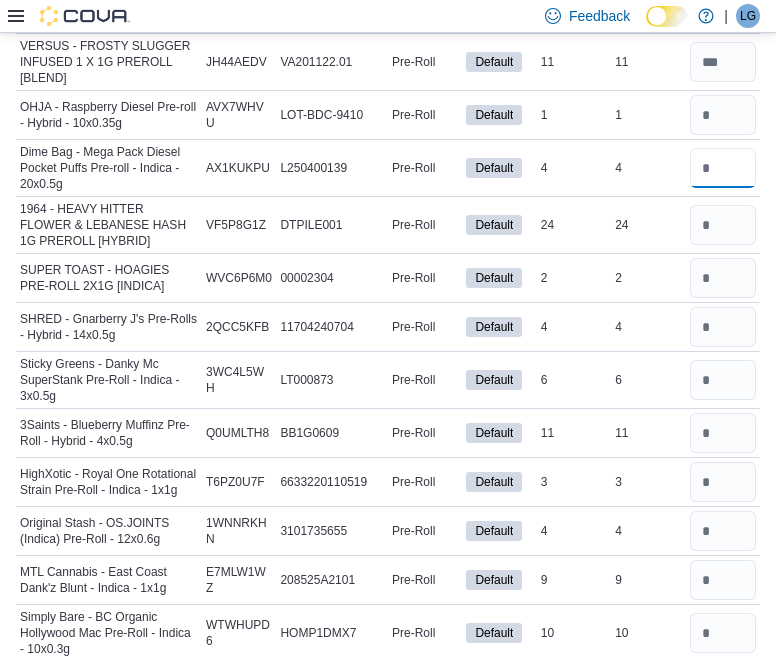 type 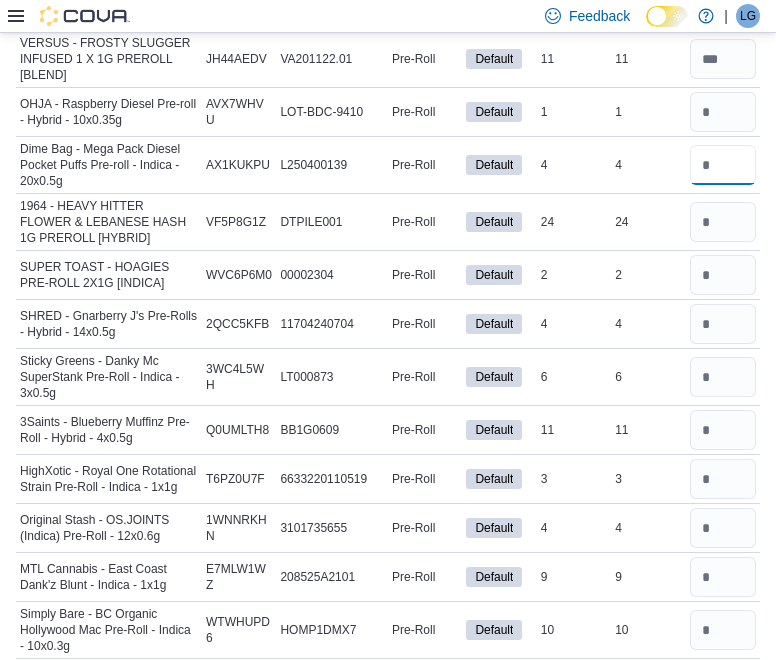 scroll, scrollTop: 10640, scrollLeft: 0, axis: vertical 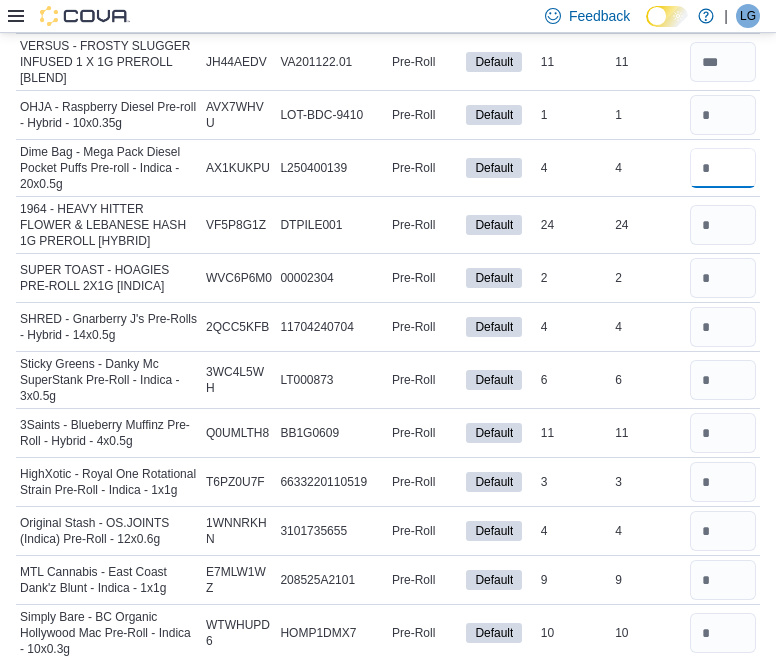 type on "*" 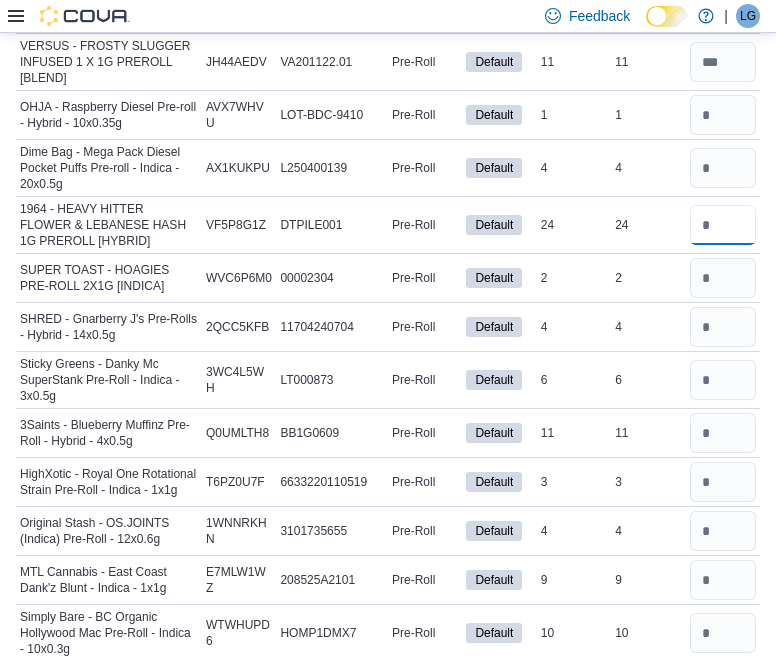 type 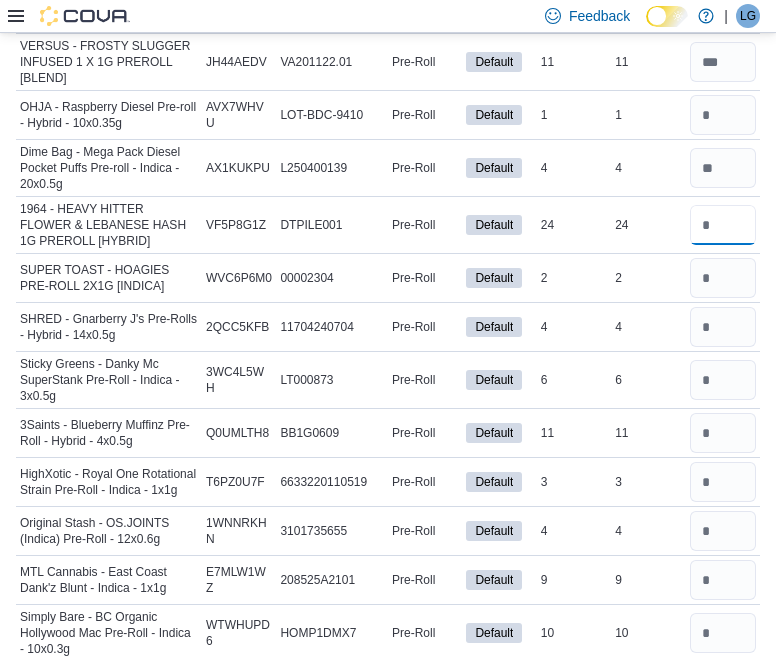 type on "**" 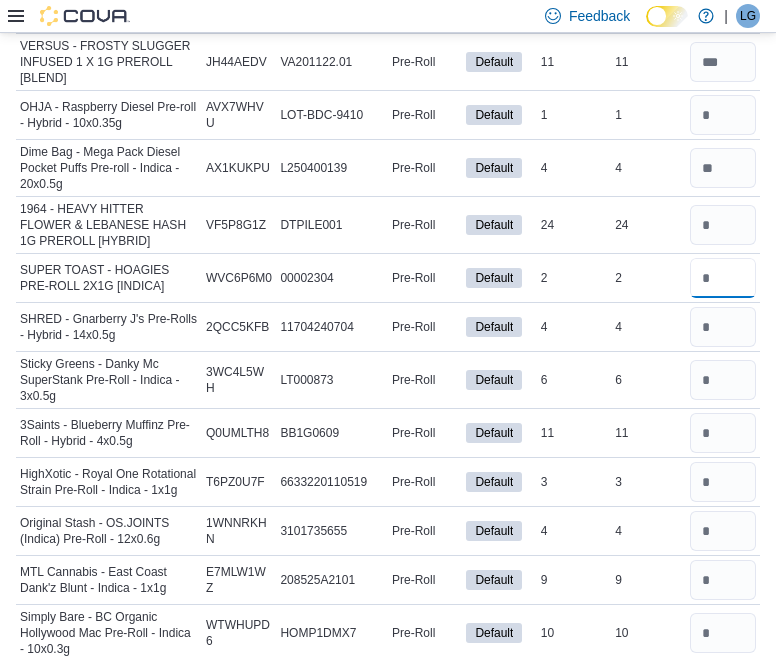 type 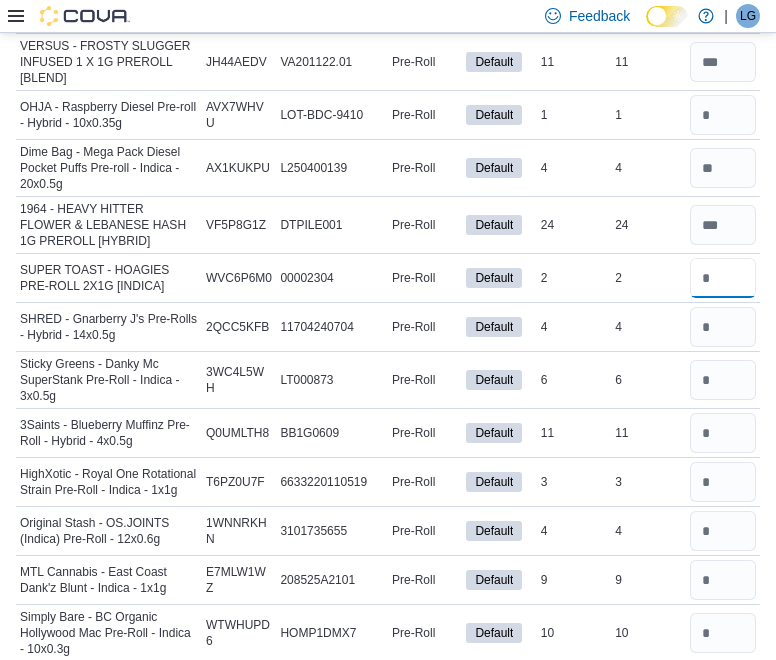 type on "*" 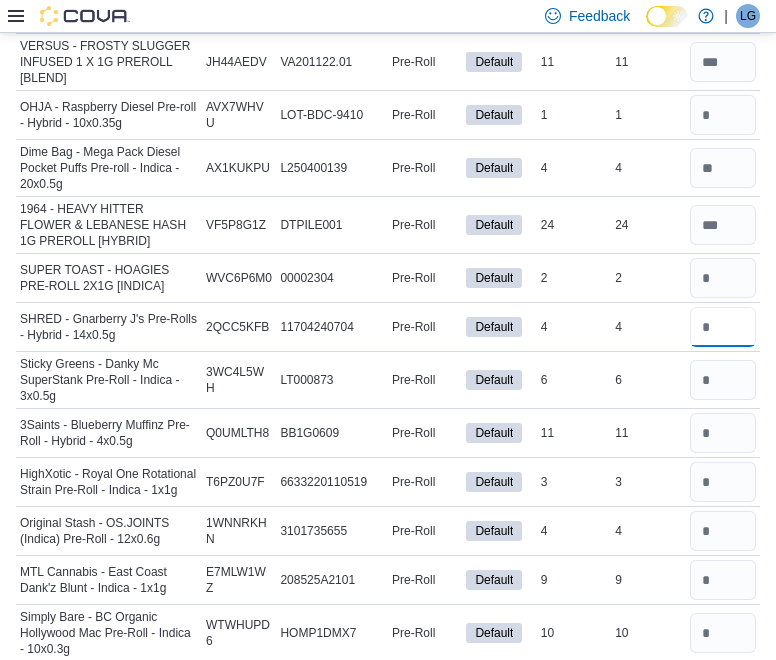 type 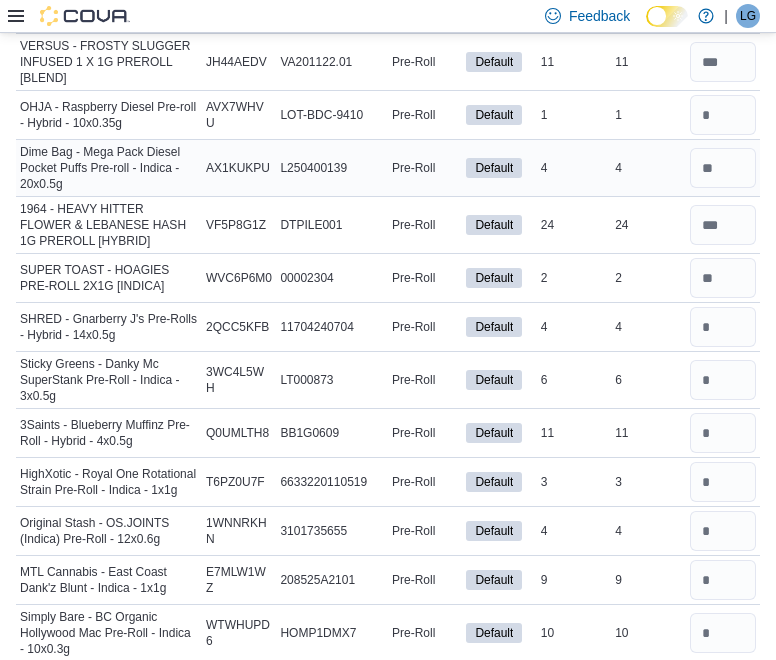 click on "Catalog SKU AX1KUKPU" at bounding box center (239, 168) 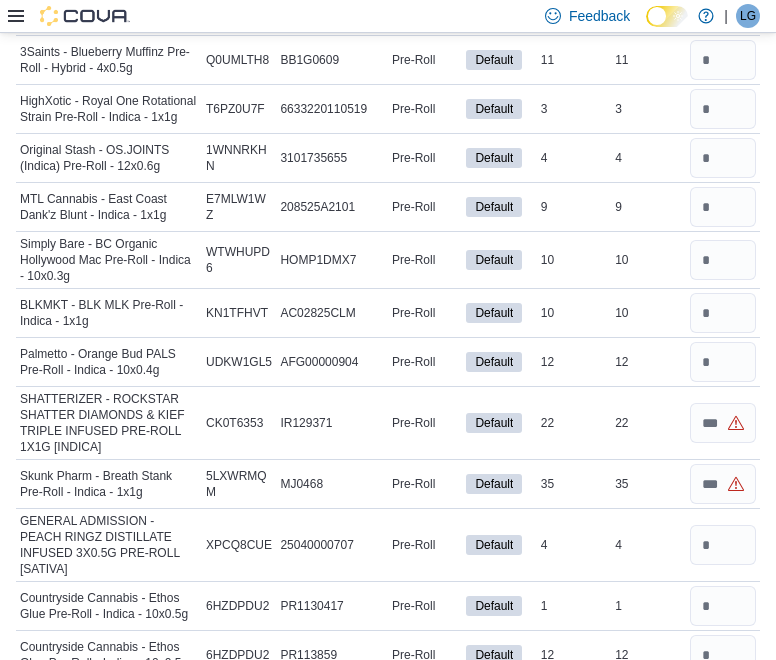 scroll, scrollTop: 11020, scrollLeft: 0, axis: vertical 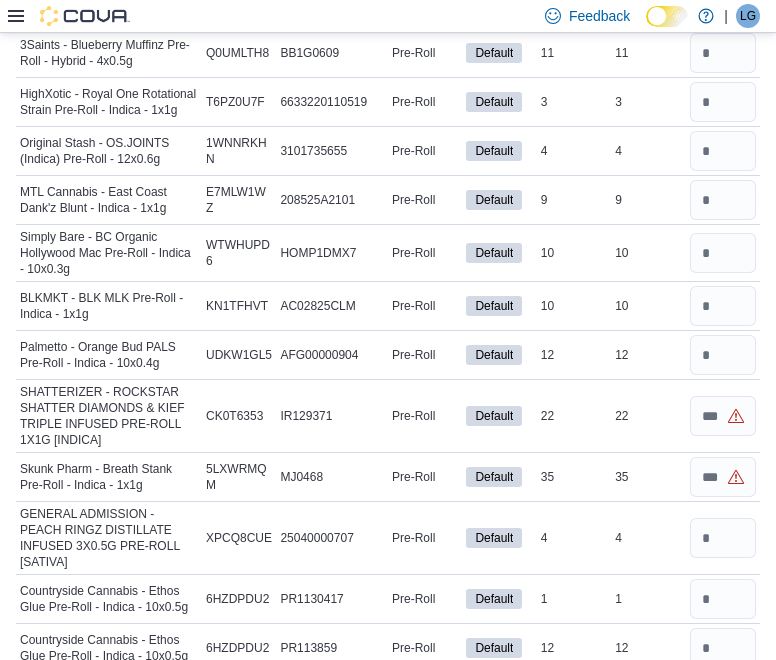 click at bounding box center [723, -53] 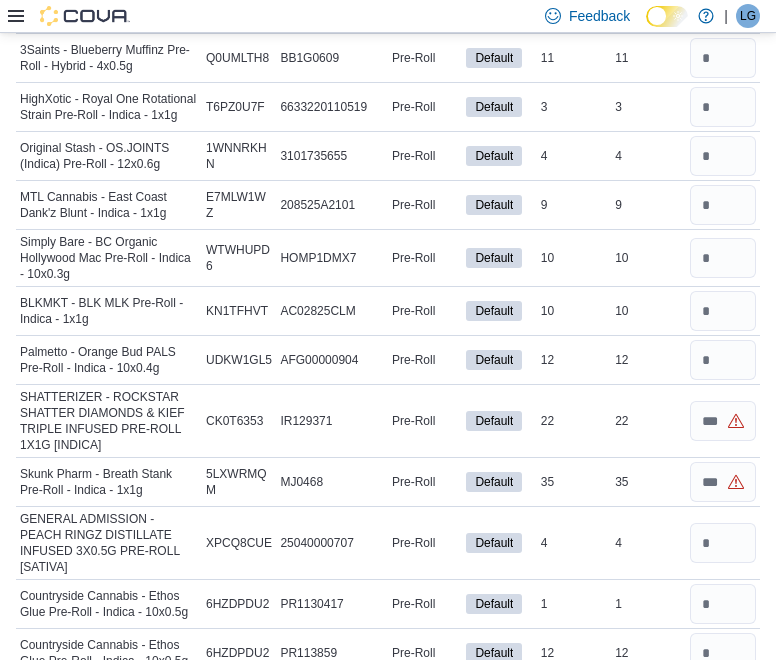 scroll, scrollTop: 11007, scrollLeft: 0, axis: vertical 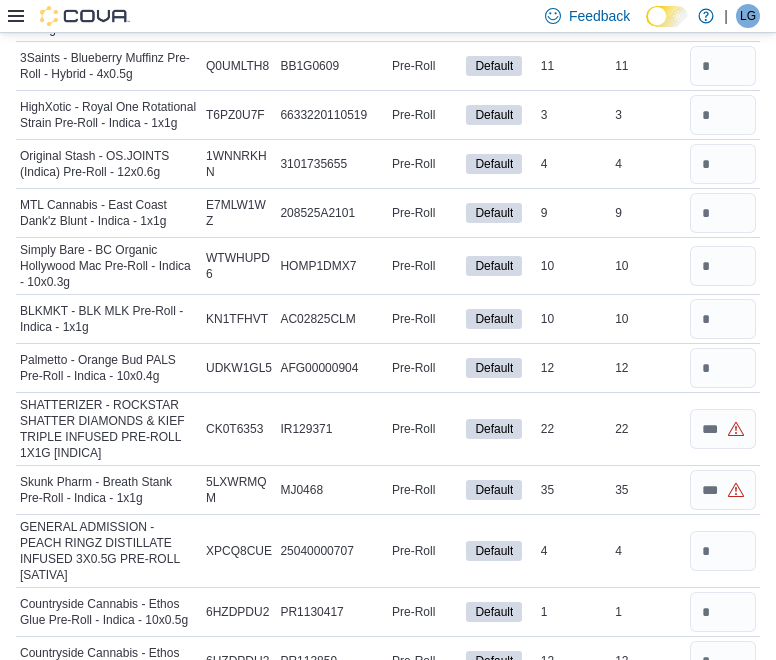 click at bounding box center [723, -40] 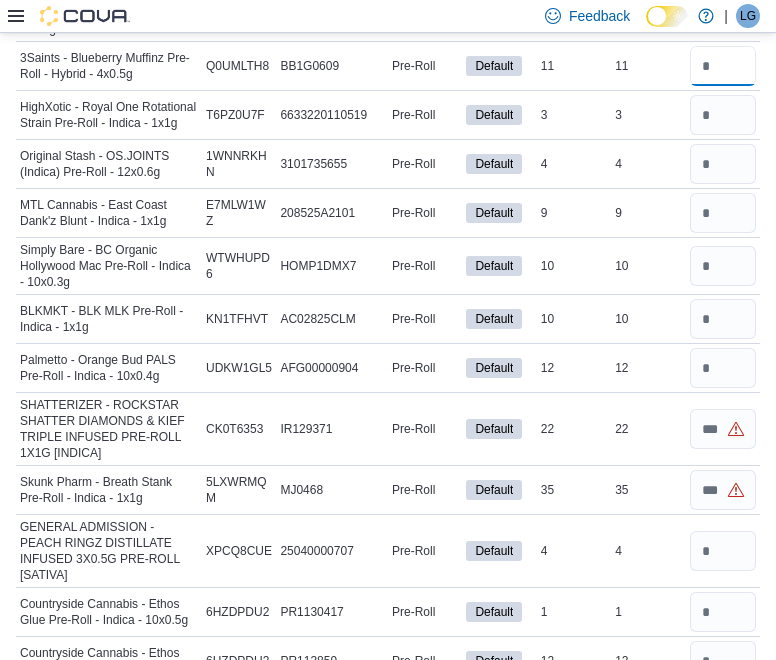 type 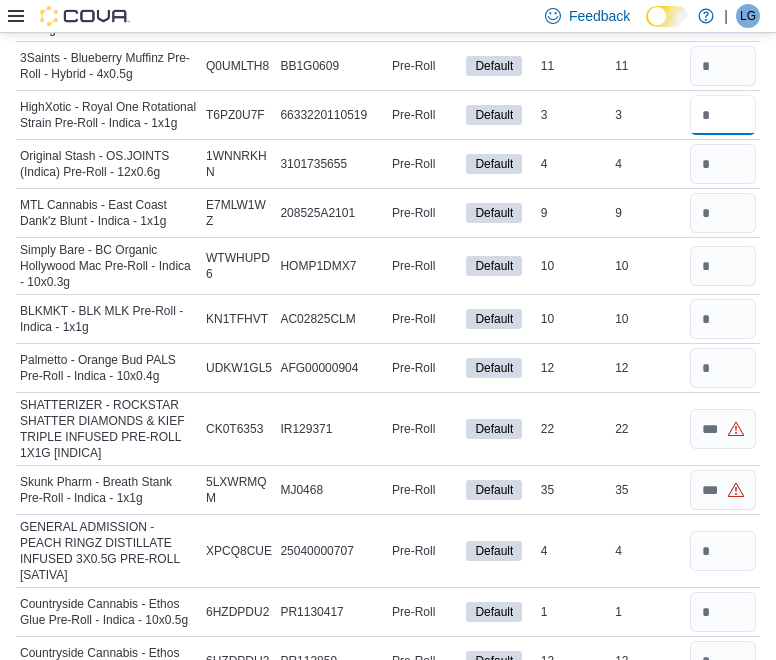 type 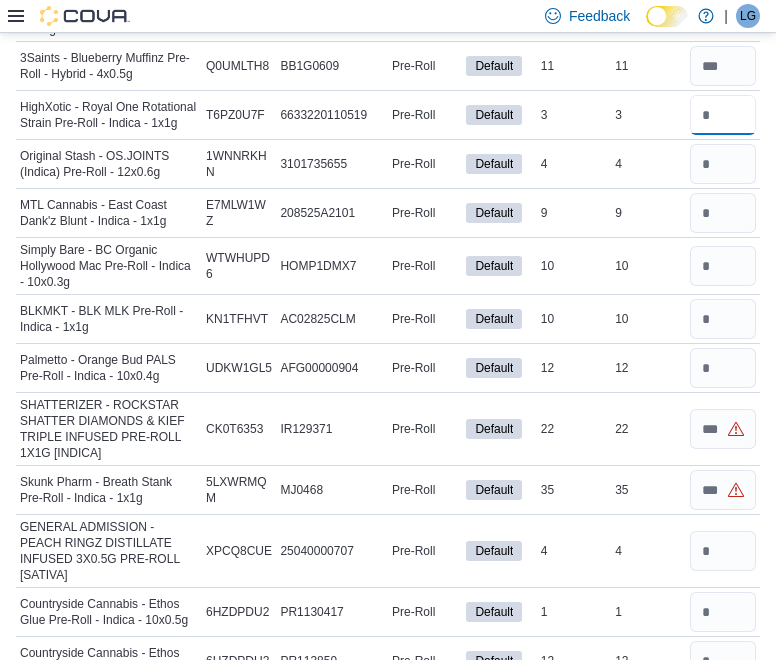 type on "*" 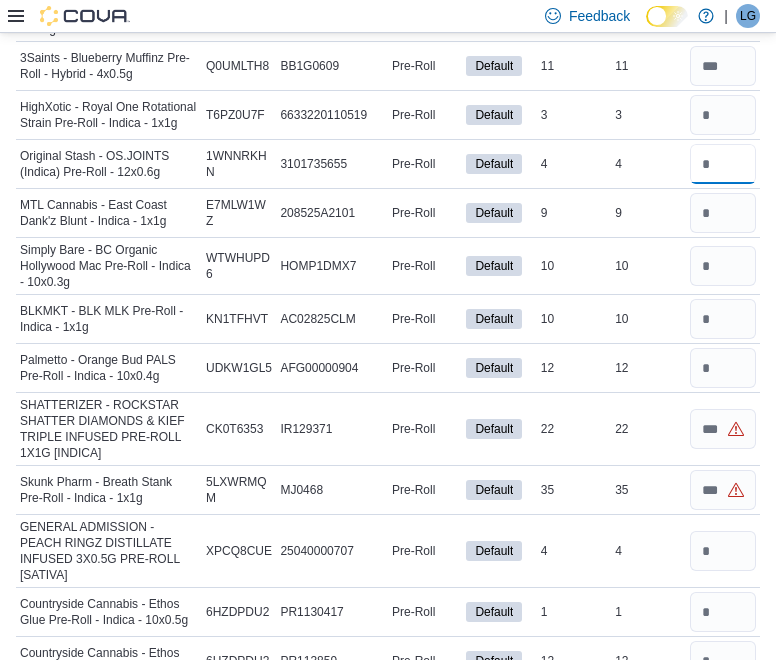 type 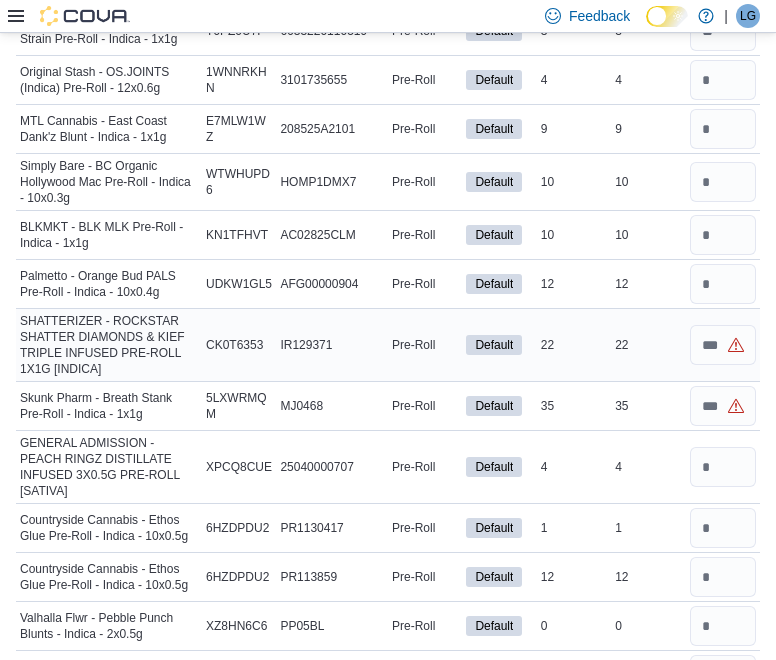scroll, scrollTop: 11087, scrollLeft: 0, axis: vertical 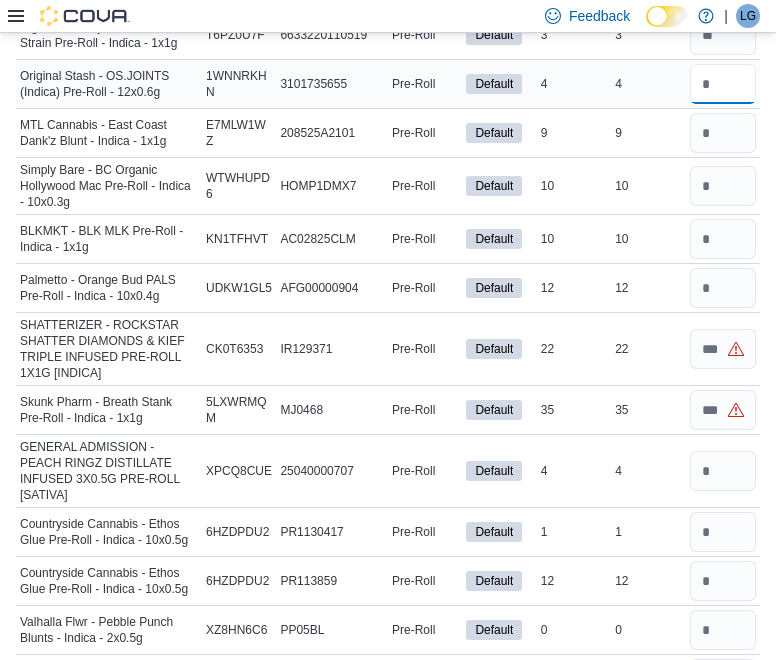 click at bounding box center (723, 84) 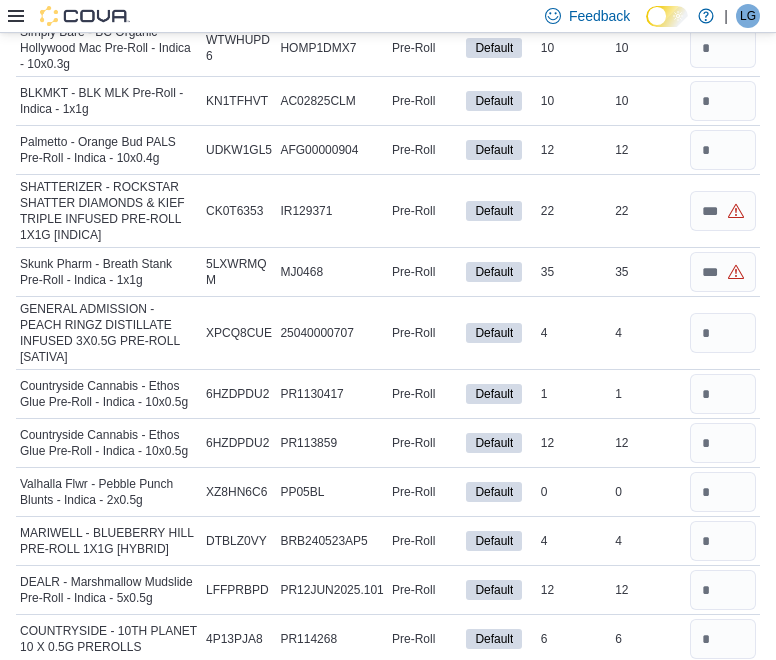 scroll, scrollTop: 11222, scrollLeft: 0, axis: vertical 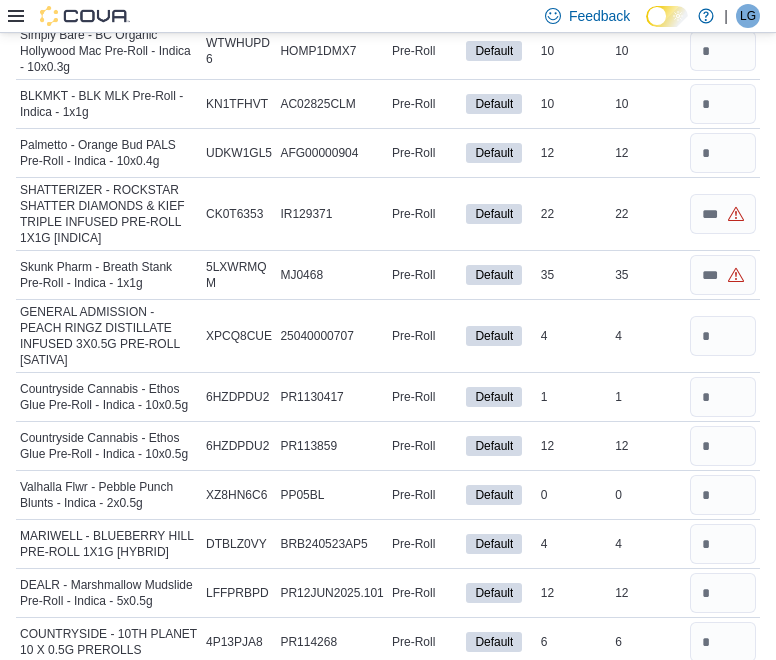 click at bounding box center (723, -51) 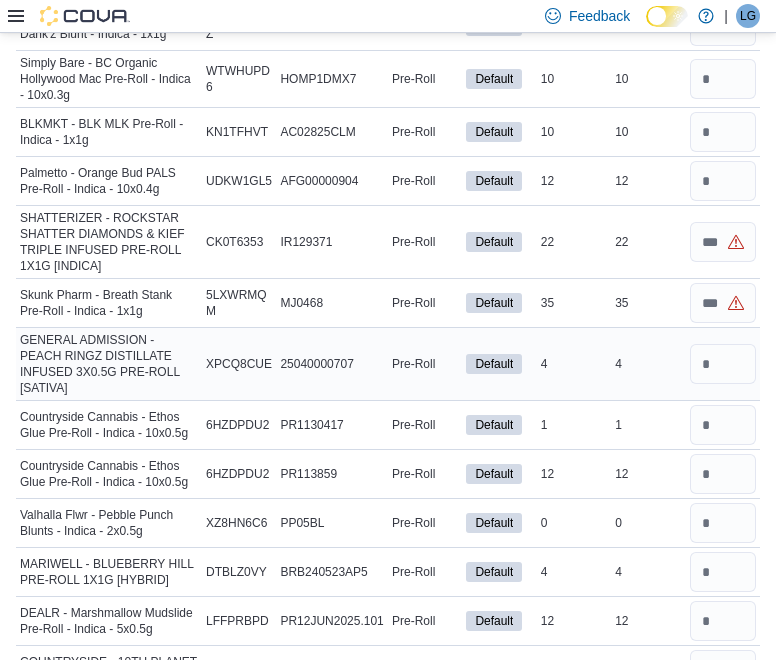 scroll, scrollTop: 11195, scrollLeft: 0, axis: vertical 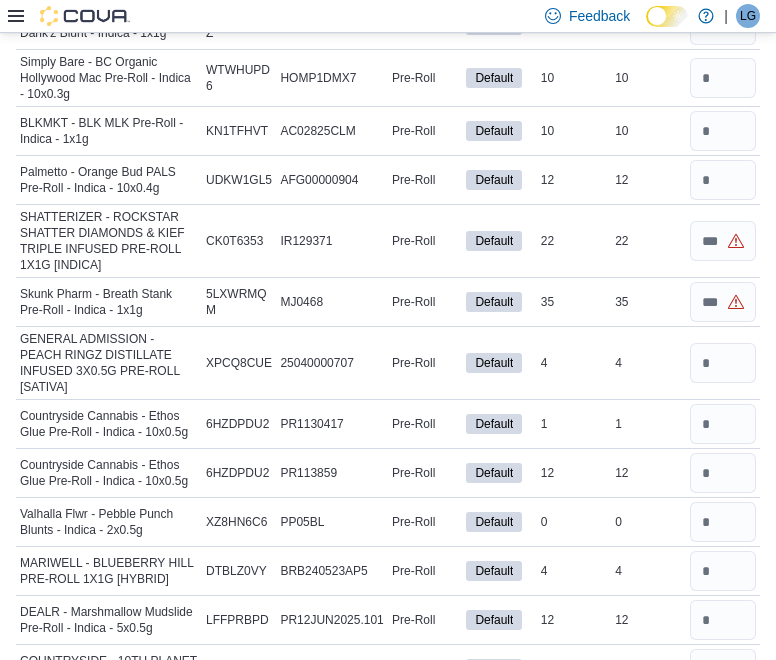 click at bounding box center [723, -24] 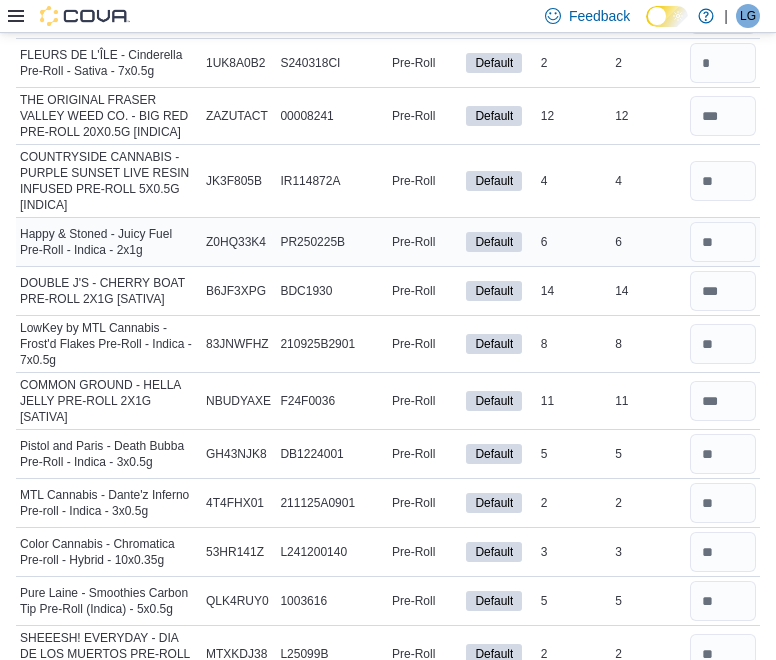 scroll, scrollTop: 0, scrollLeft: 0, axis: both 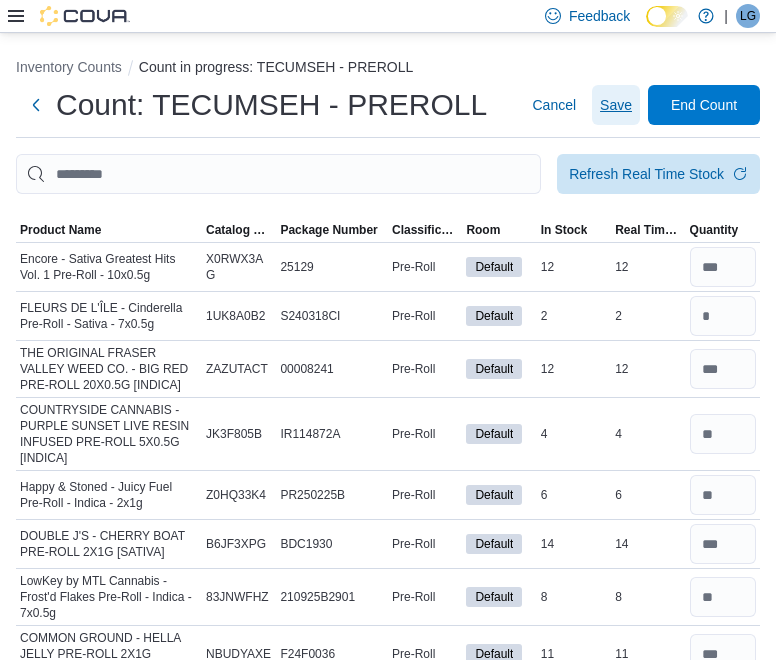 click on "Save" at bounding box center [616, 105] 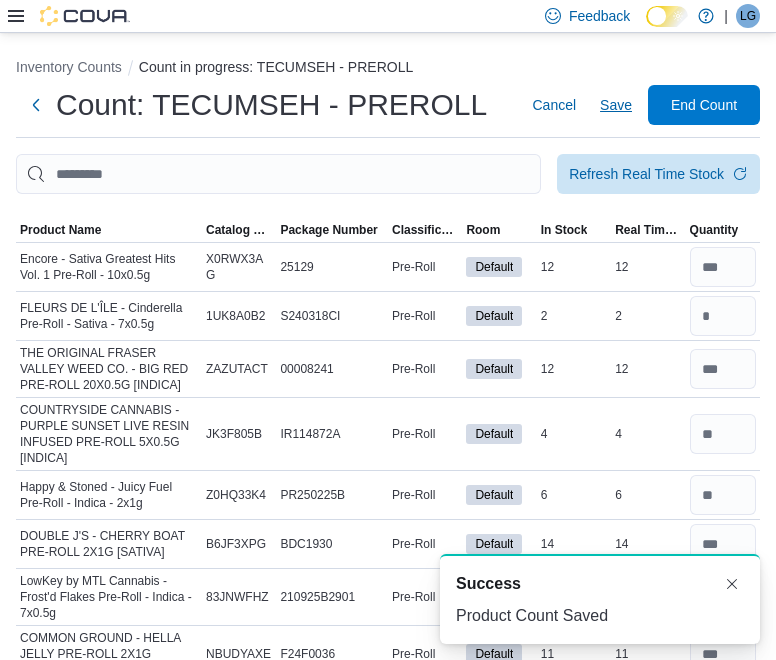 scroll, scrollTop: 0, scrollLeft: 0, axis: both 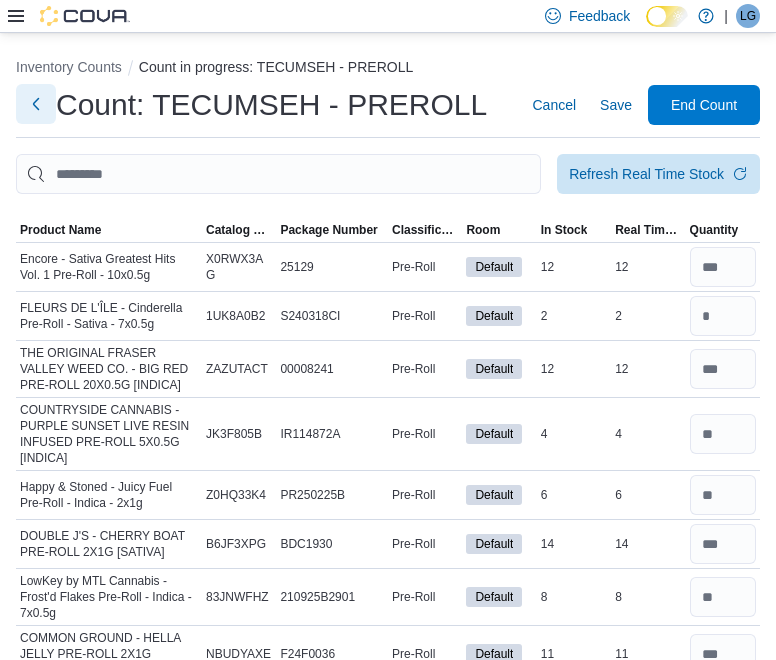 click at bounding box center [36, 104] 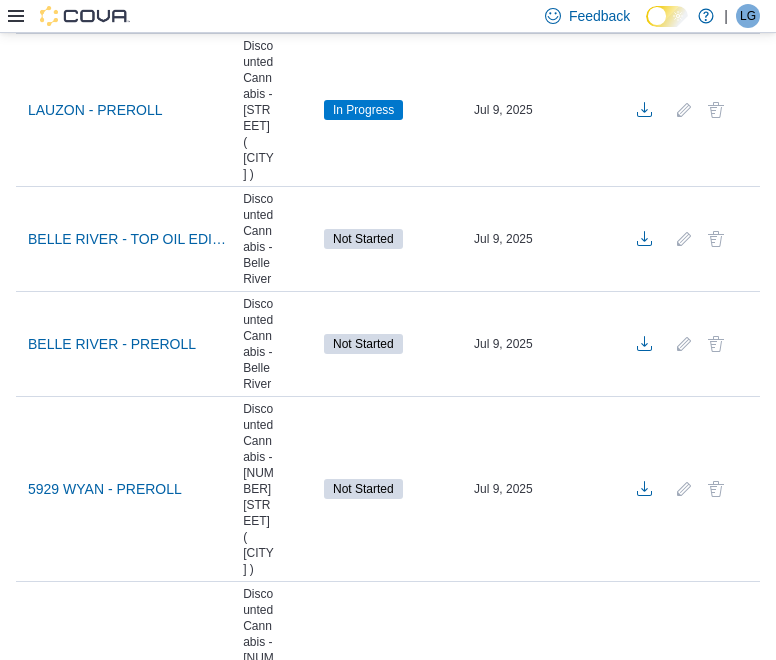 scroll, scrollTop: 8372, scrollLeft: 0, axis: vertical 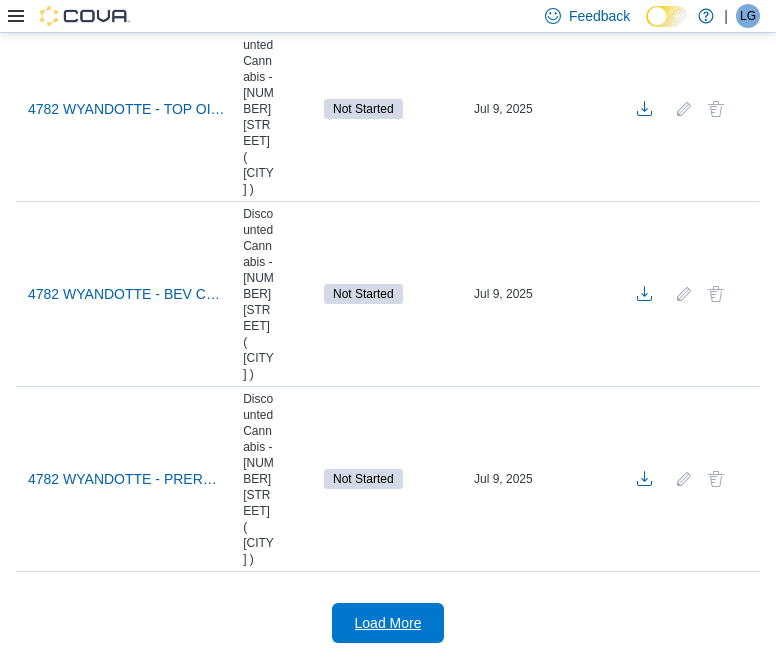 click on "Load More" at bounding box center [388, 623] 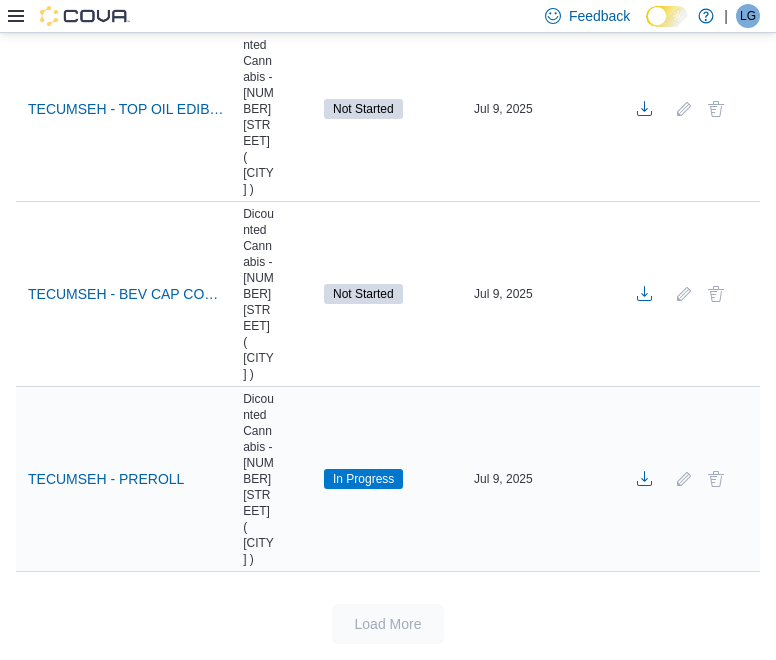scroll, scrollTop: 15499, scrollLeft: 0, axis: vertical 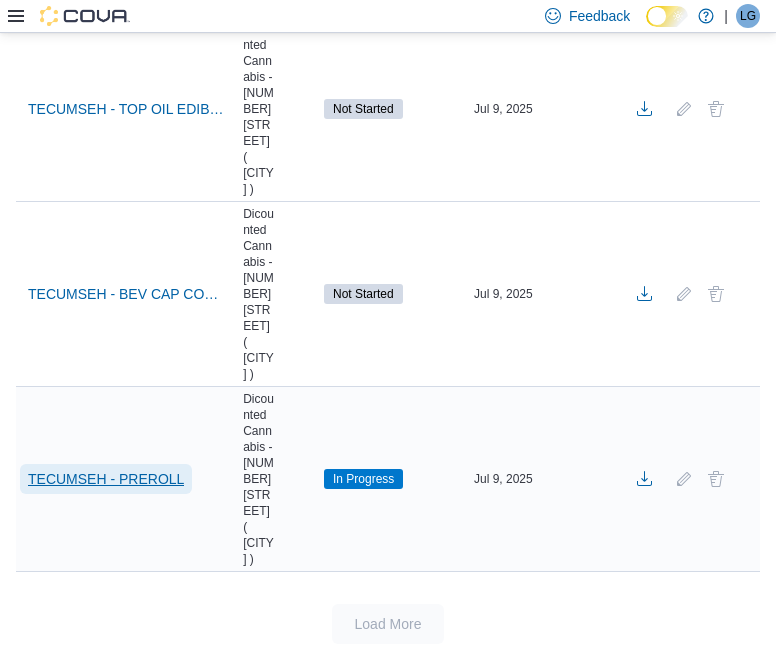 click on "TECUMSEH - PREROLL" at bounding box center [106, 479] 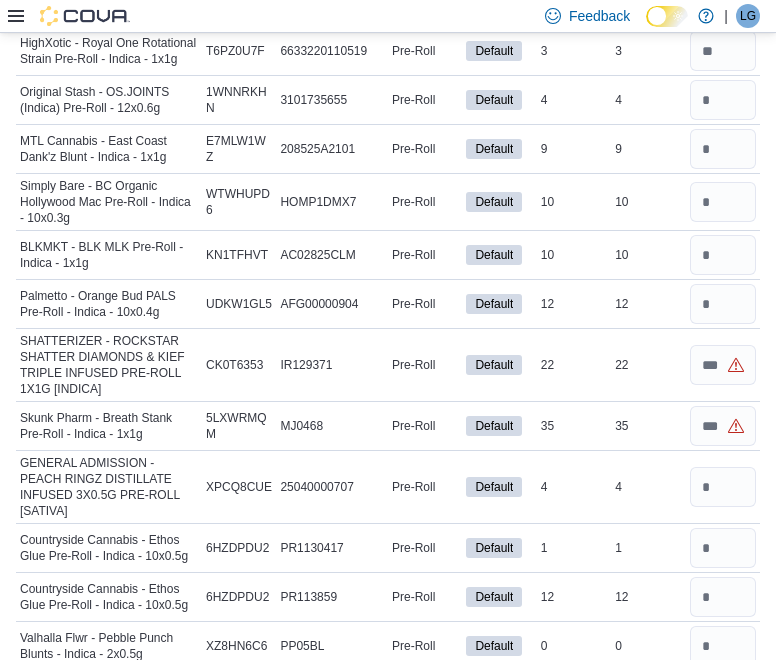 scroll, scrollTop: 11070, scrollLeft: 0, axis: vertical 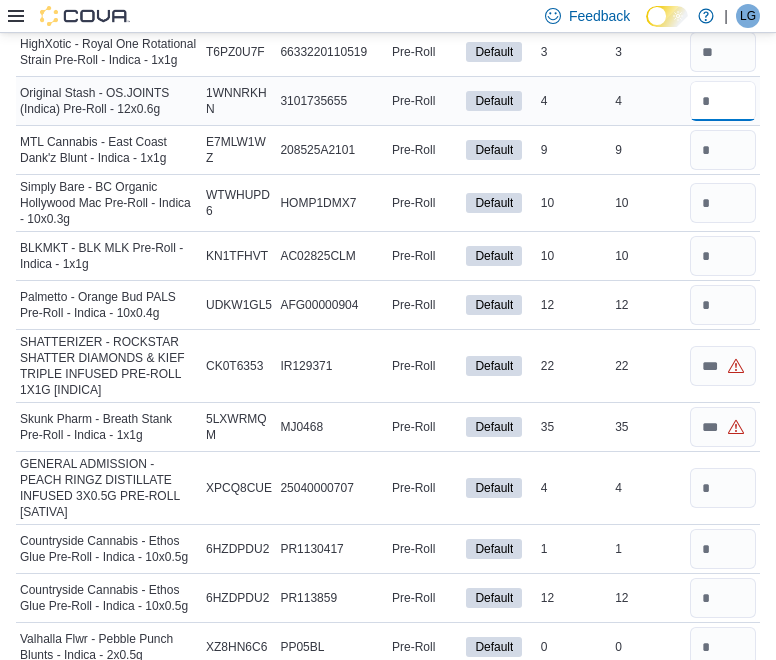 click at bounding box center (723, 101) 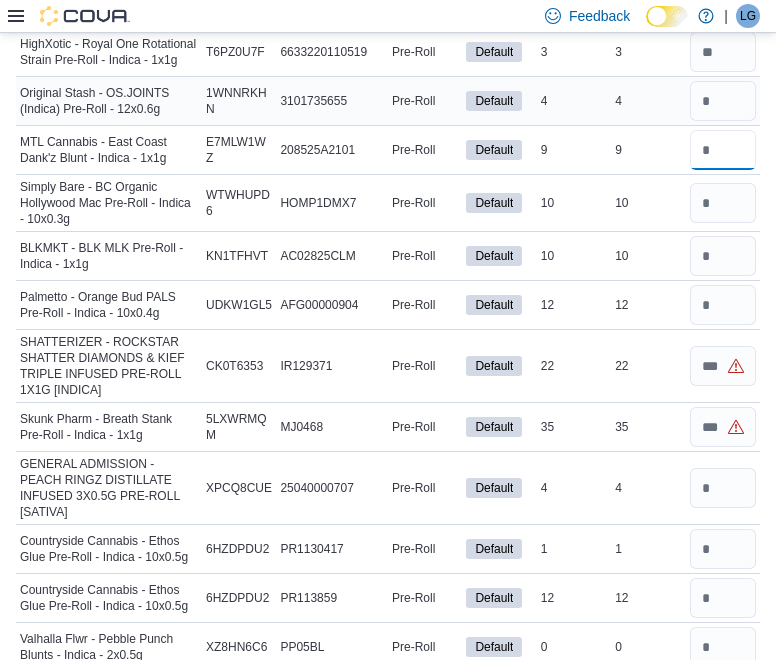 type 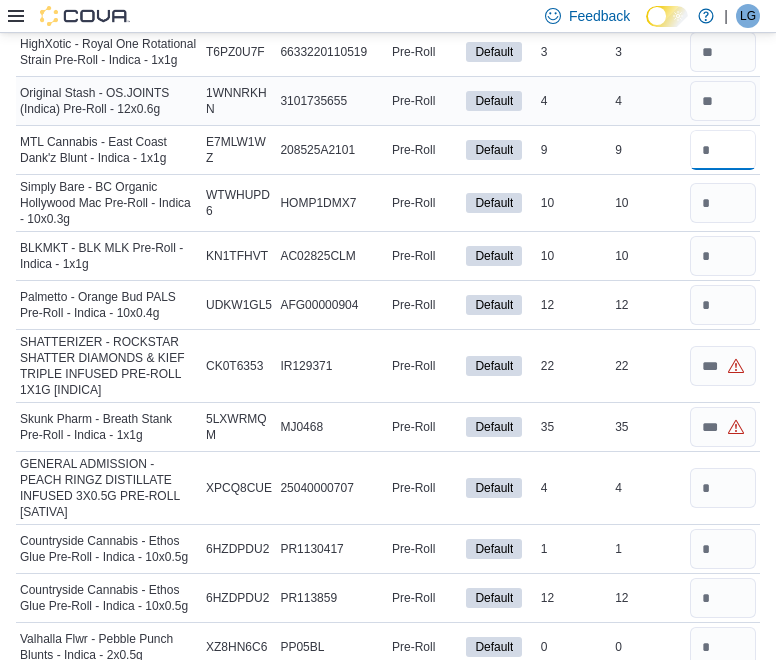 type on "*" 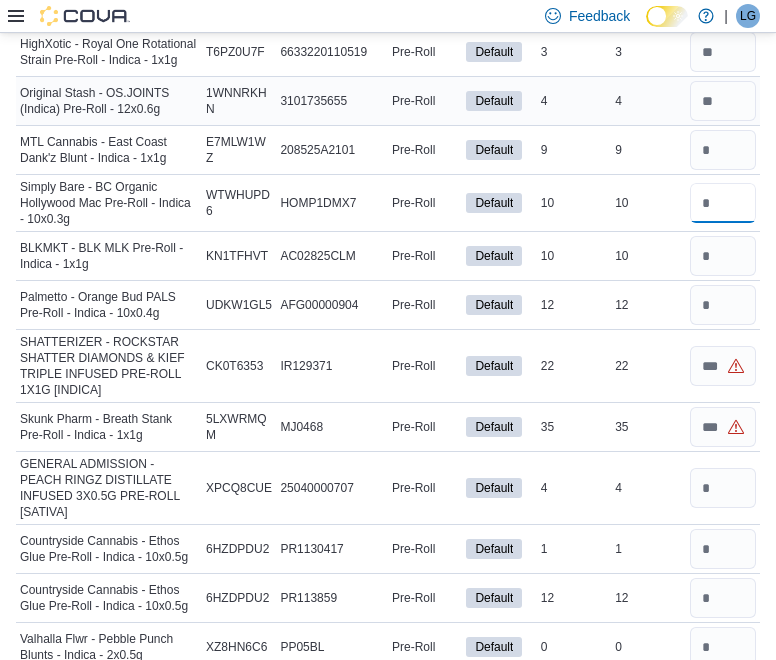 type 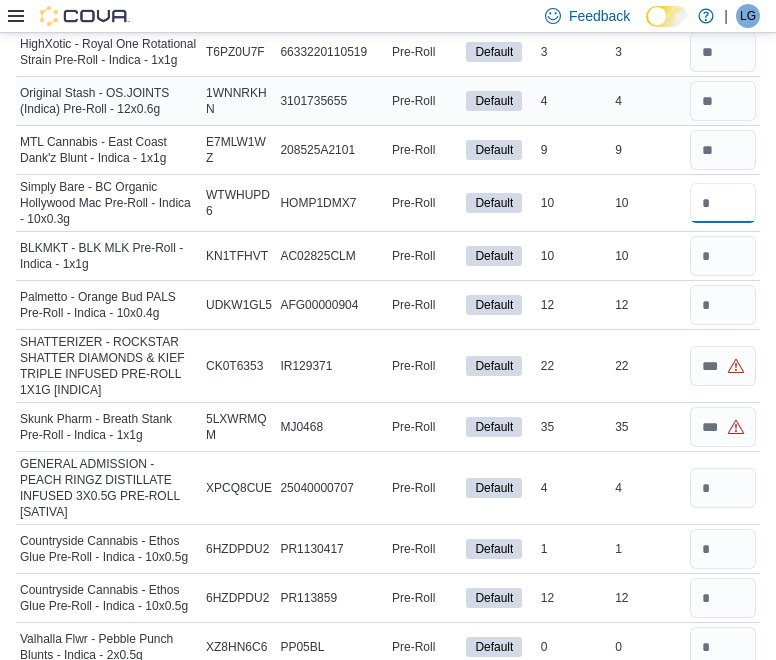 type on "**" 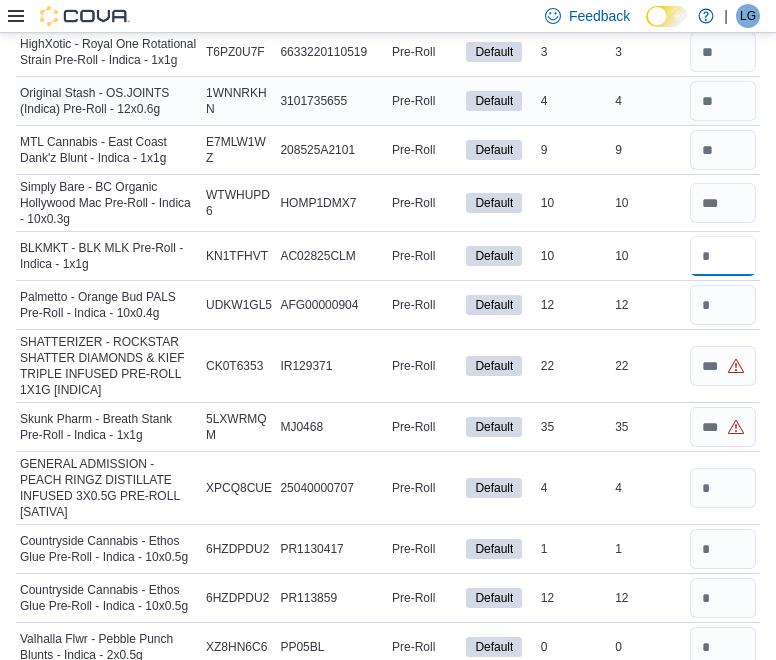 type 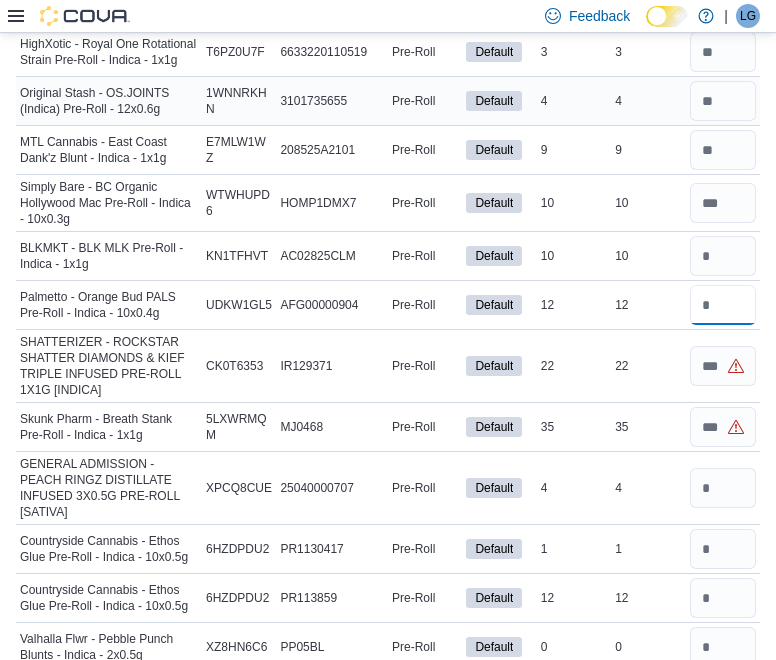 type 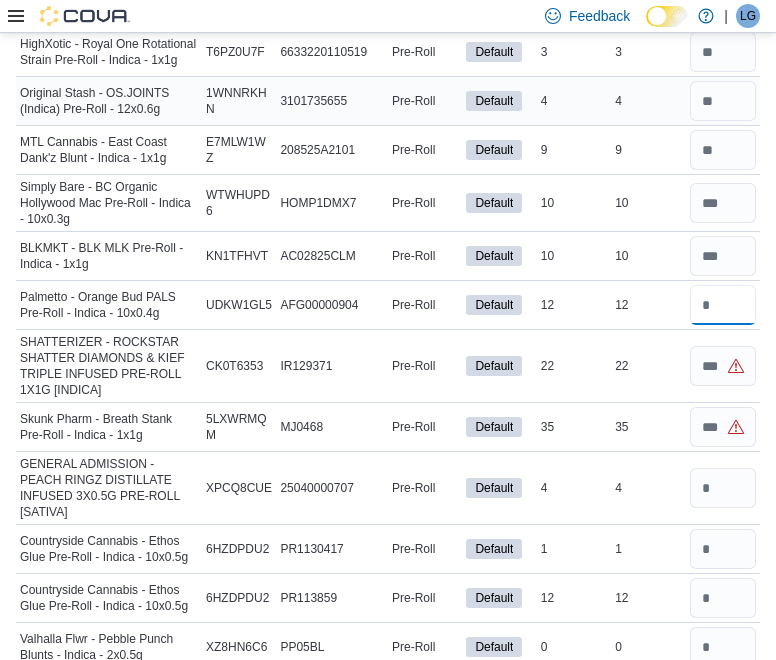 type on "**" 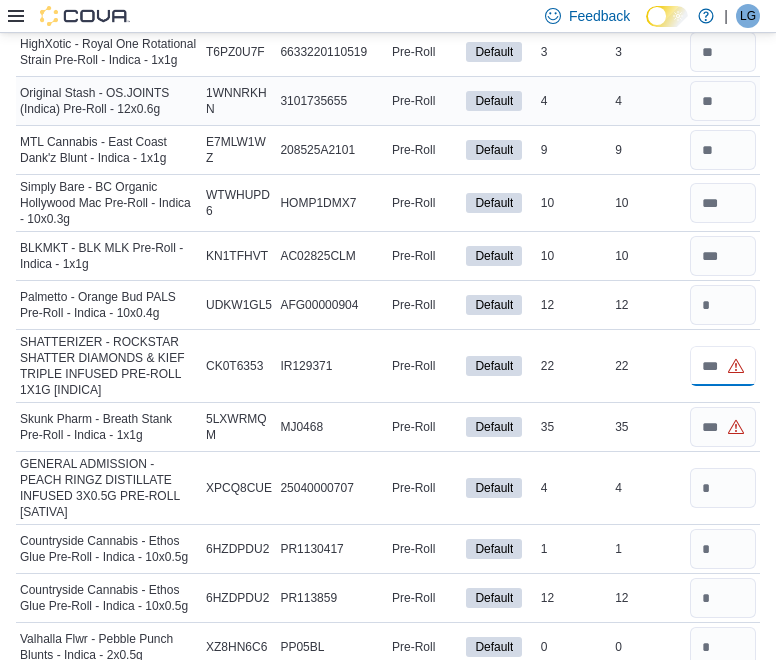 type 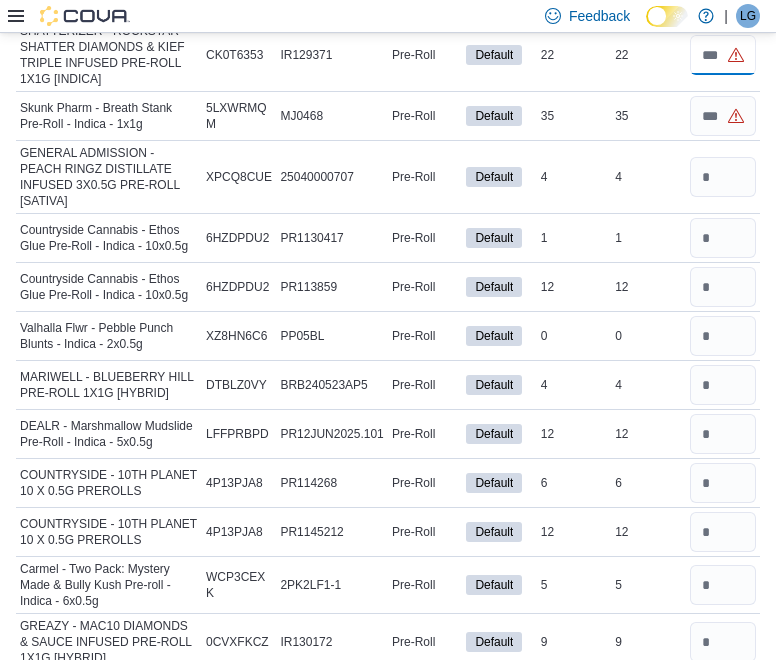 scroll, scrollTop: 11396, scrollLeft: 0, axis: vertical 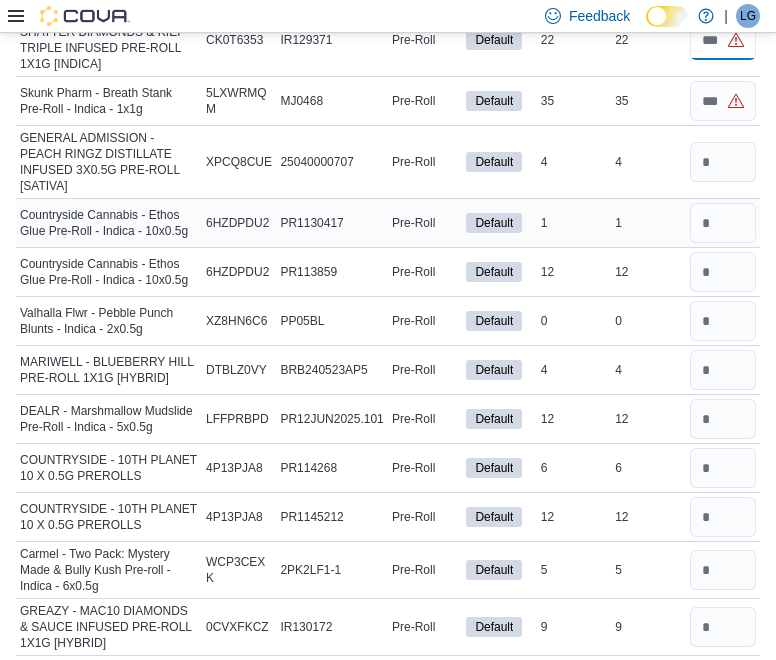 type on "**" 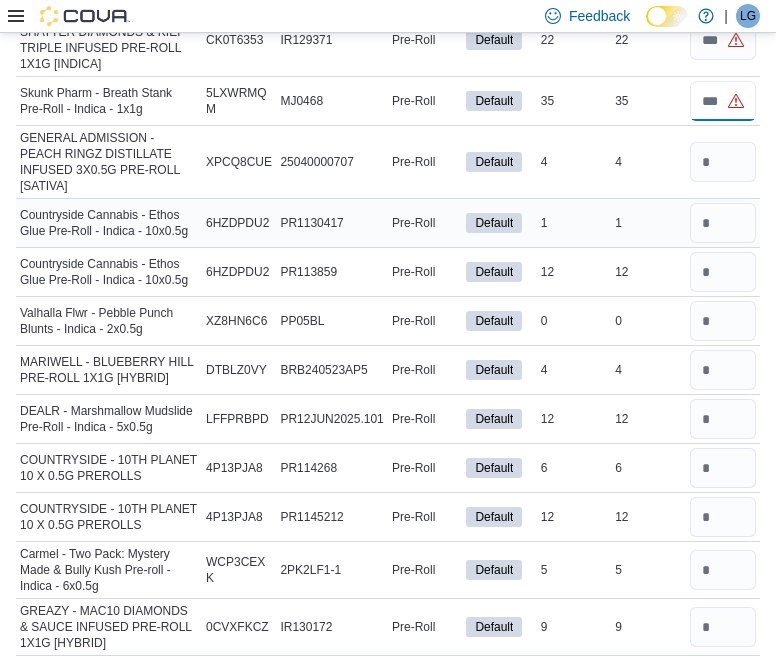 type 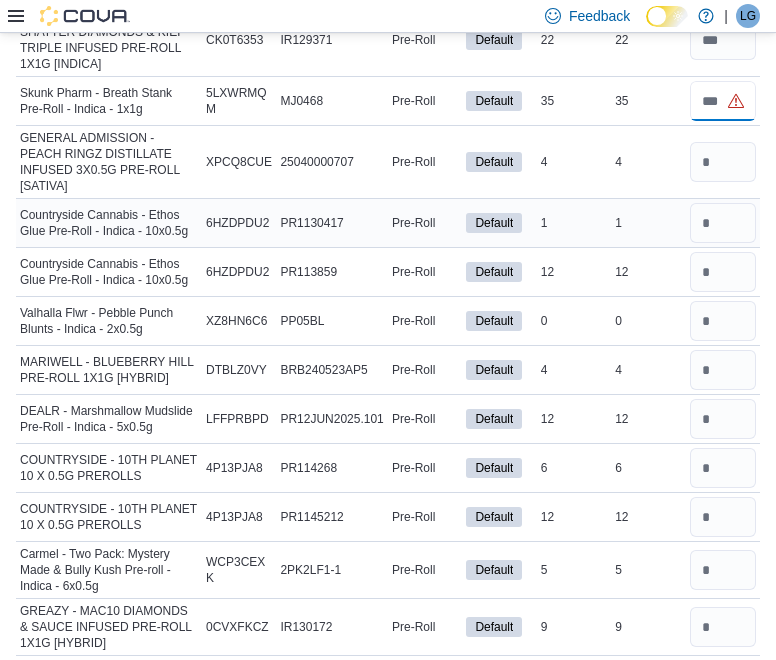 type on "**" 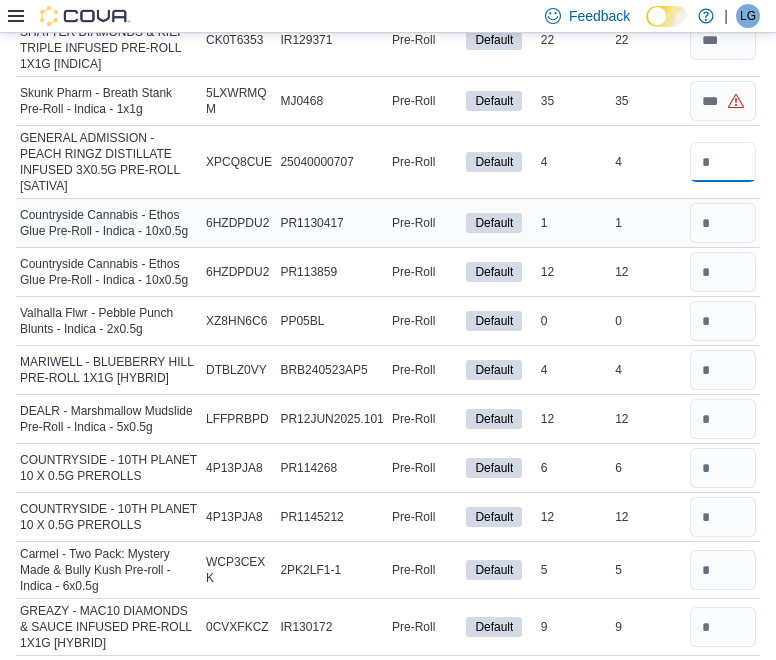type 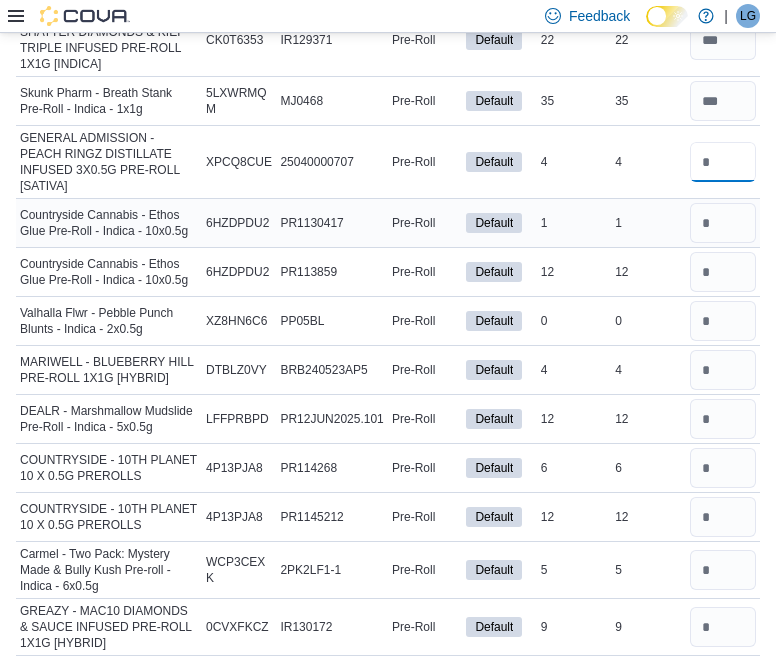 type on "*" 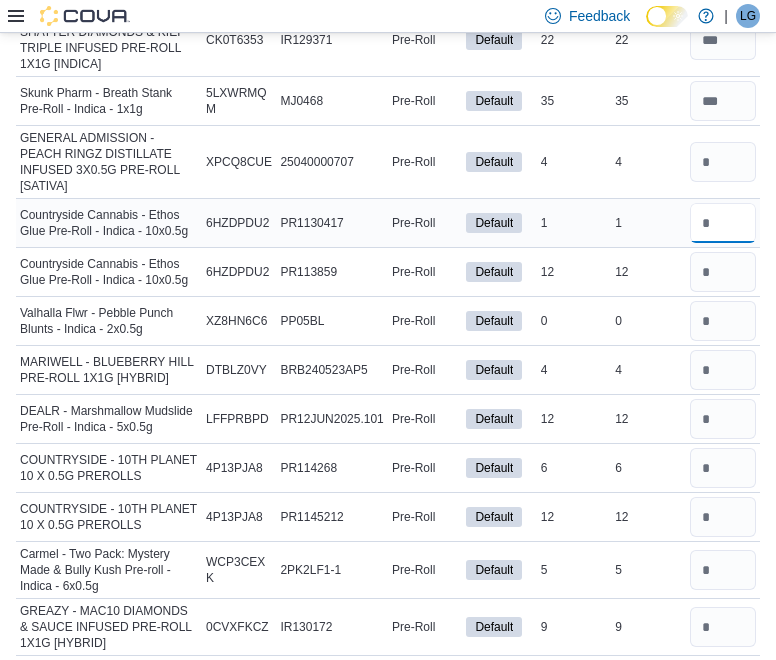 type 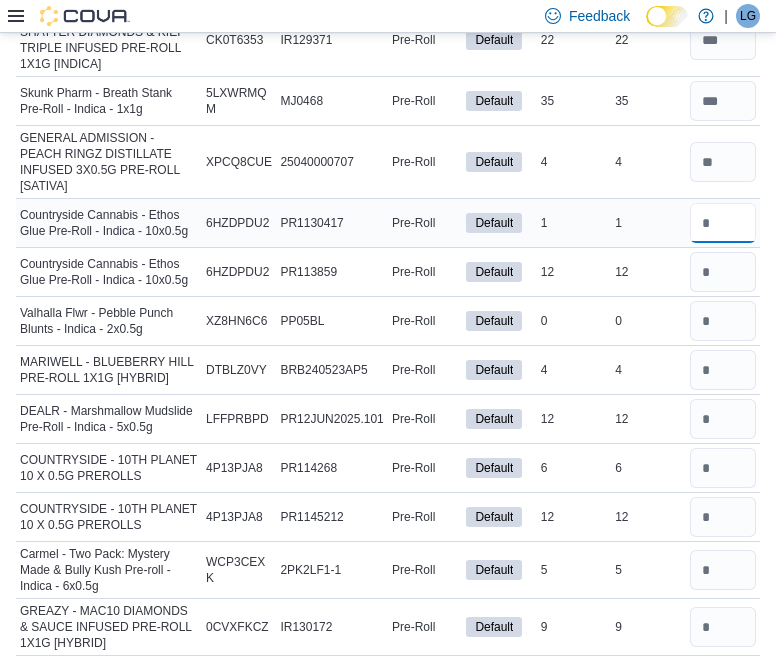 type on "*" 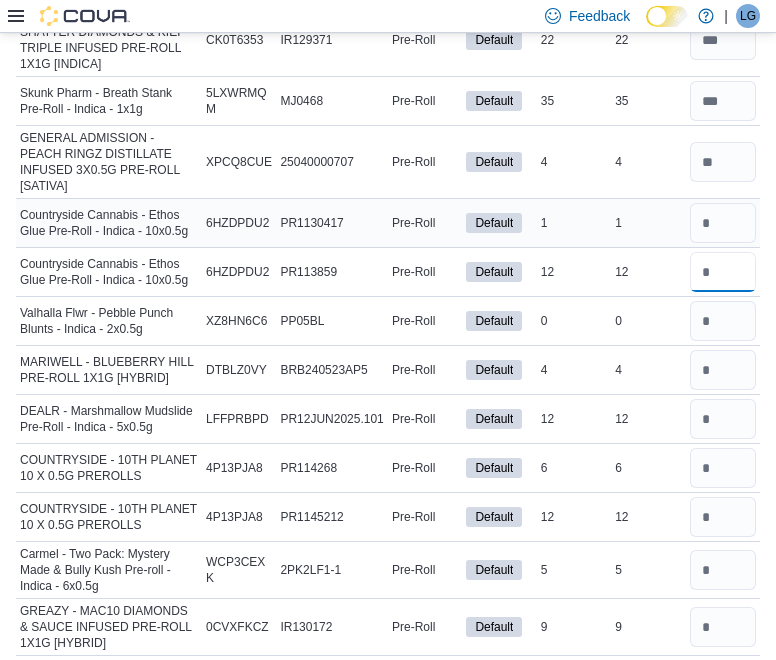 type 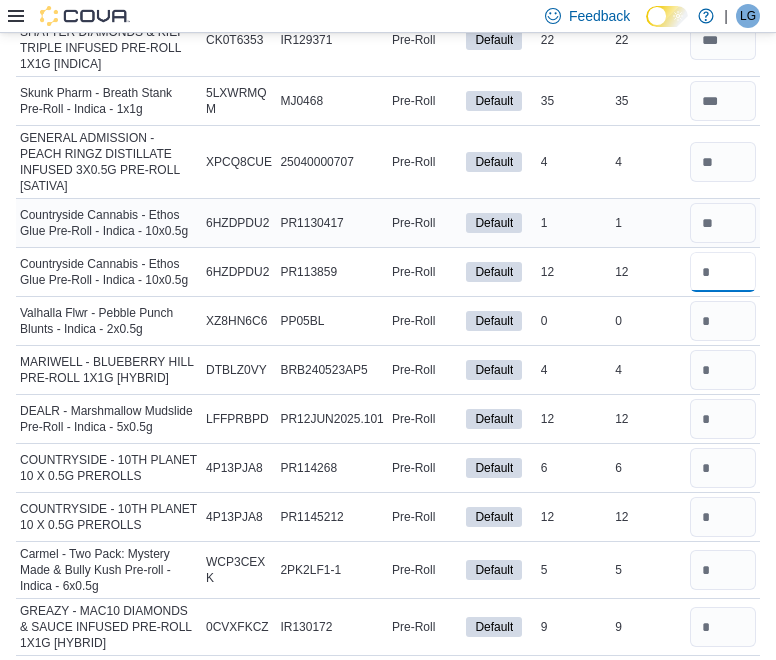 type on "**" 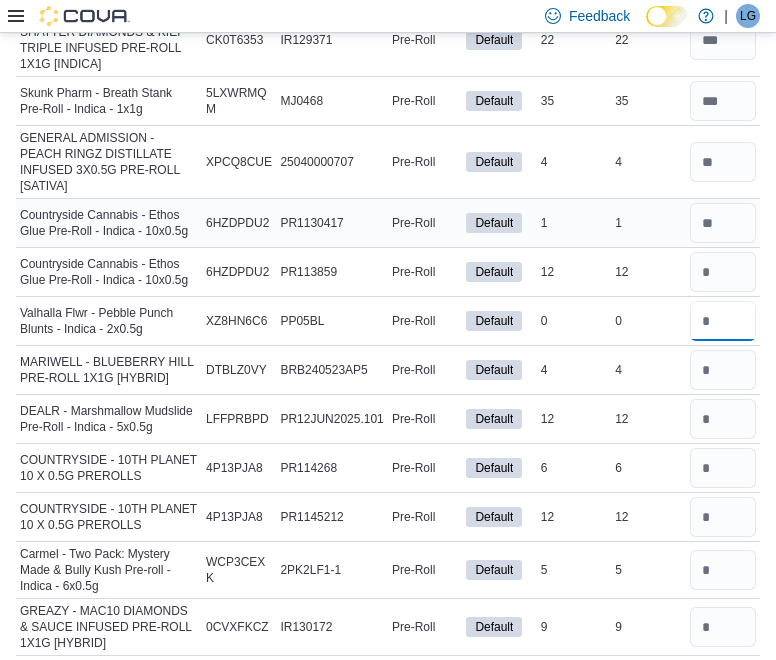 type 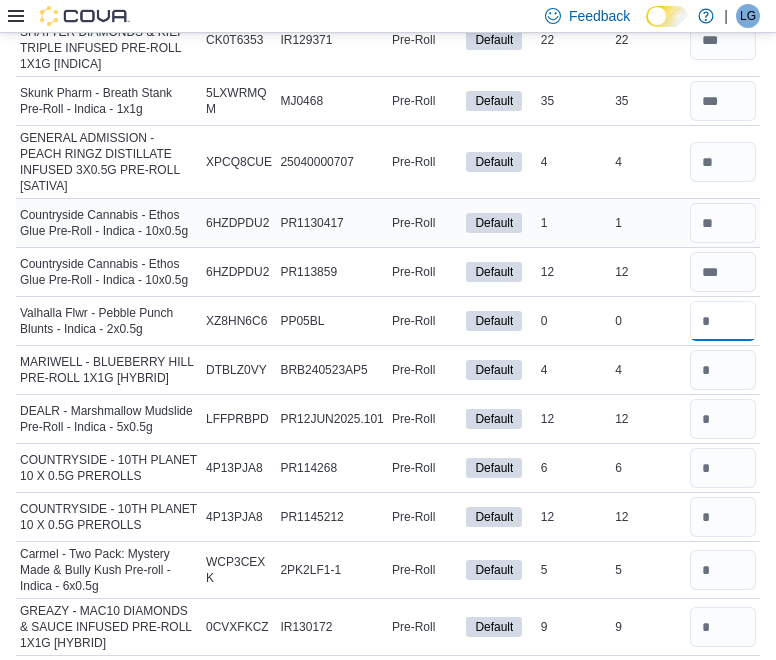 type on "*" 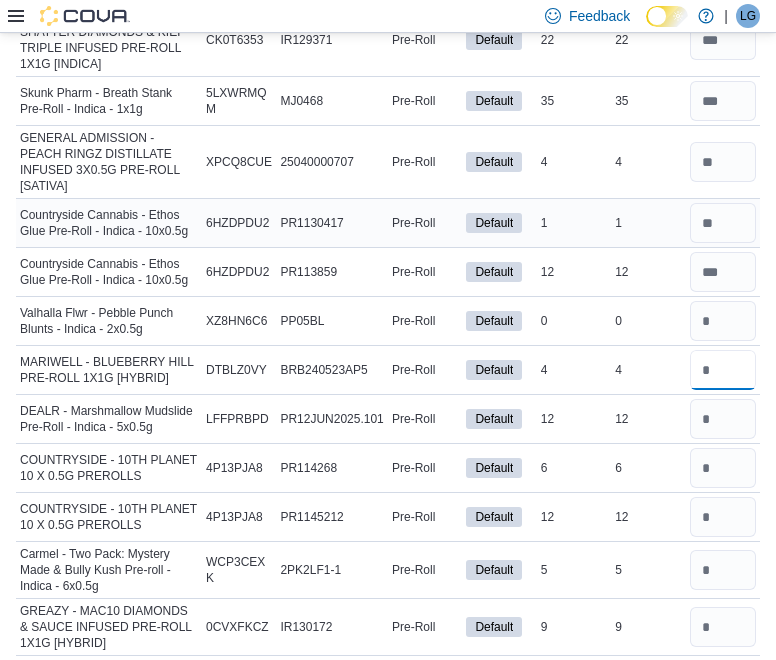 type 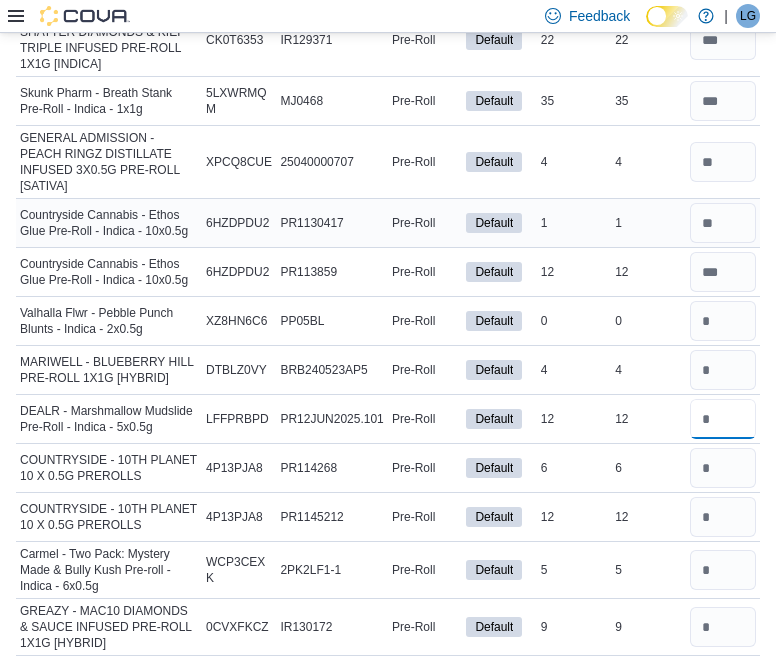 type 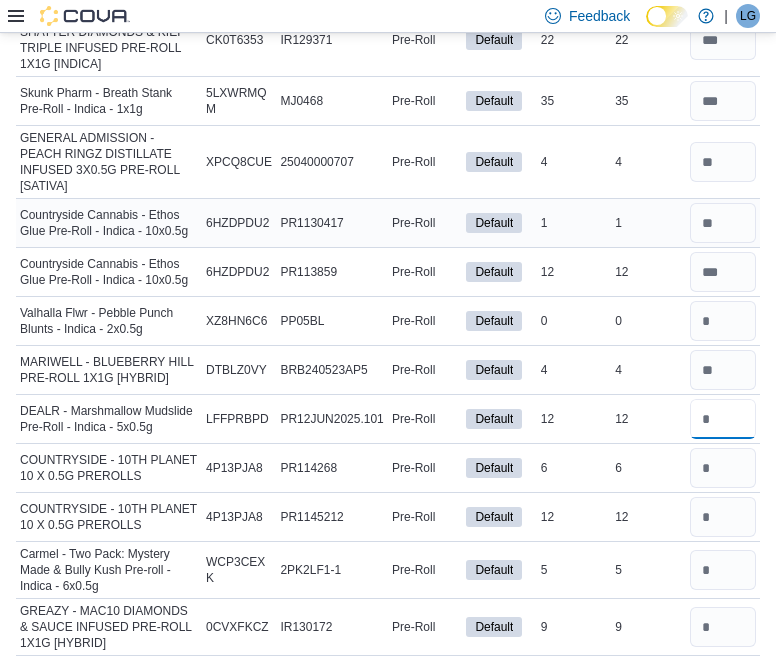 type on "**" 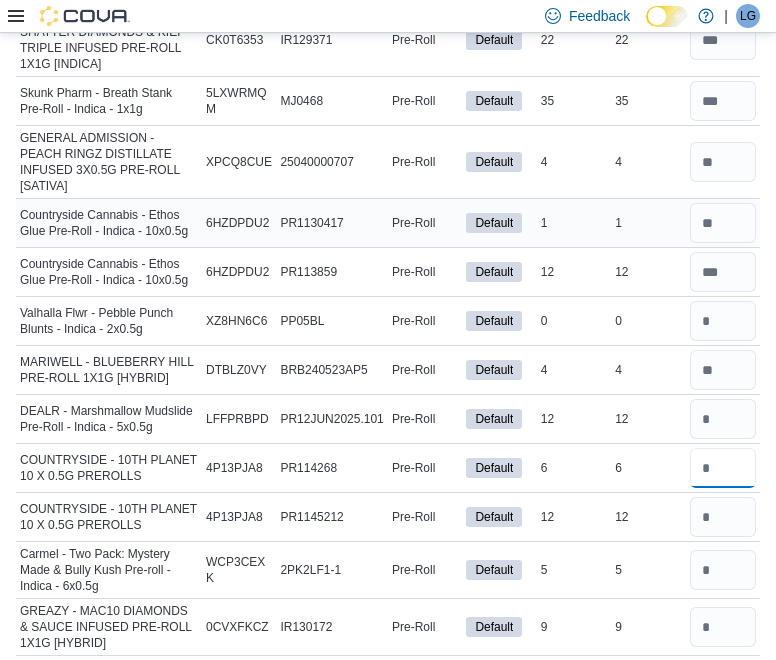 type 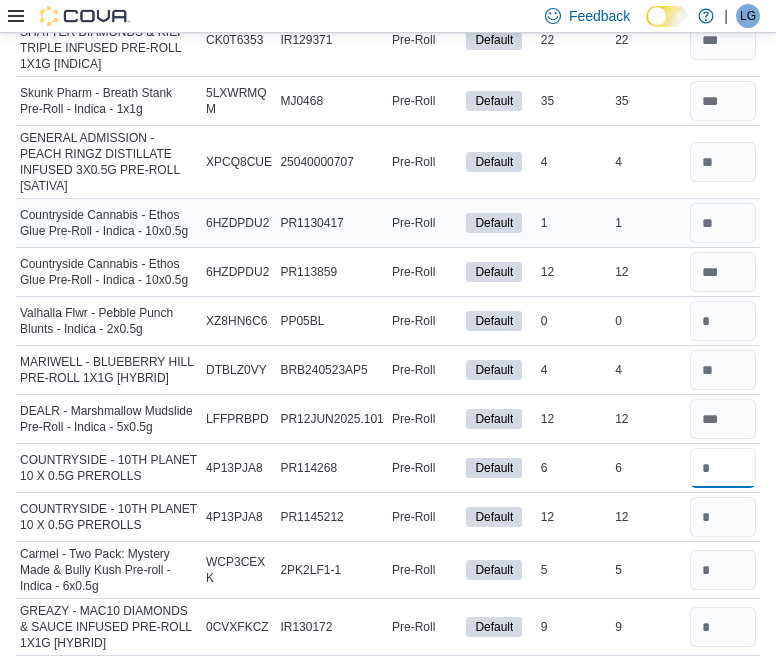 type on "*" 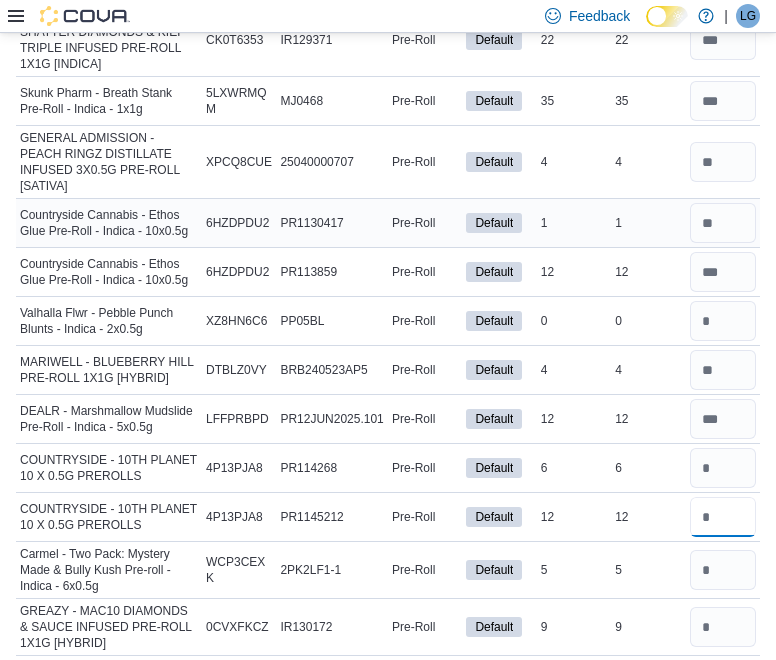 type 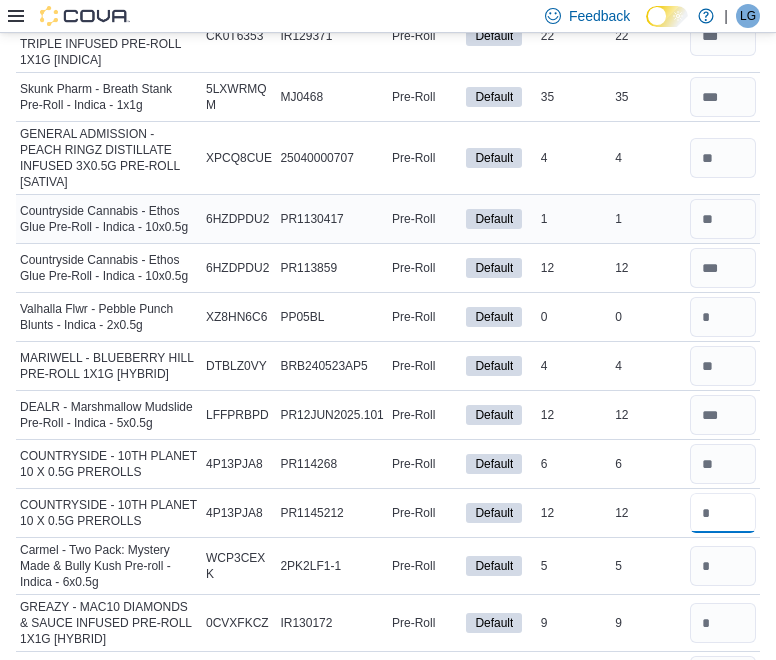 type on "**" 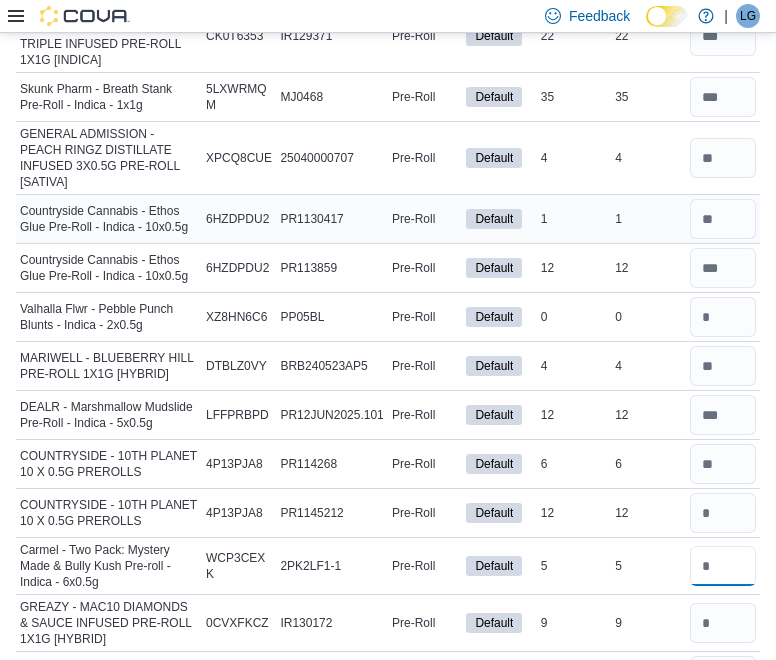 type 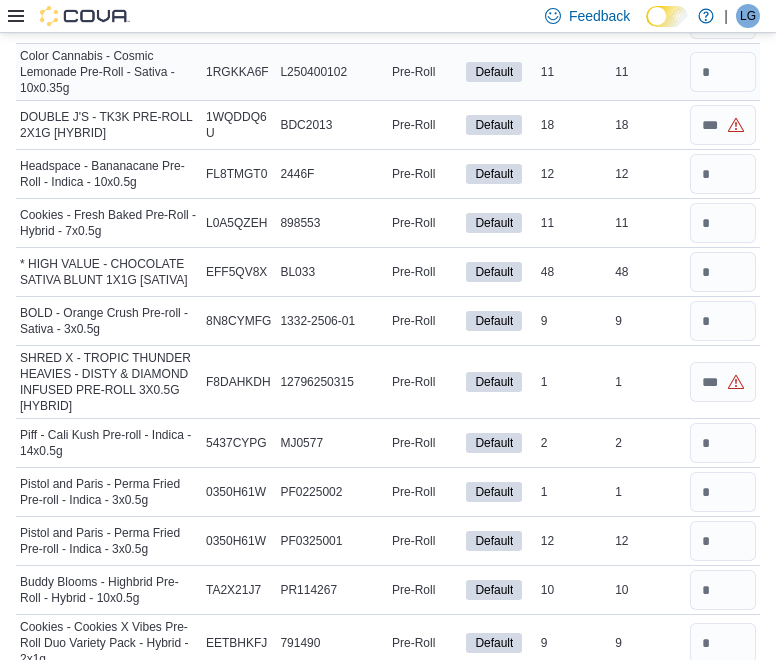 scroll, scrollTop: 14044, scrollLeft: 0, axis: vertical 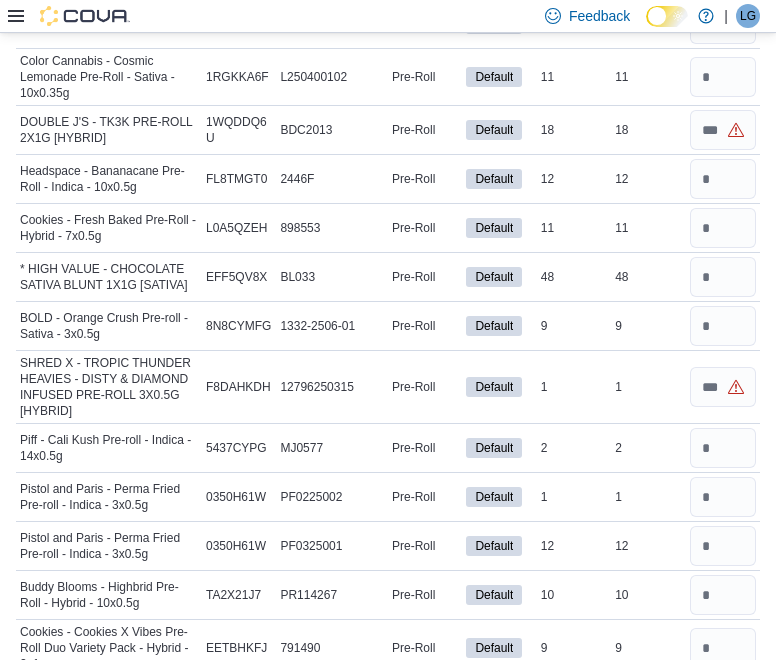 click at bounding box center (723, -29) 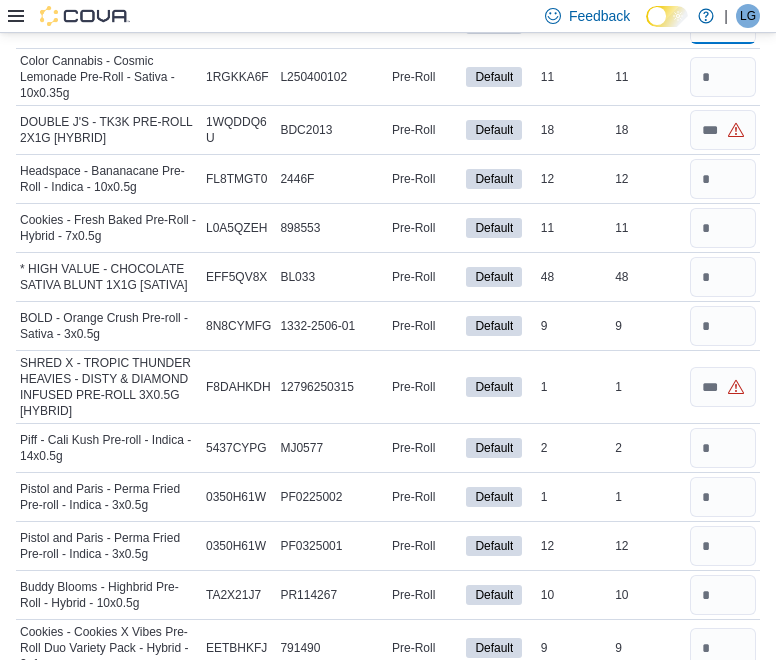type on "*" 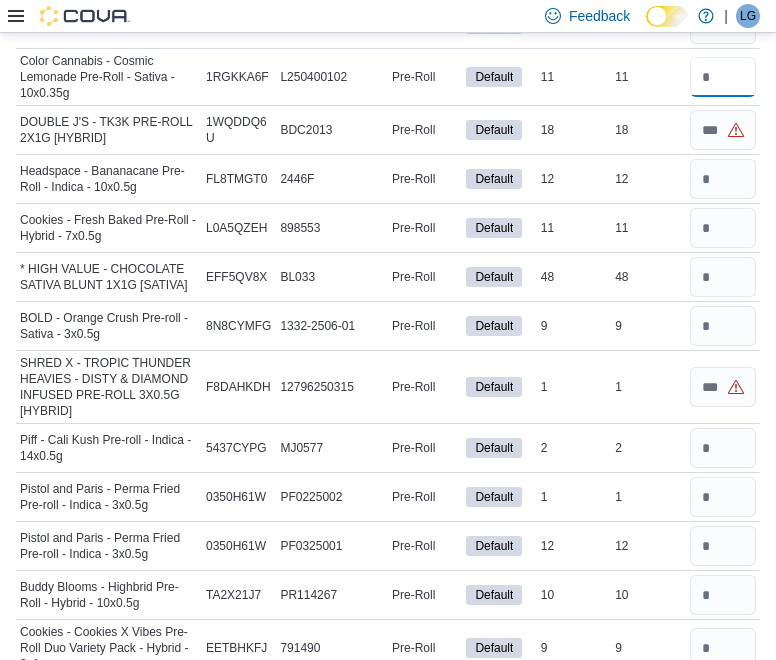 type 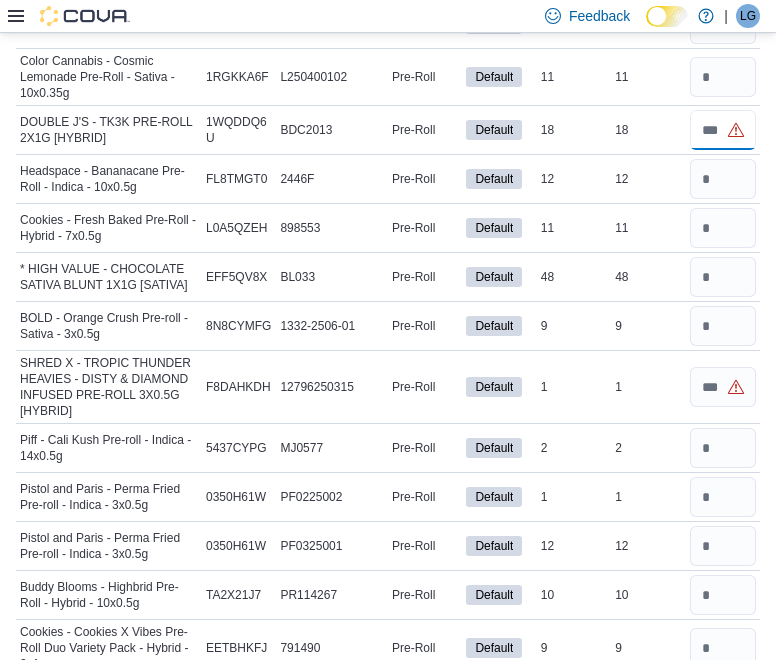 type 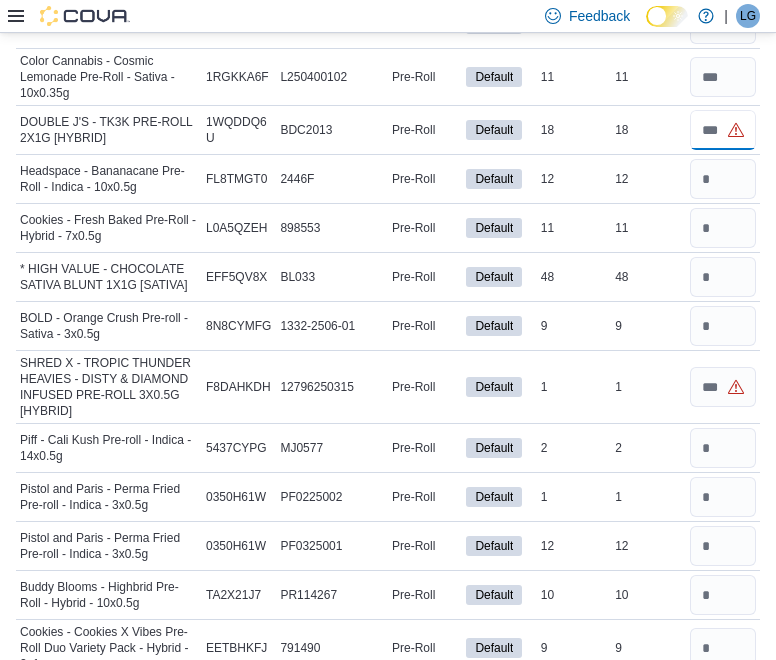 type on "**" 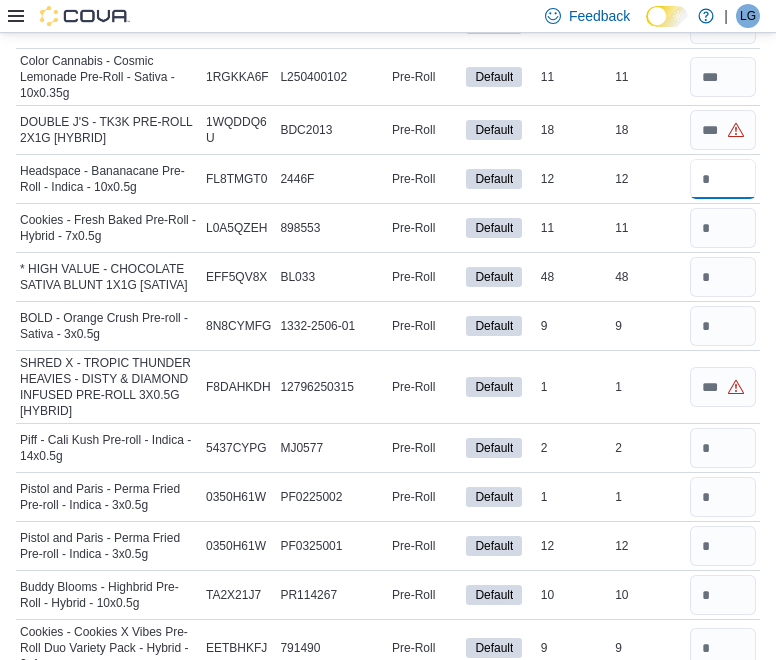 type 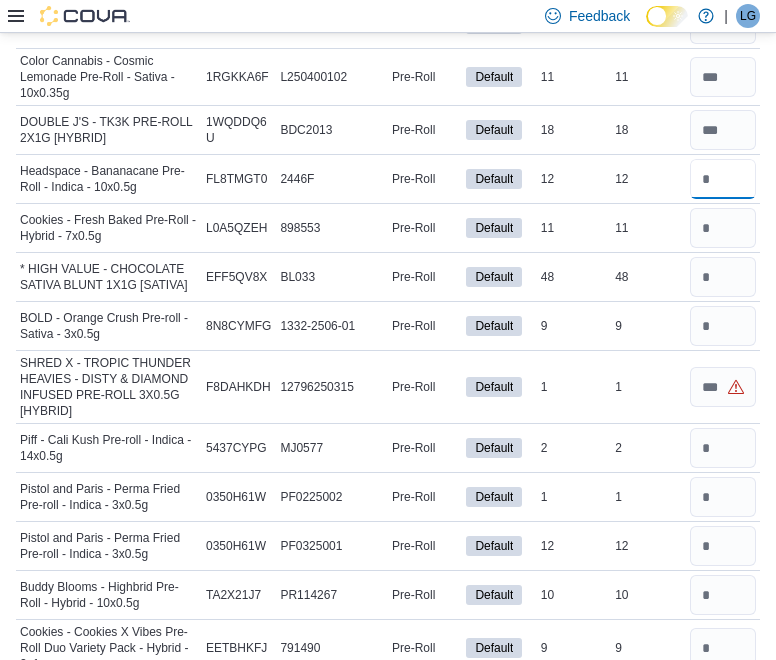 type on "**" 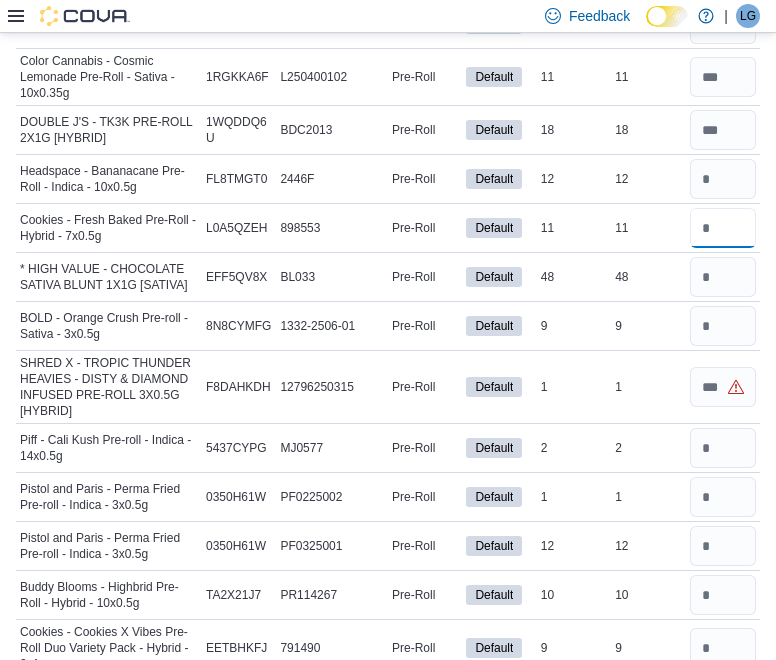 type 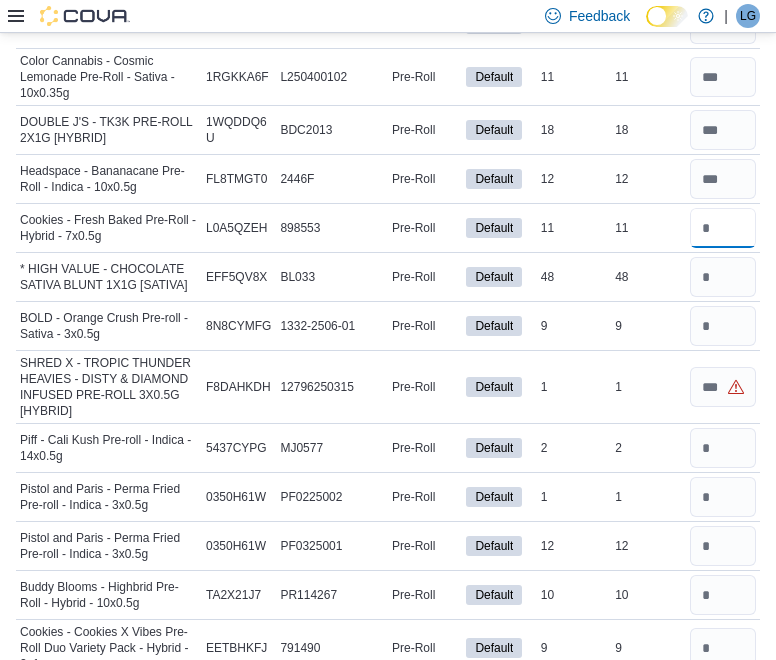 type on "**" 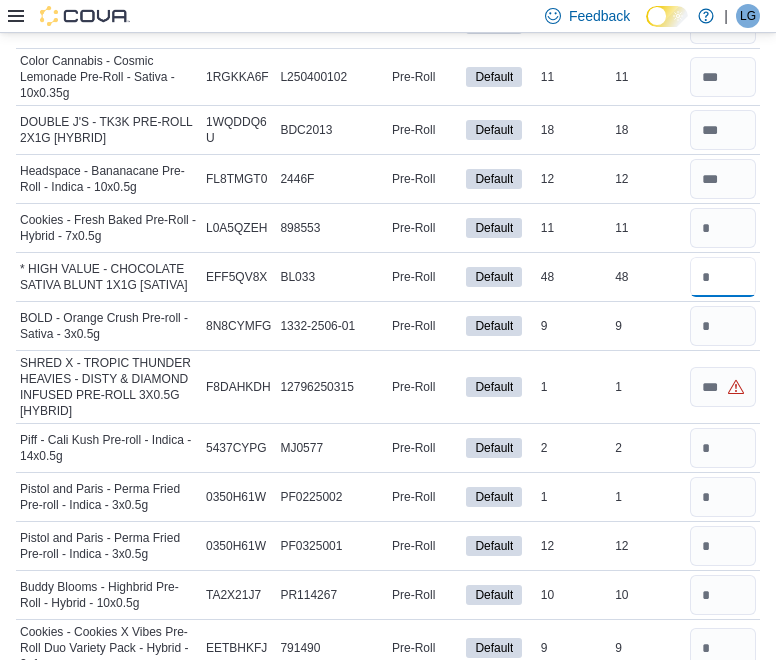 type 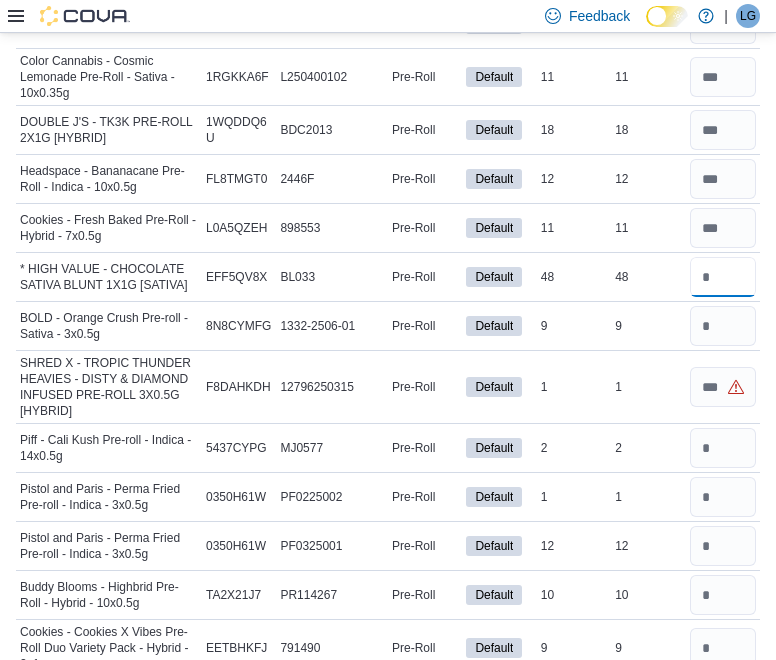 type on "**" 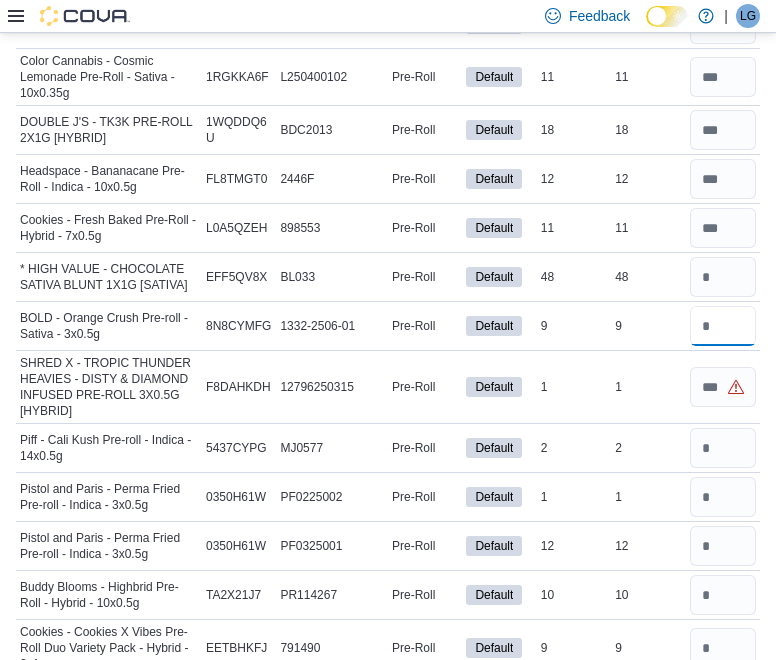 type 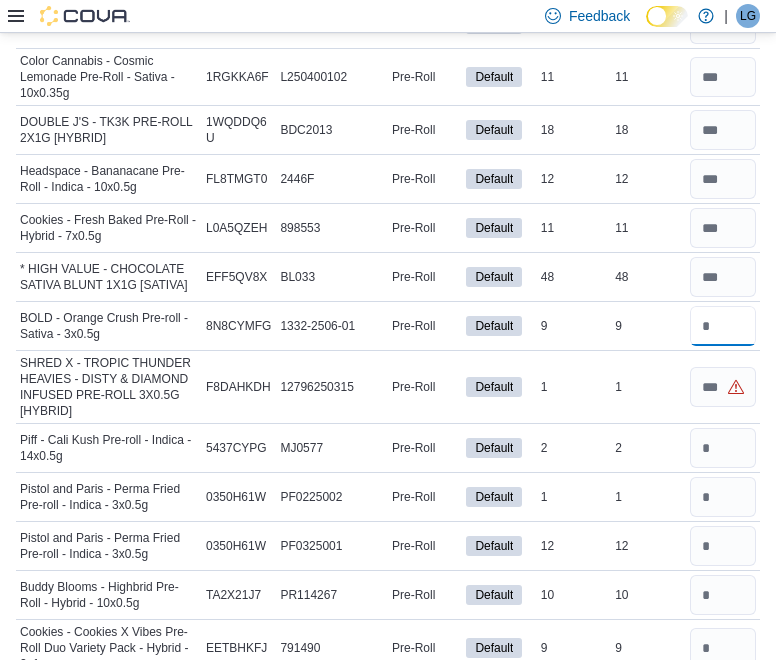type on "*" 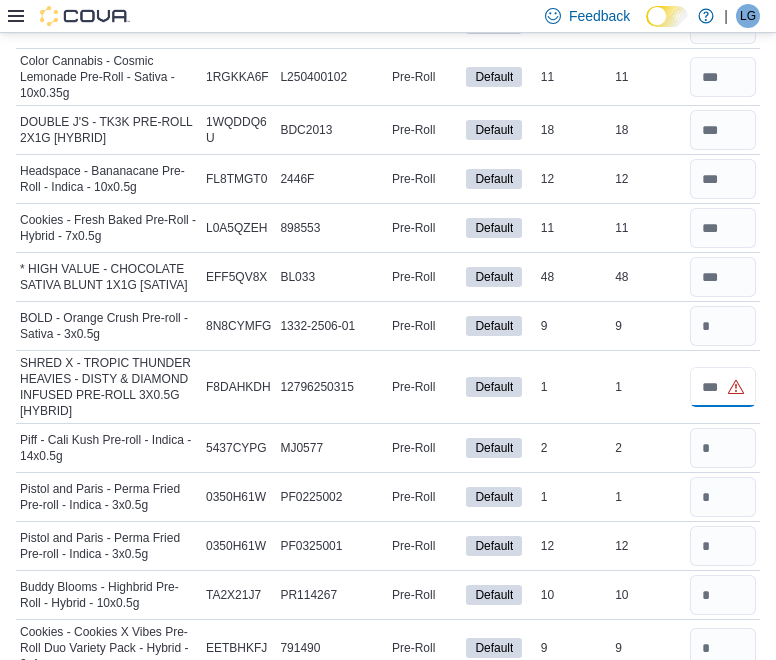 type 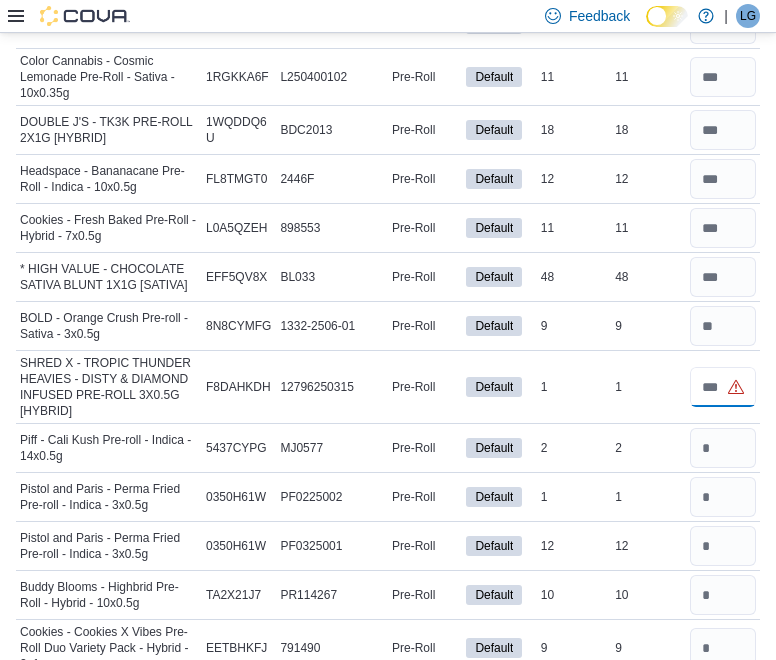 type on "*" 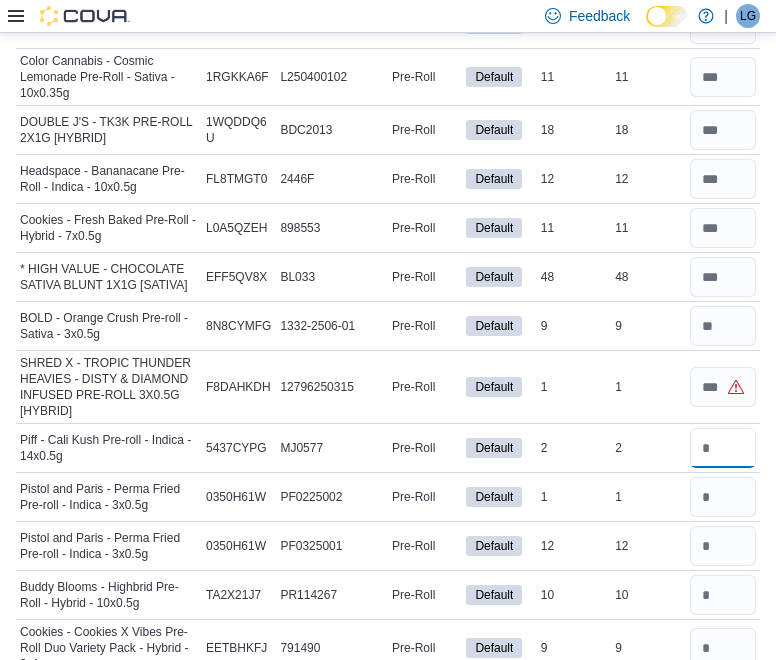 type 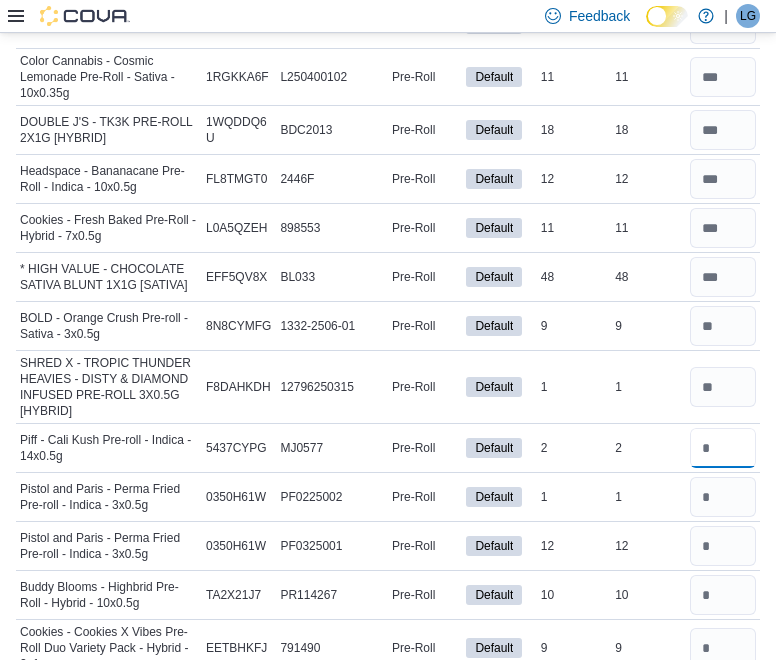 type on "*" 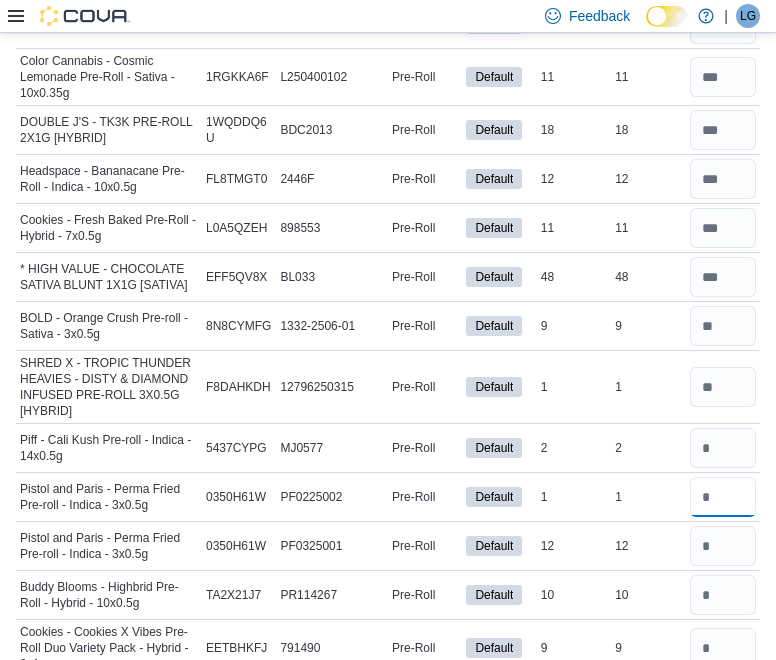 type 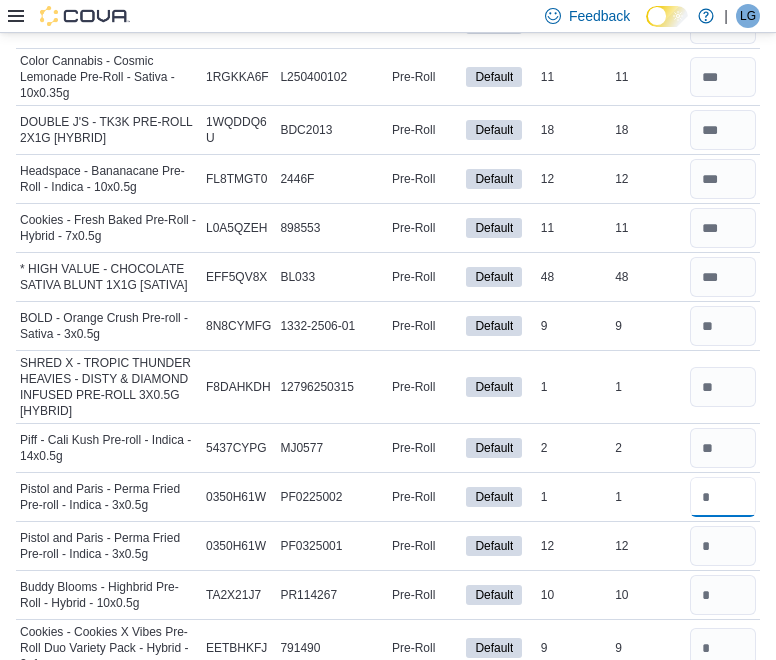 type on "*" 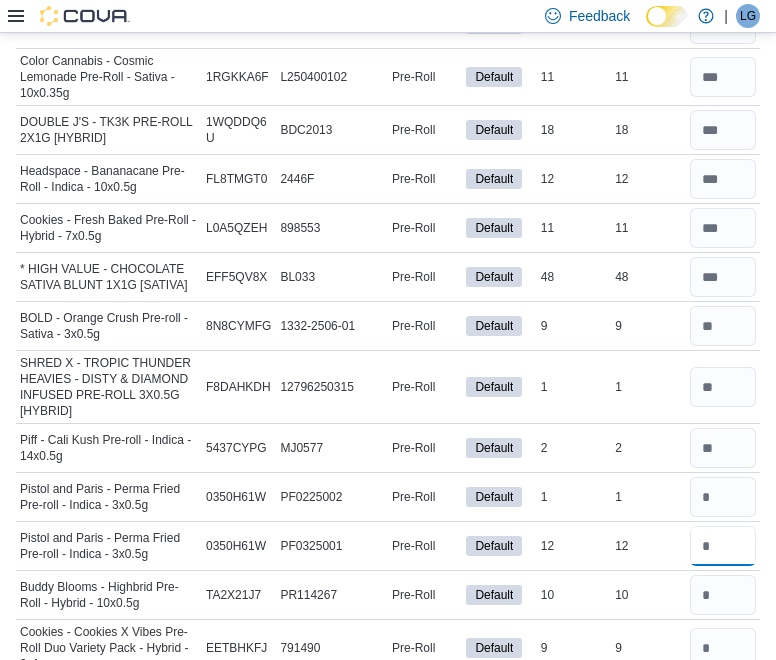 type 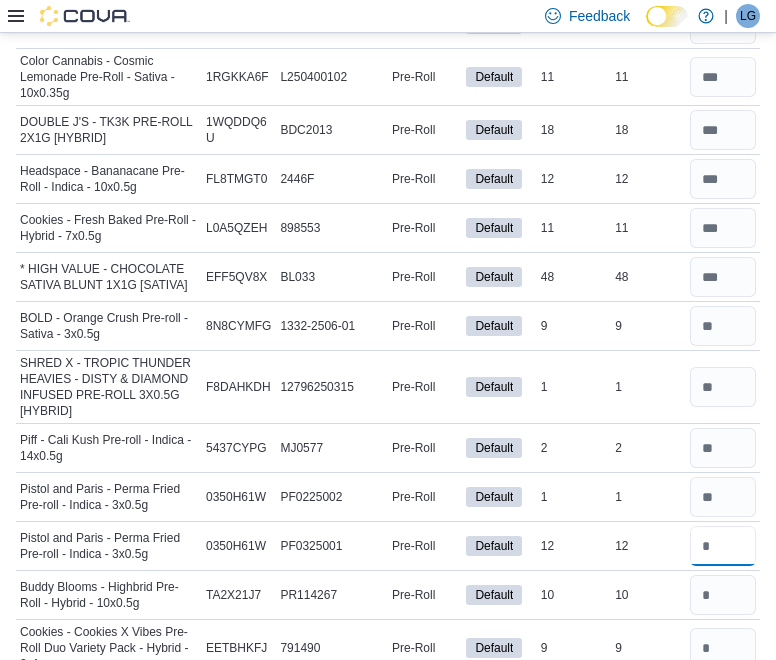 scroll, scrollTop: 14395, scrollLeft: 0, axis: vertical 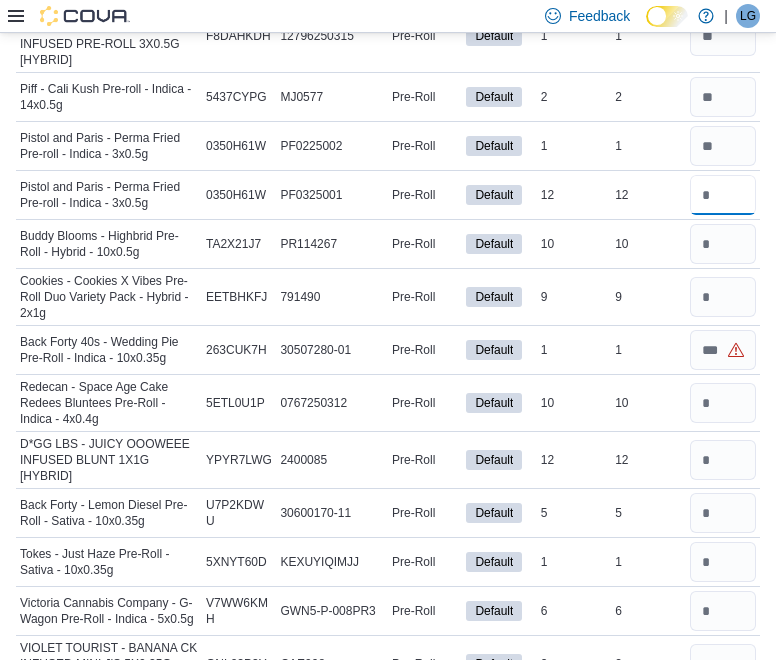 type on "**" 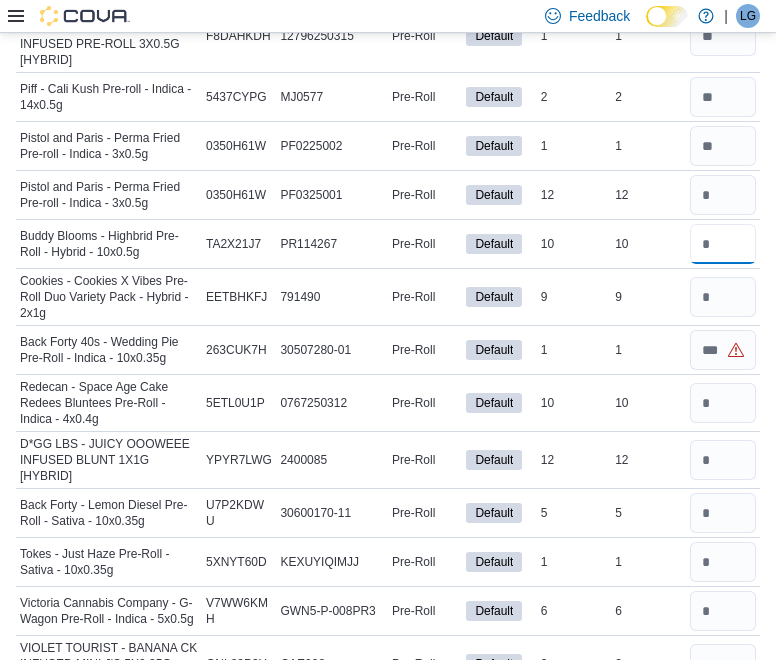 type 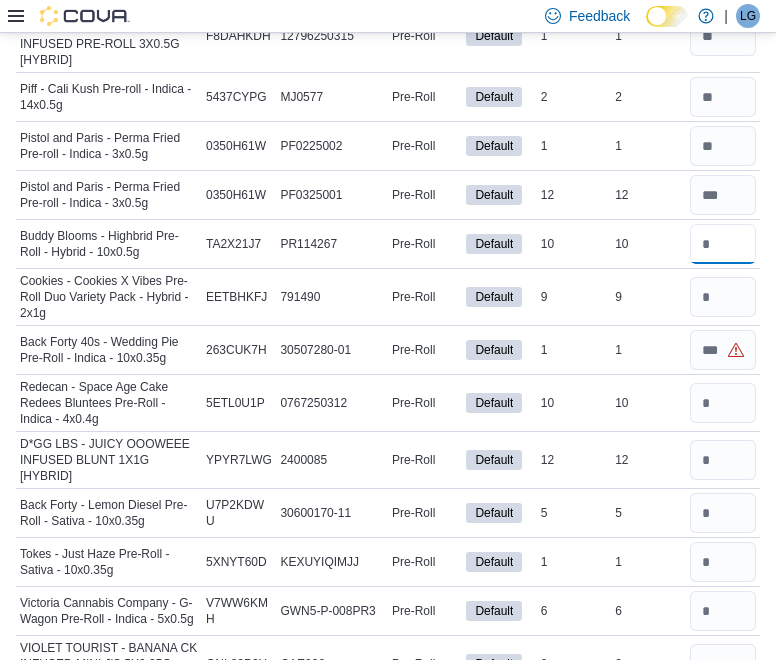 type on "**" 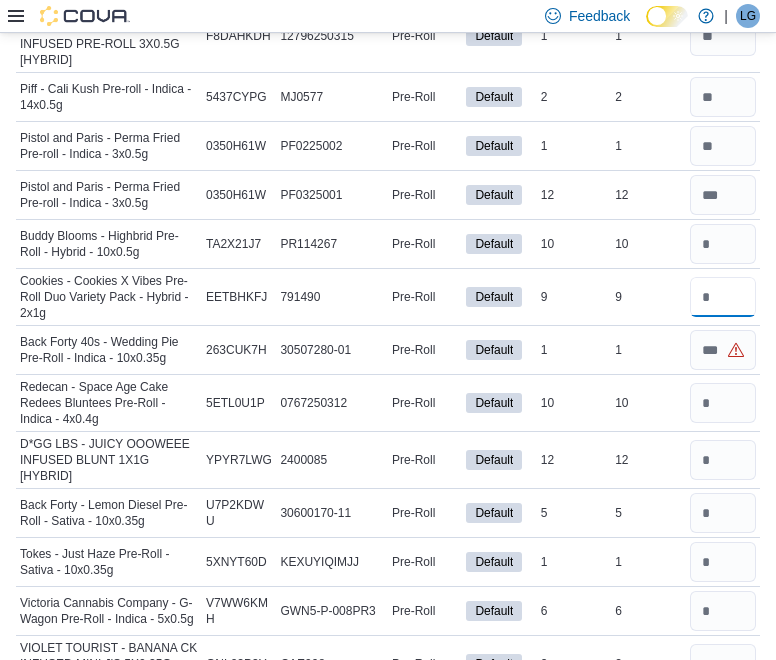 type 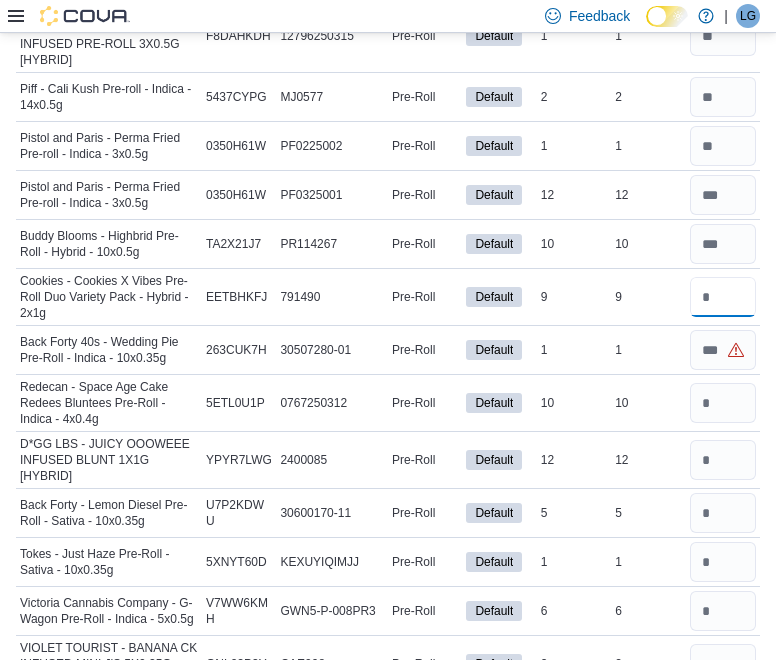 type on "*" 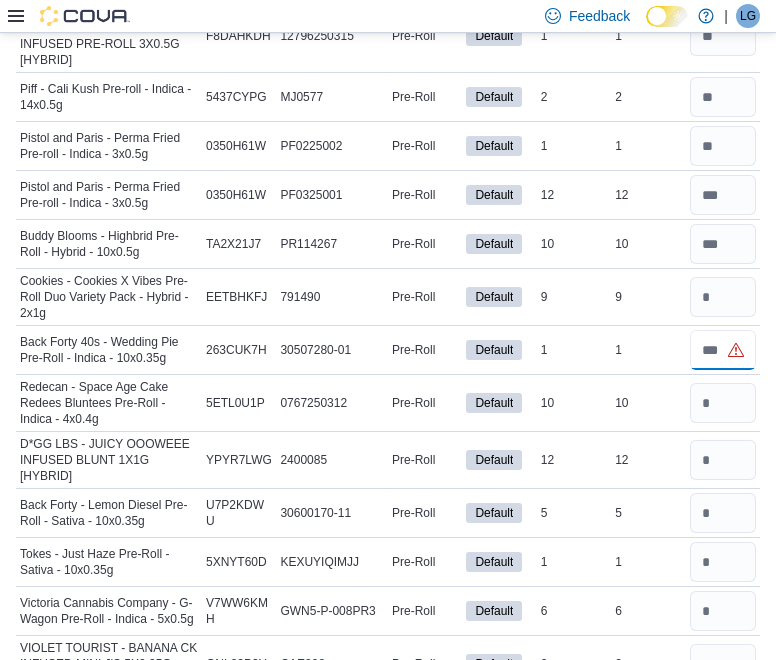 type 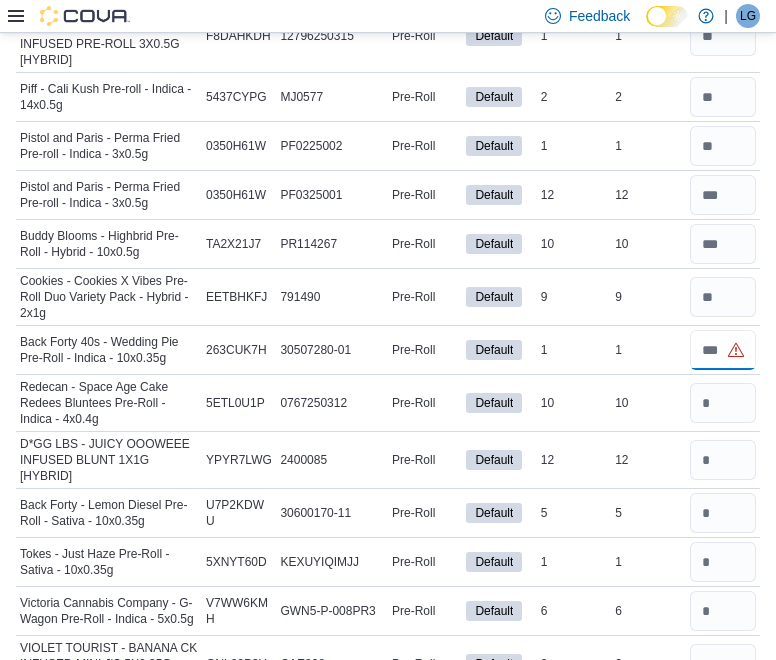 type on "*" 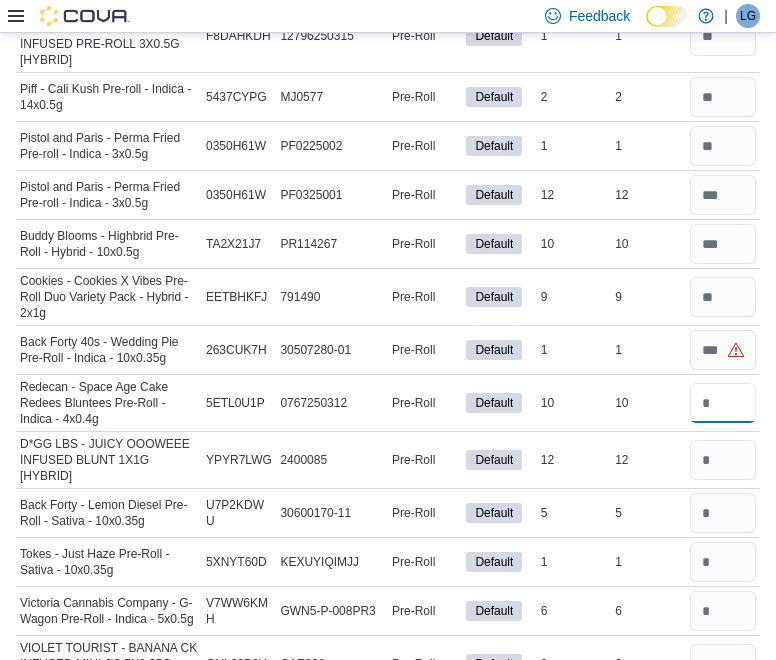 type 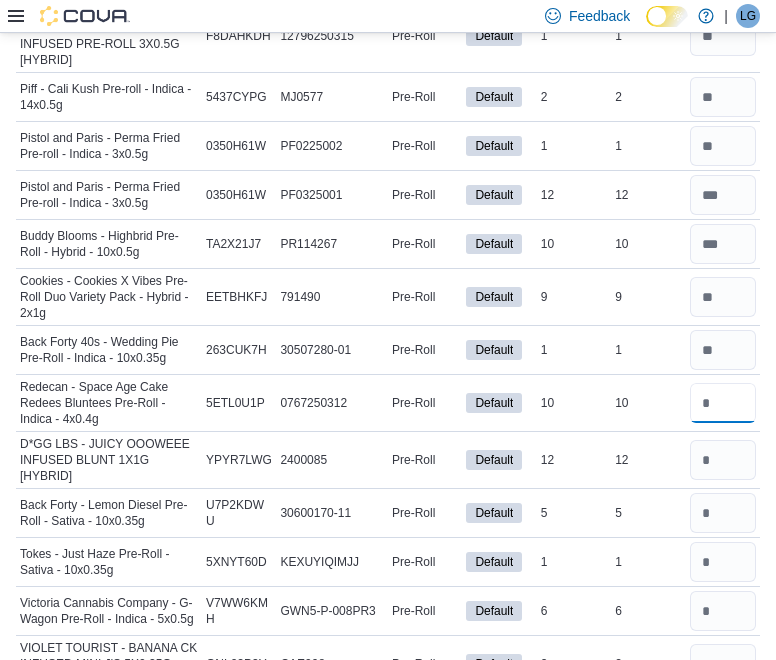 type on "**" 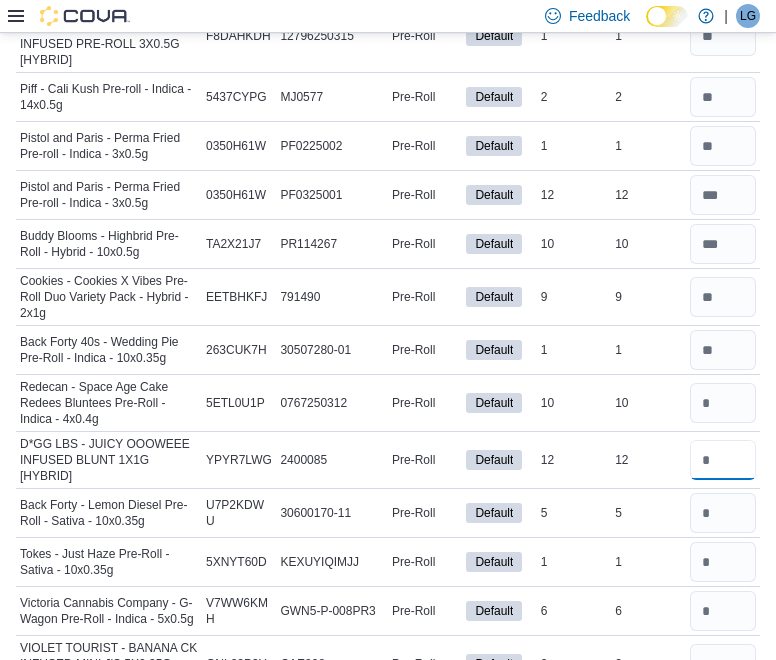 type 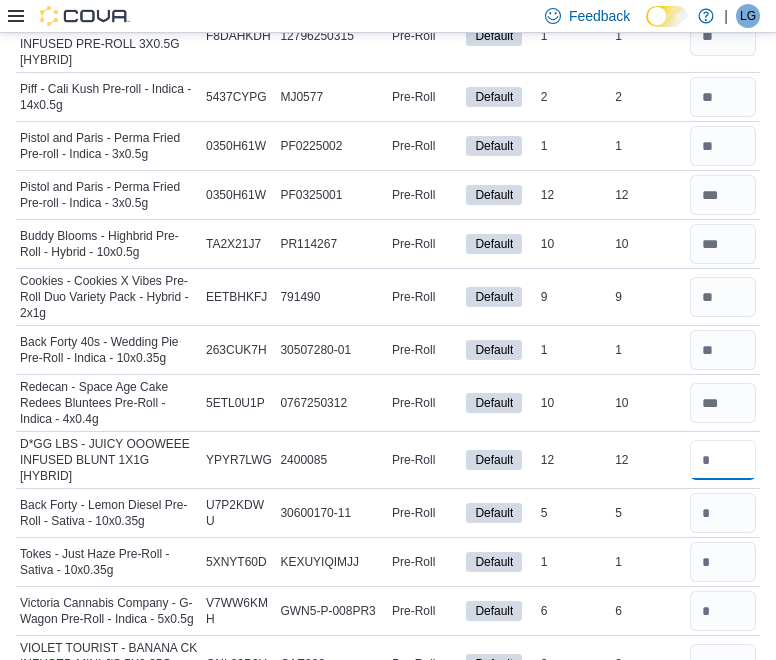 type on "**" 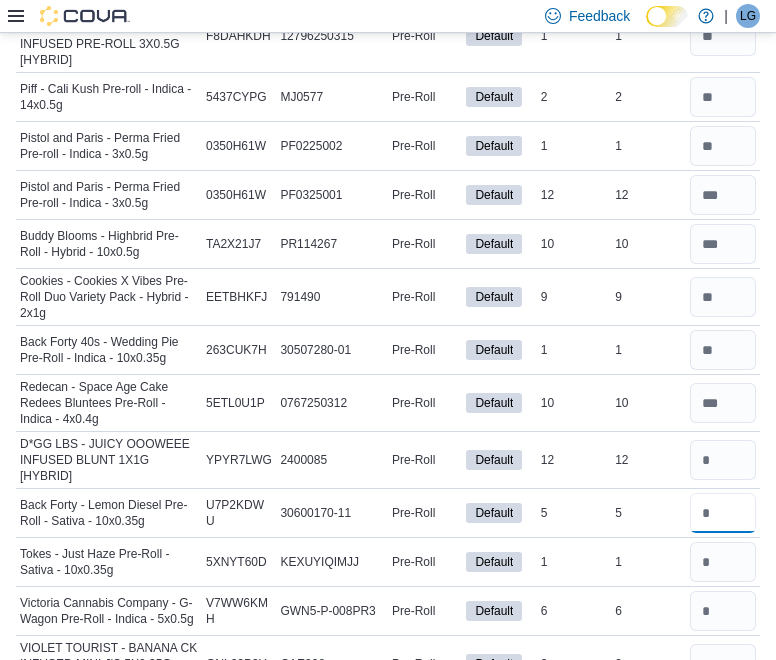 type 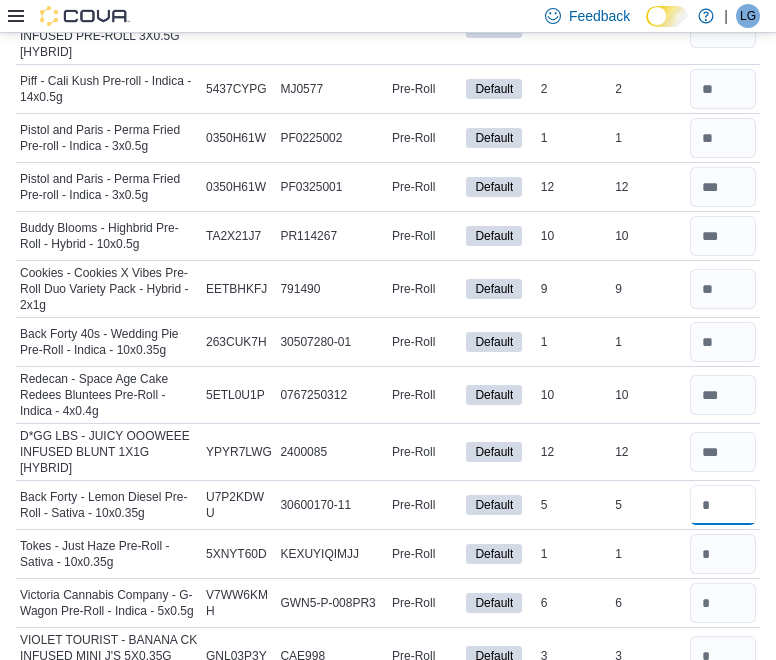 type on "*" 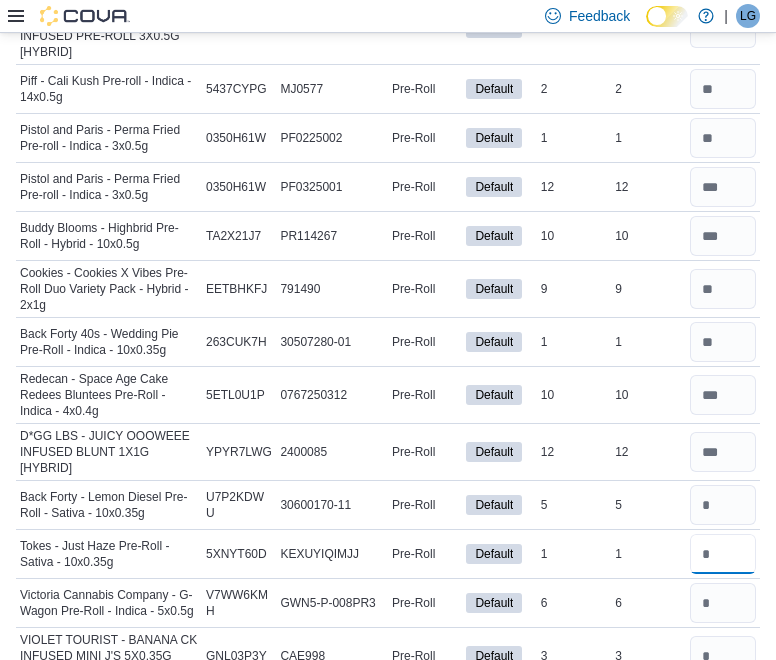 type 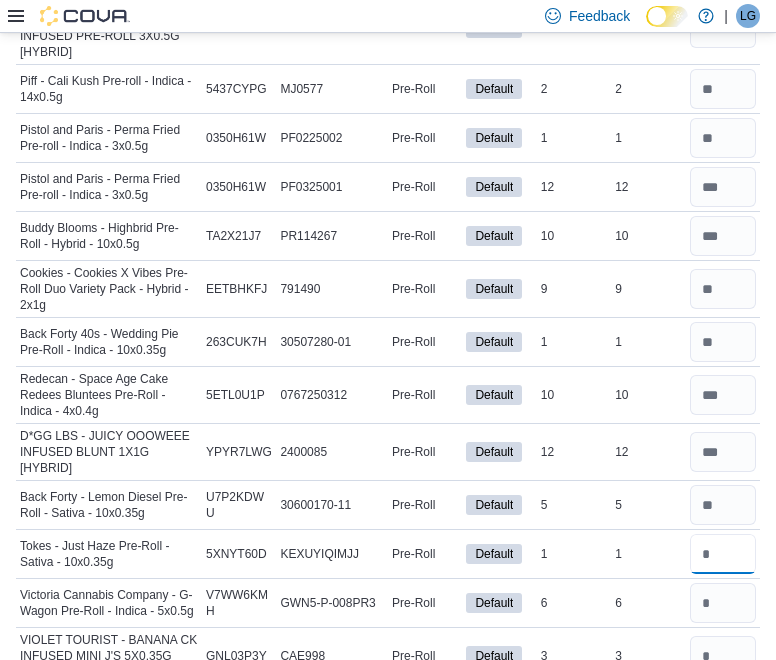 scroll, scrollTop: 14762, scrollLeft: 0, axis: vertical 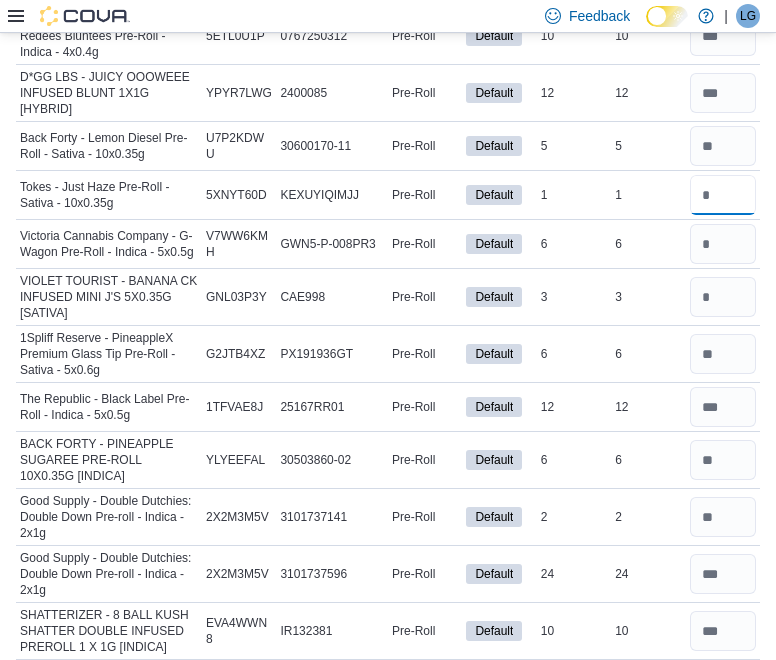 type on "*" 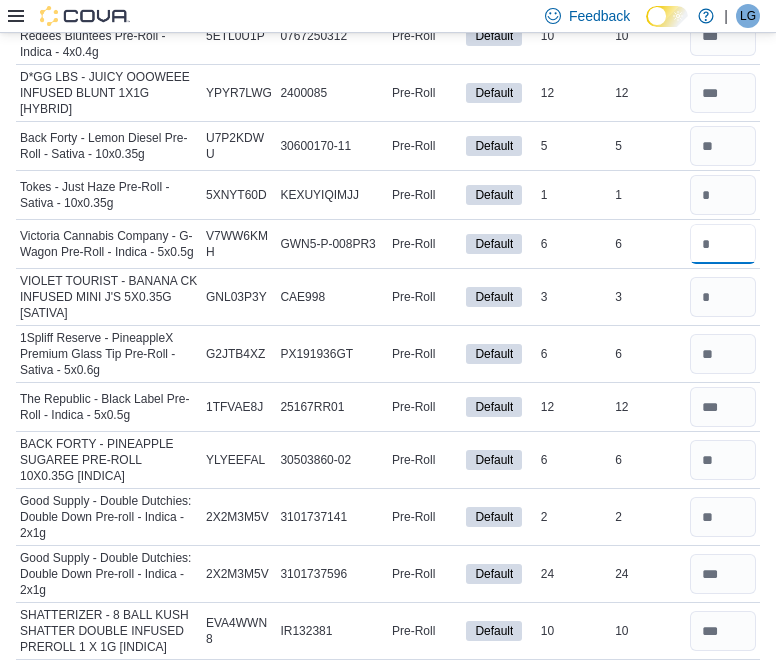 type 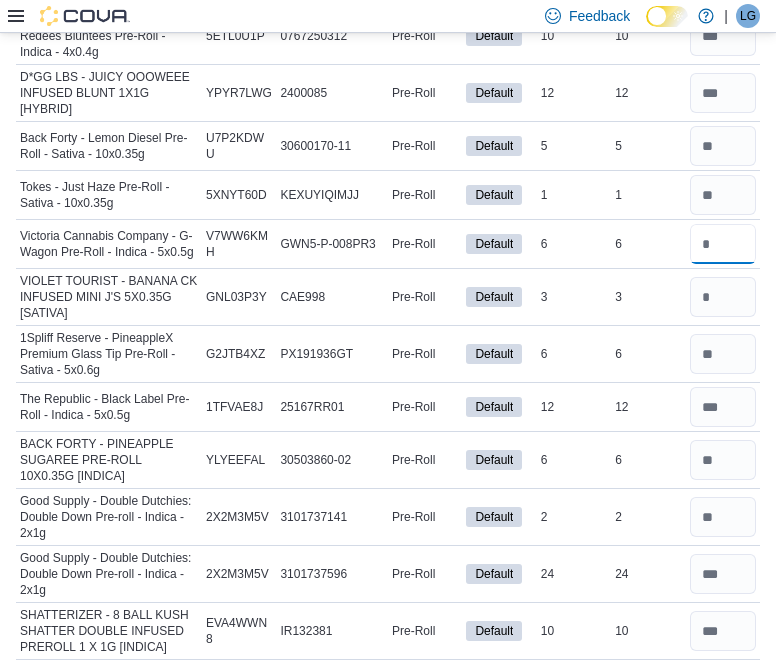 type on "*" 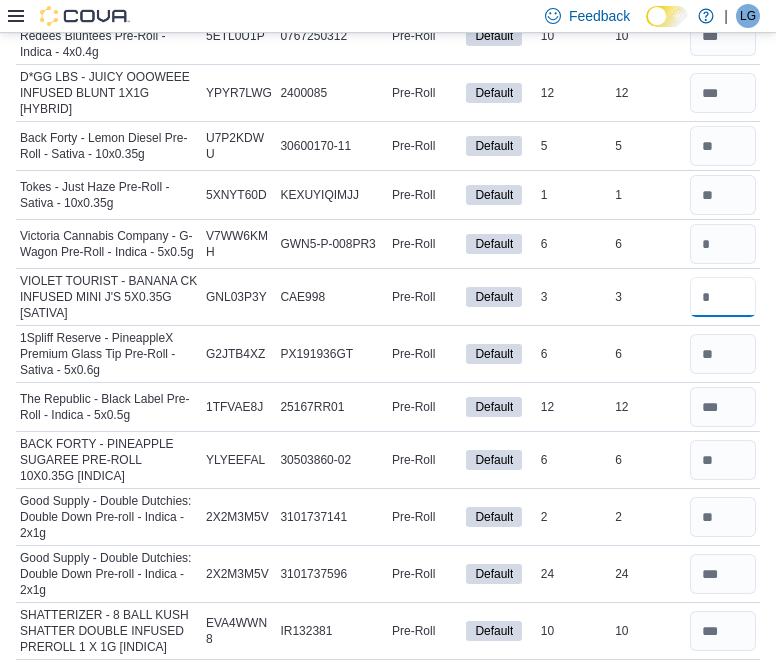 type 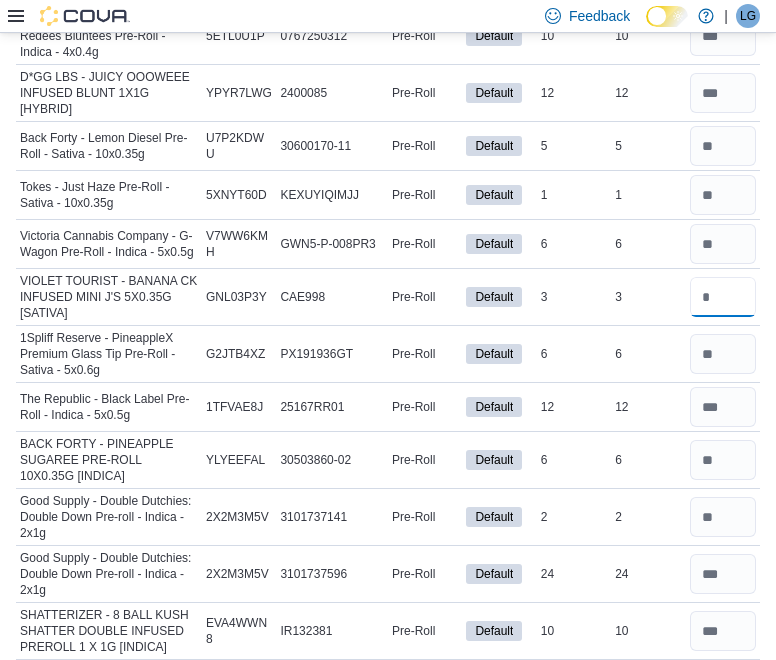 type on "*" 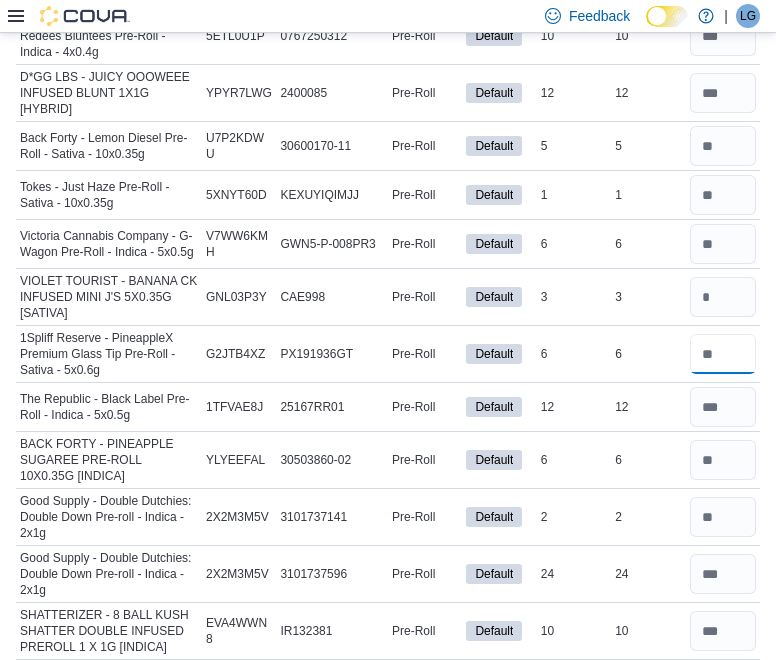 type 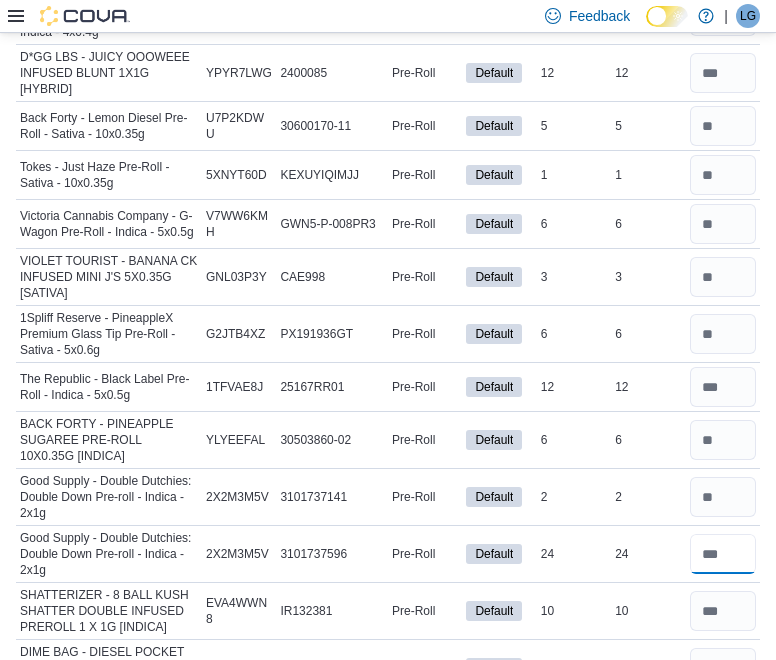 scroll, scrollTop: 15149, scrollLeft: 0, axis: vertical 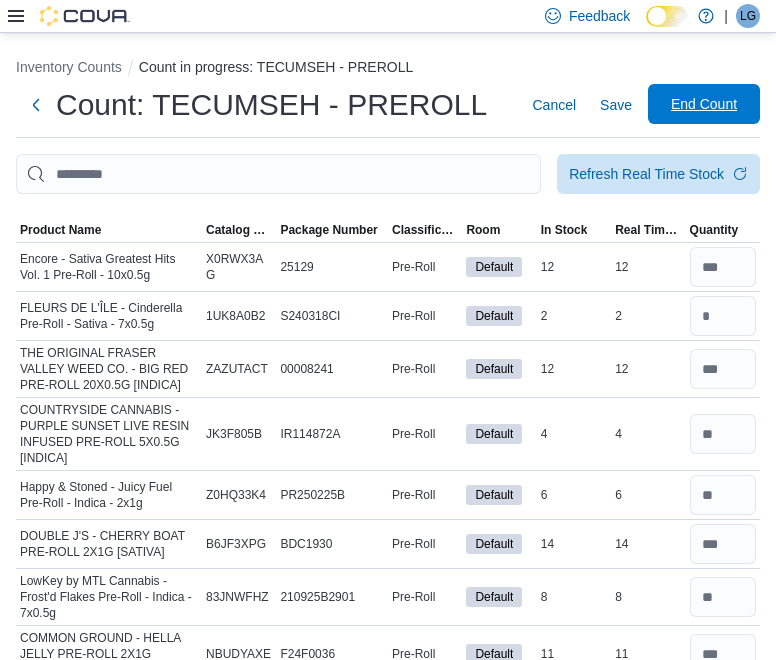click on "End Count" at bounding box center (704, 104) 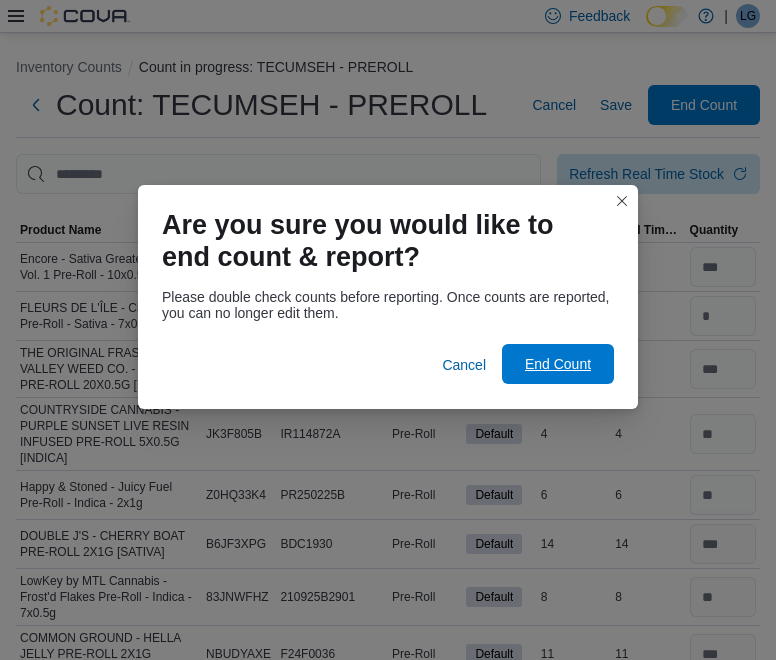 click on "End Count" at bounding box center (558, 364) 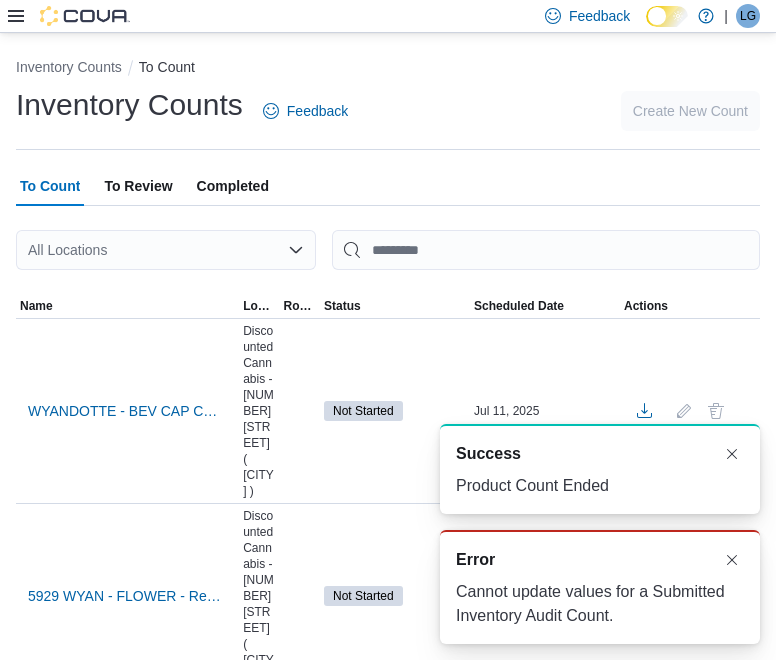 scroll, scrollTop: 0, scrollLeft: 0, axis: both 